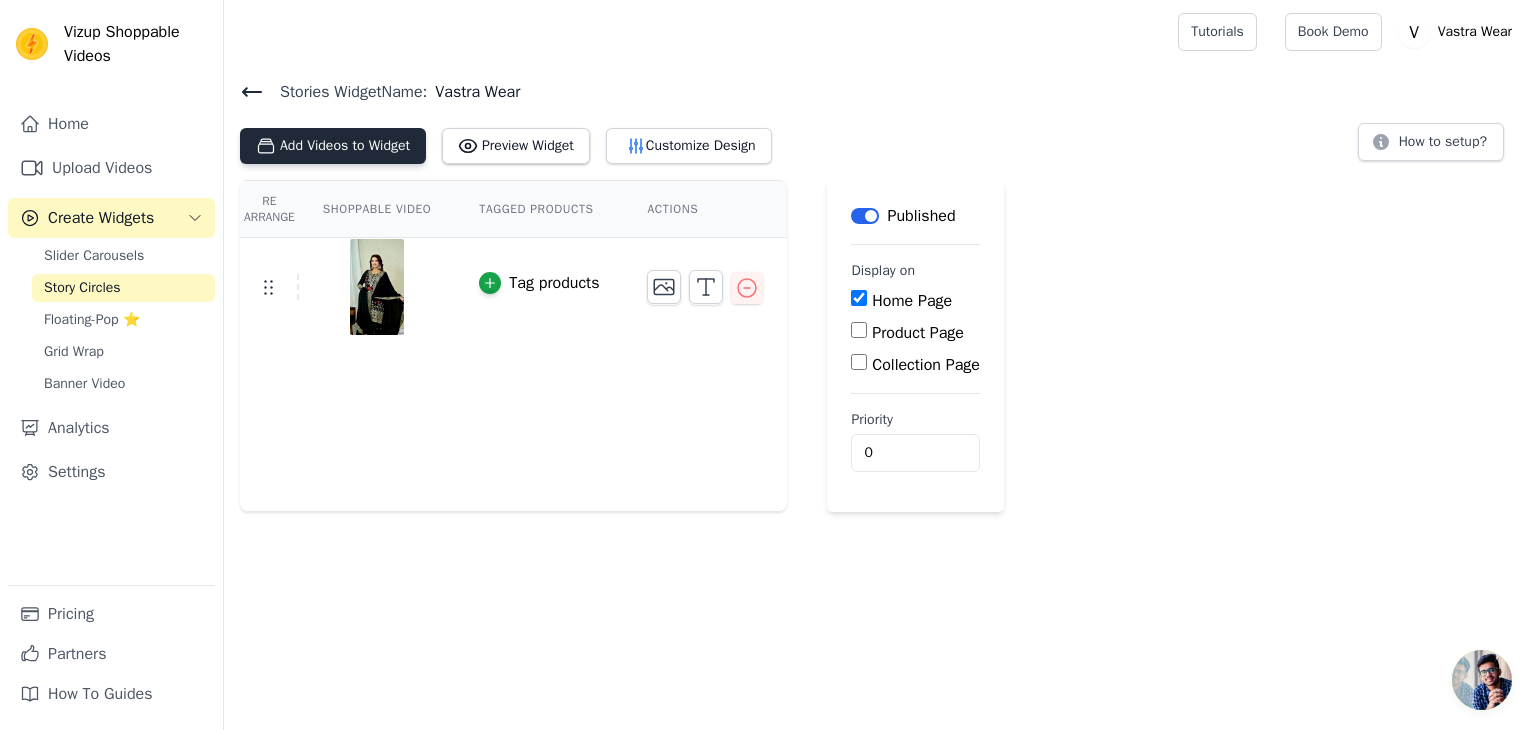 scroll, scrollTop: 0, scrollLeft: 0, axis: both 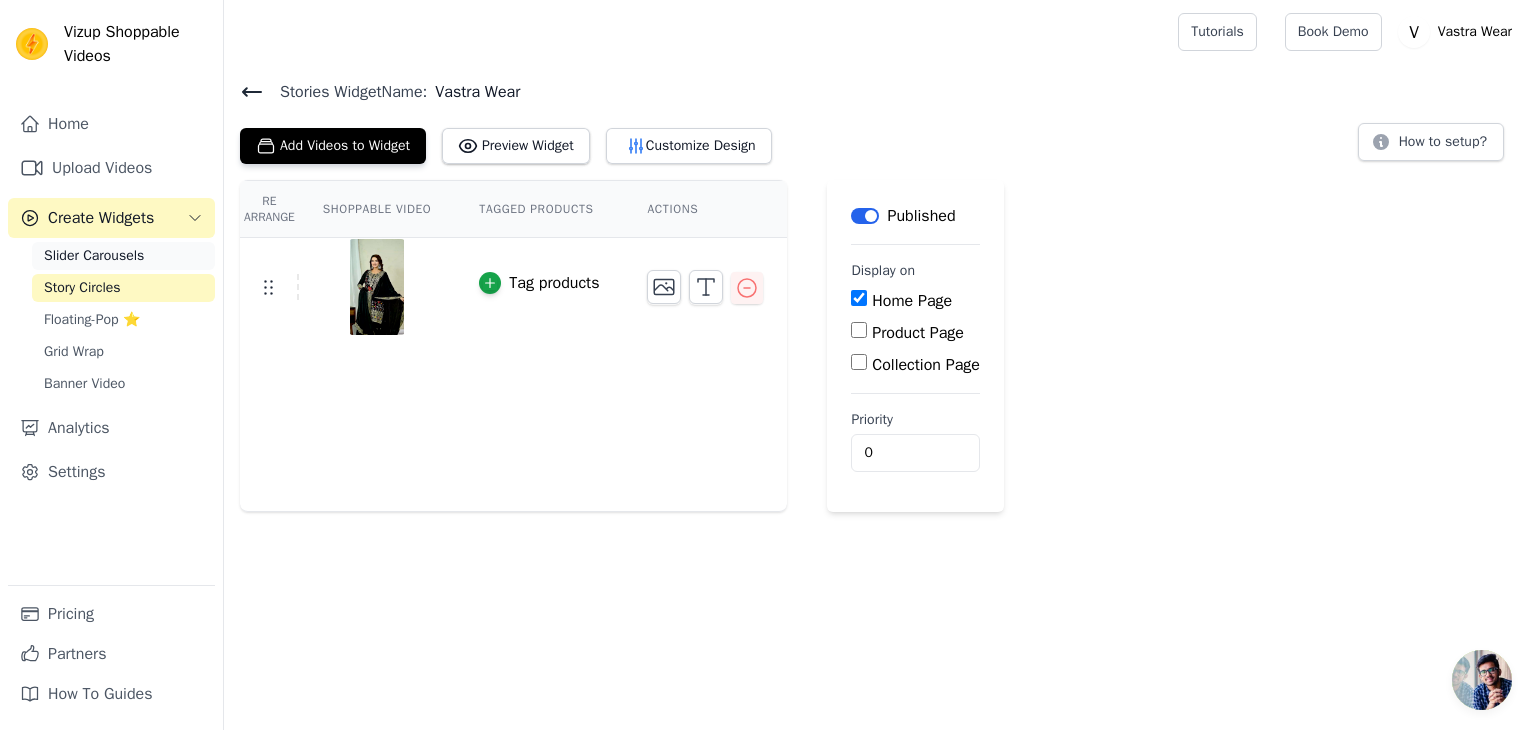 click on "Slider Carousels" at bounding box center (94, 256) 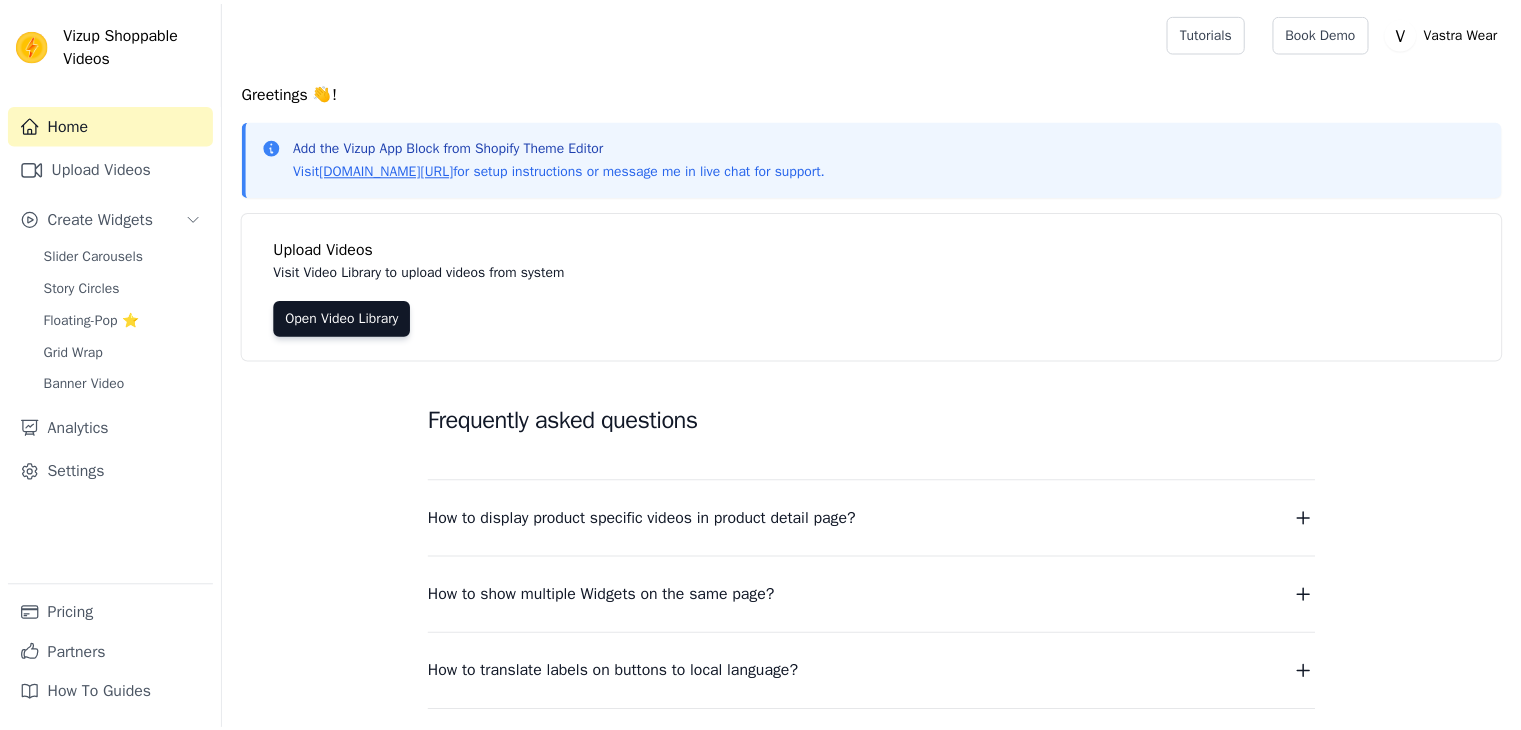 scroll, scrollTop: 0, scrollLeft: 0, axis: both 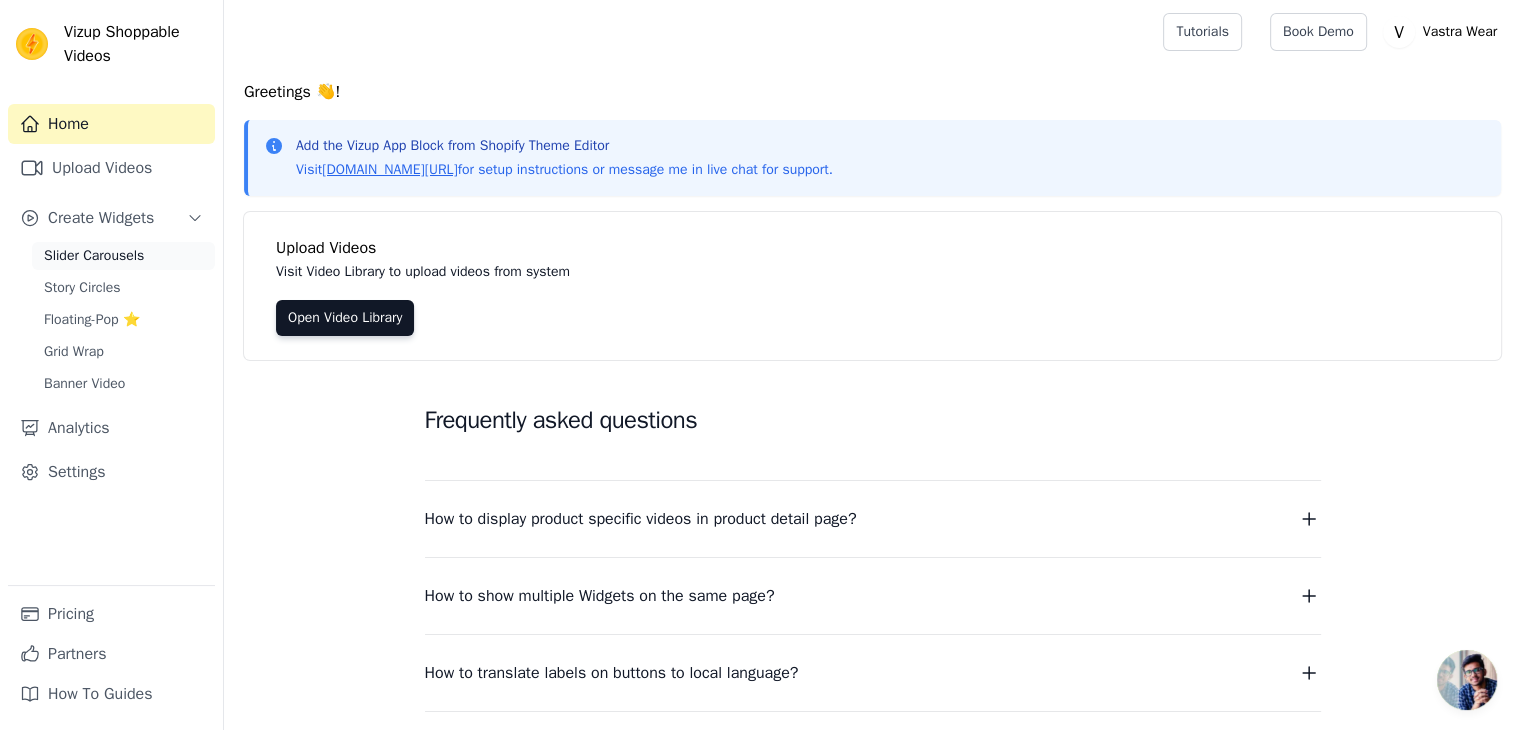click on "Slider Carousels" at bounding box center [94, 256] 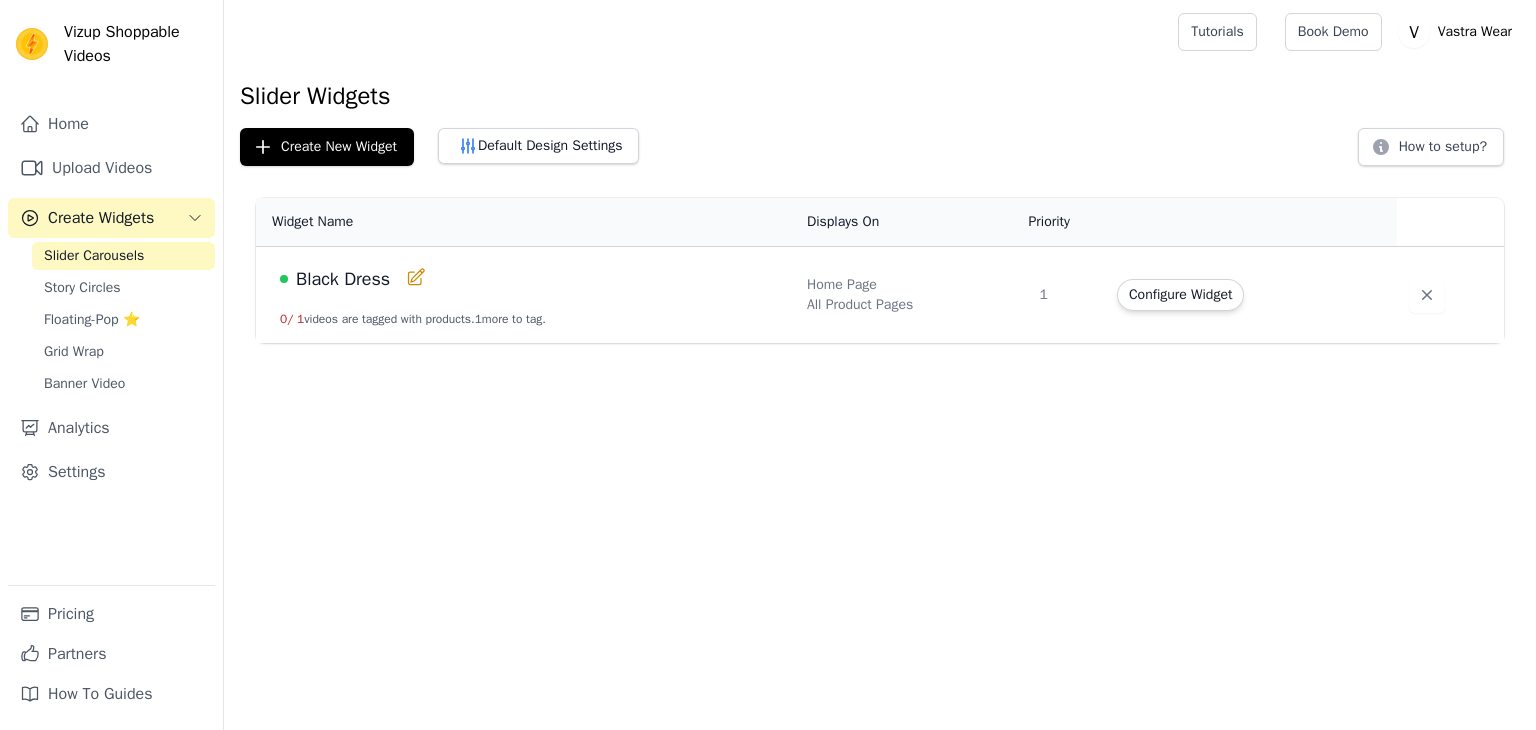 scroll, scrollTop: 0, scrollLeft: 0, axis: both 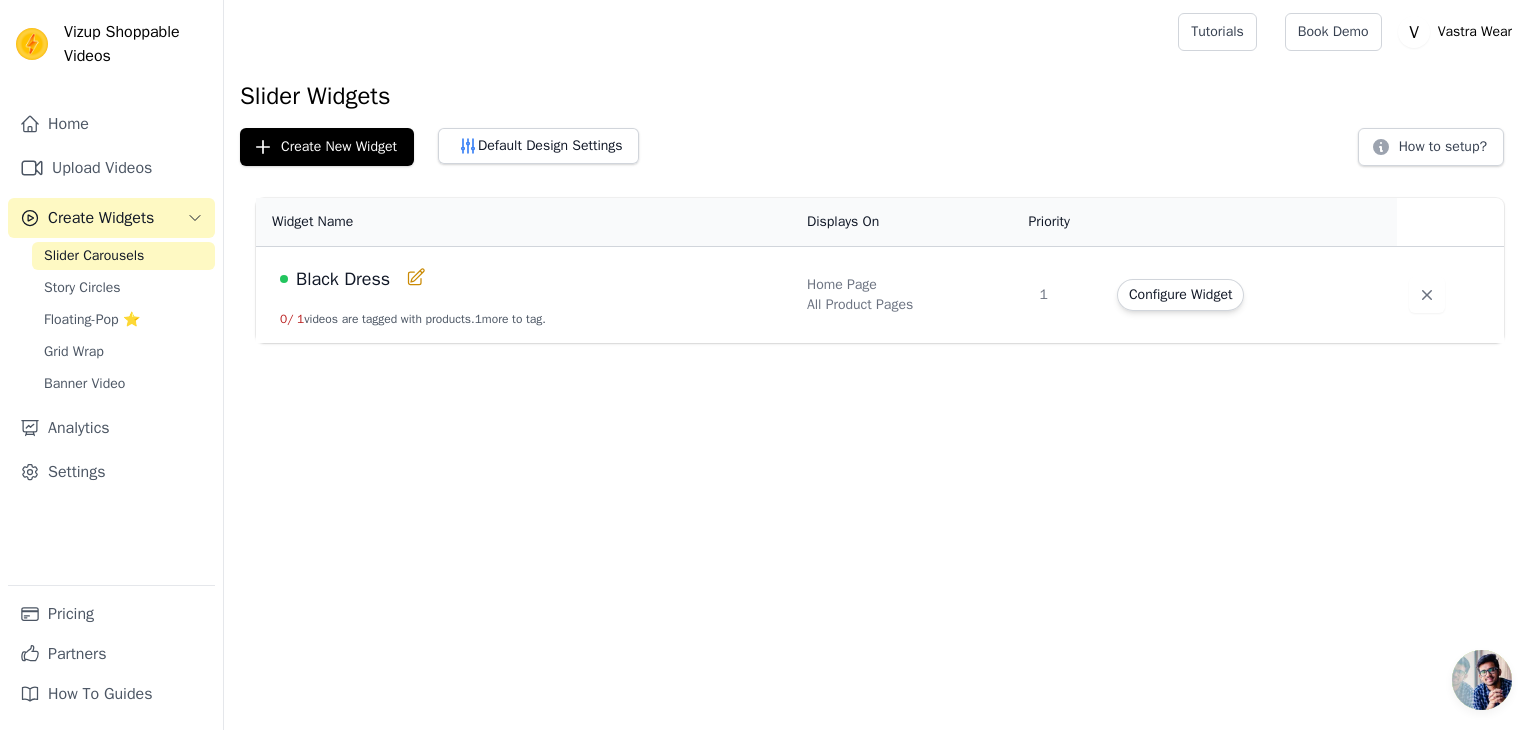 click 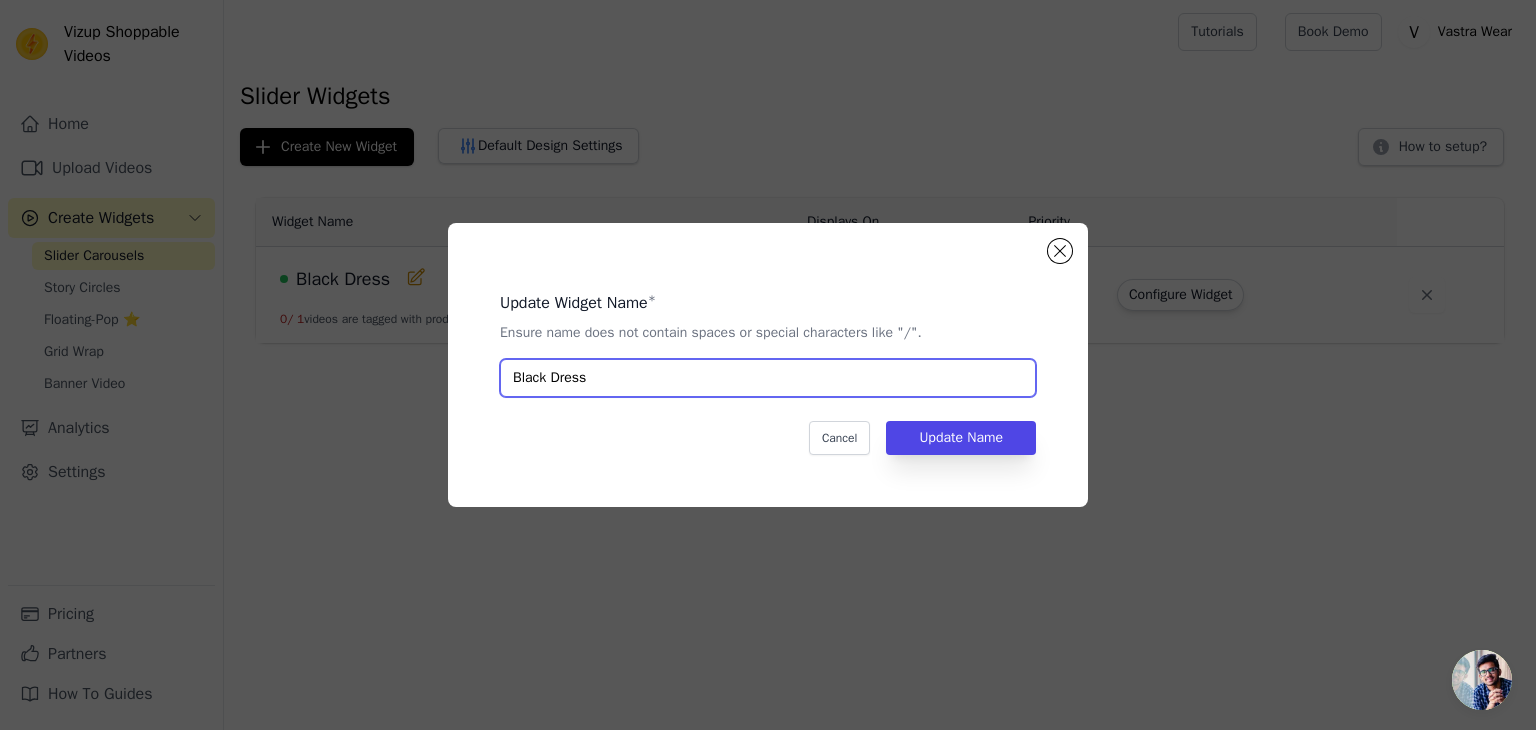 click on "Black Dress" at bounding box center [768, 378] 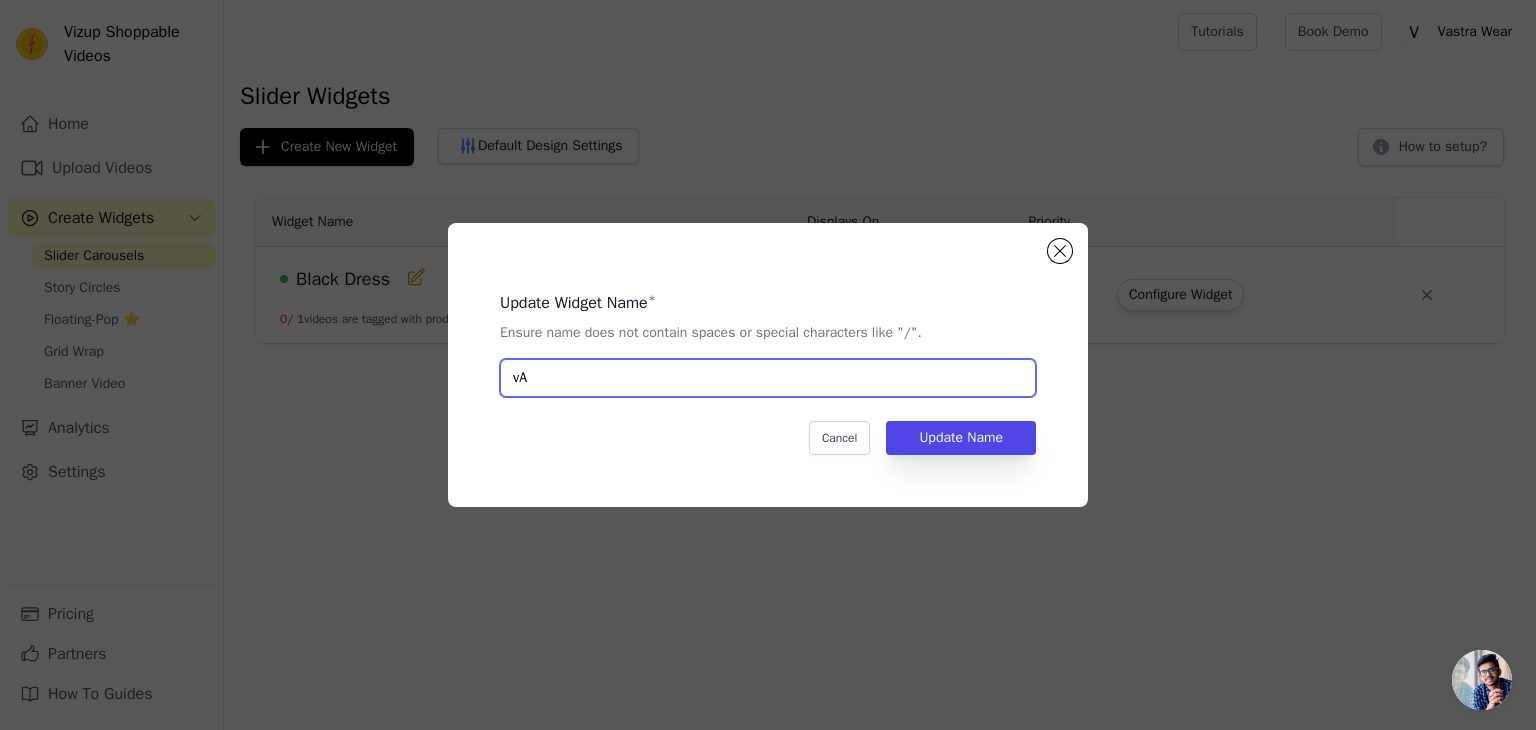 type on "v" 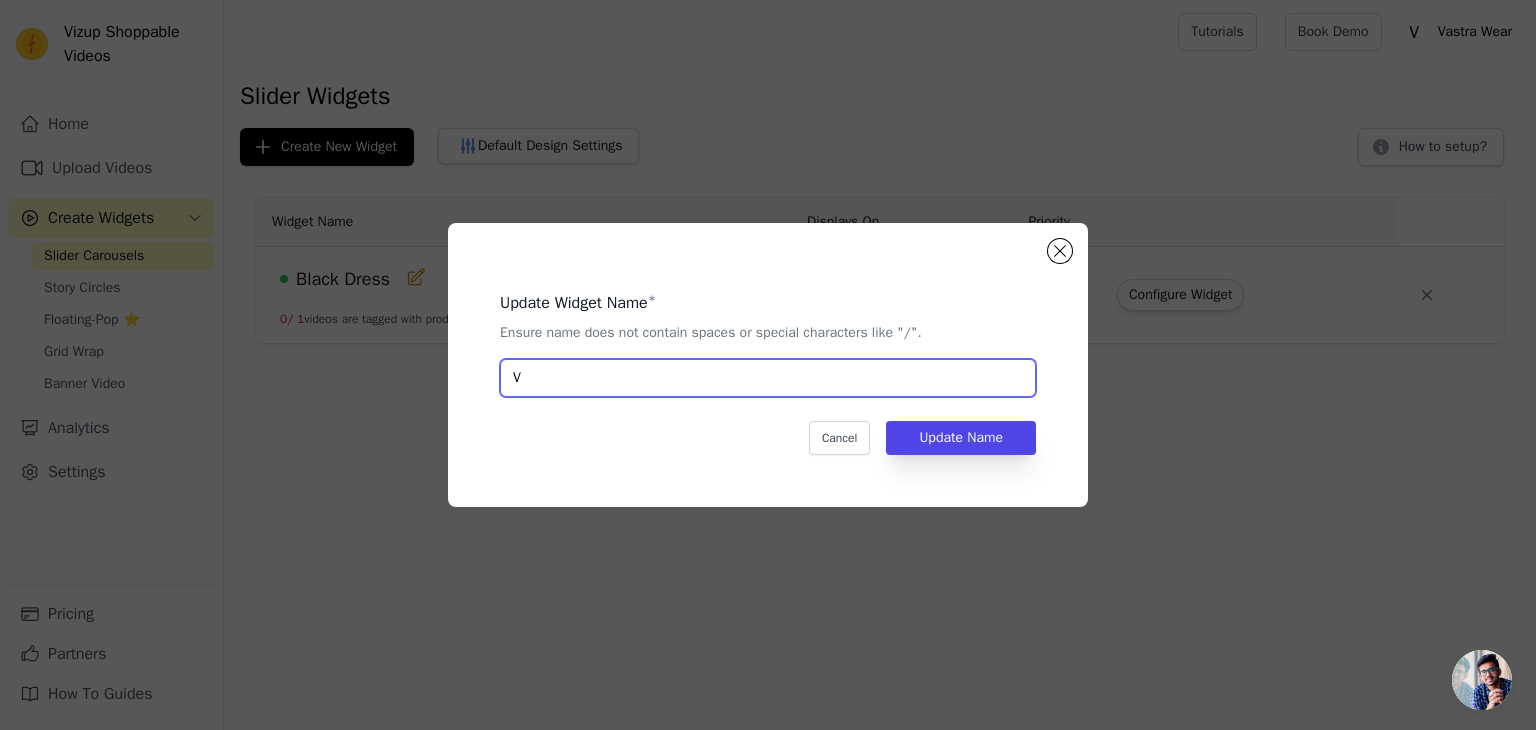 type on "Vastra Wear" 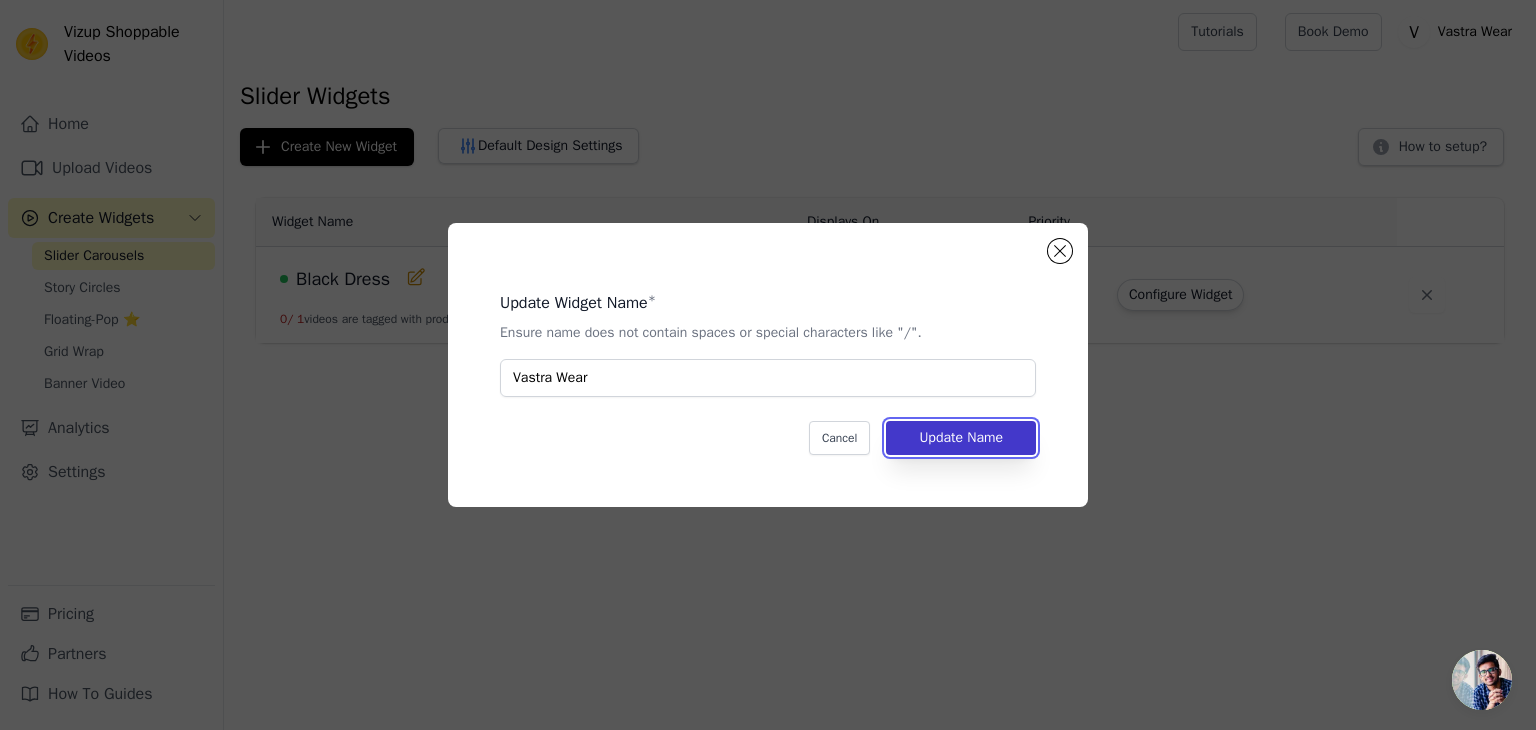 click on "Update Name" at bounding box center (961, 438) 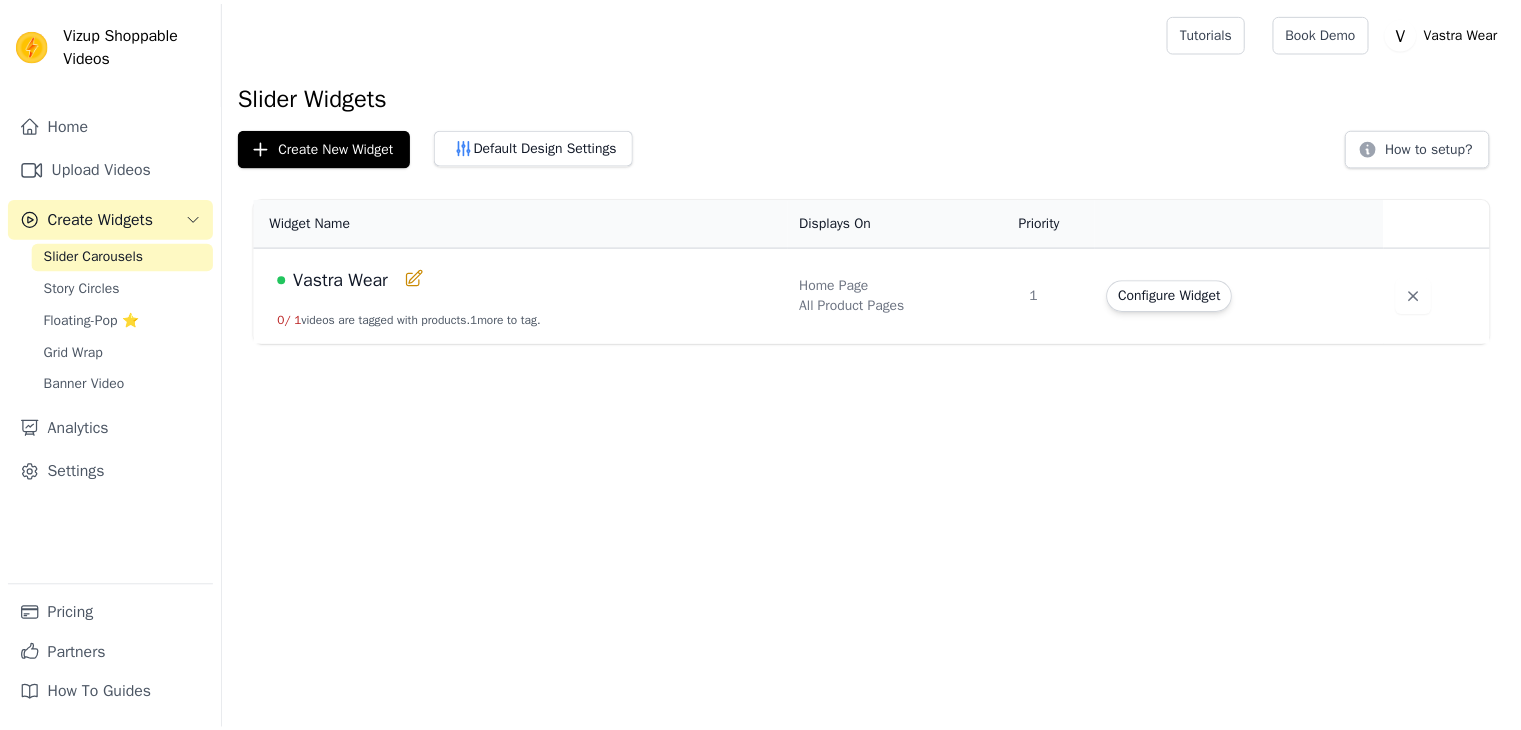 scroll, scrollTop: 0, scrollLeft: 0, axis: both 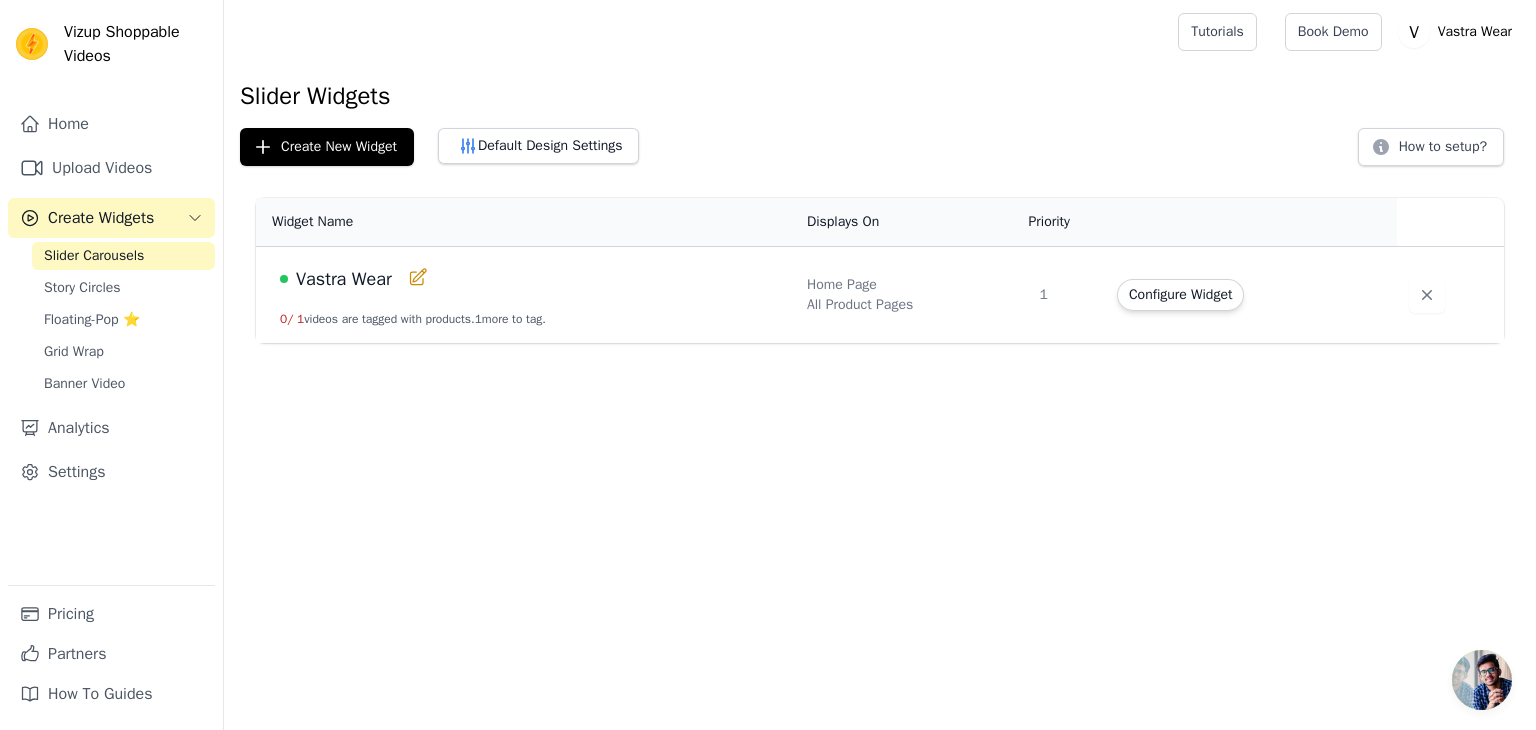 click on "Vastra Wear" at bounding box center (344, 279) 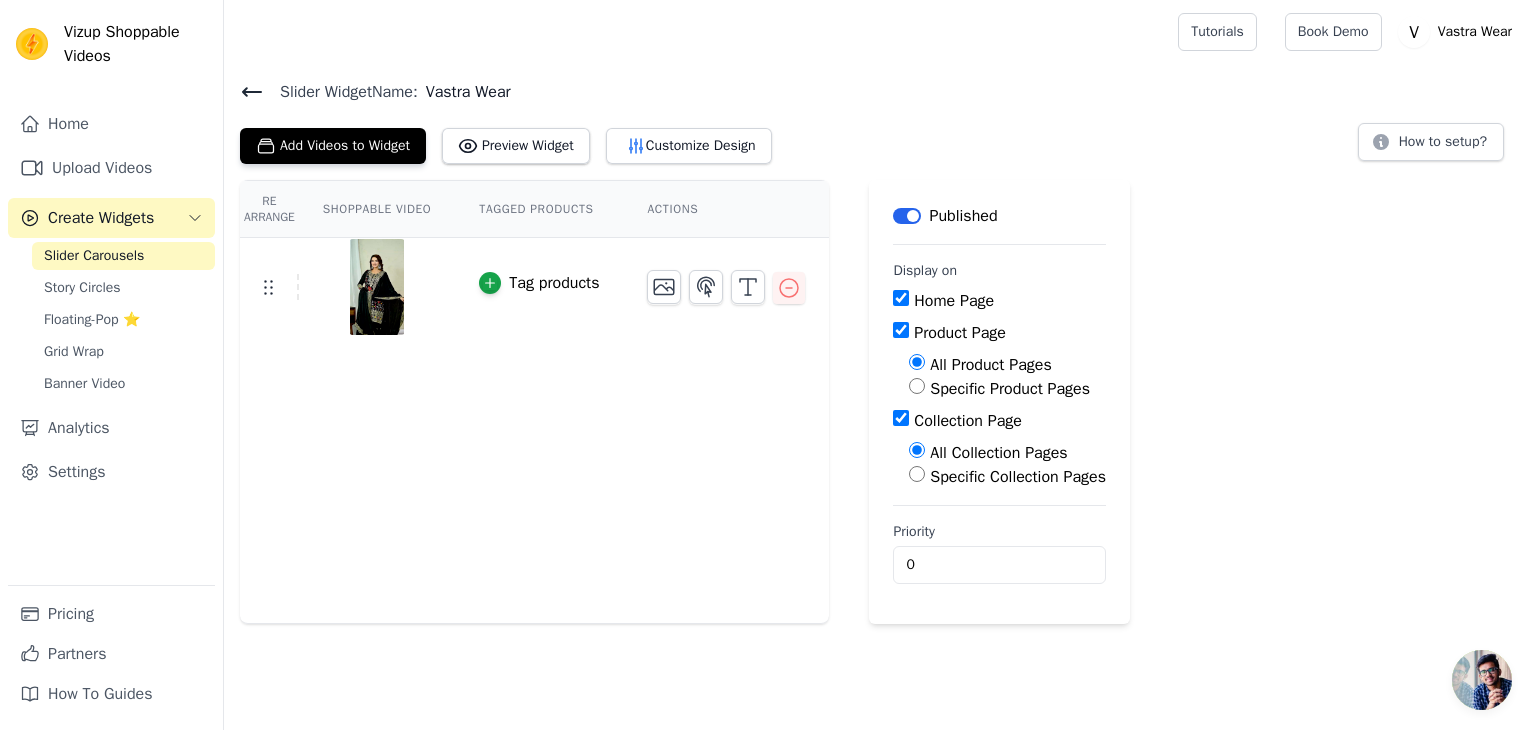 click on "Upload Videos" at bounding box center (111, 168) 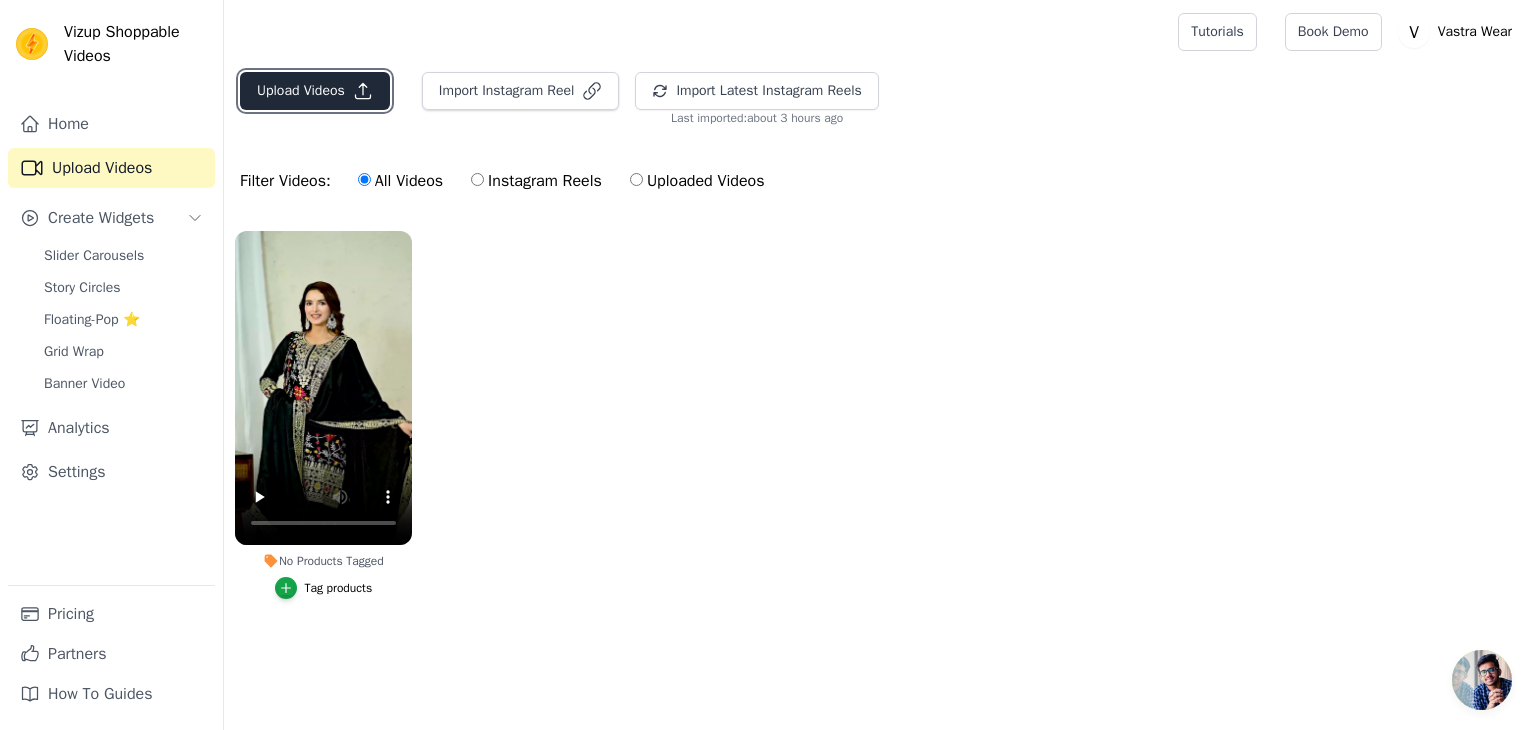 click on "Upload Videos" at bounding box center (315, 91) 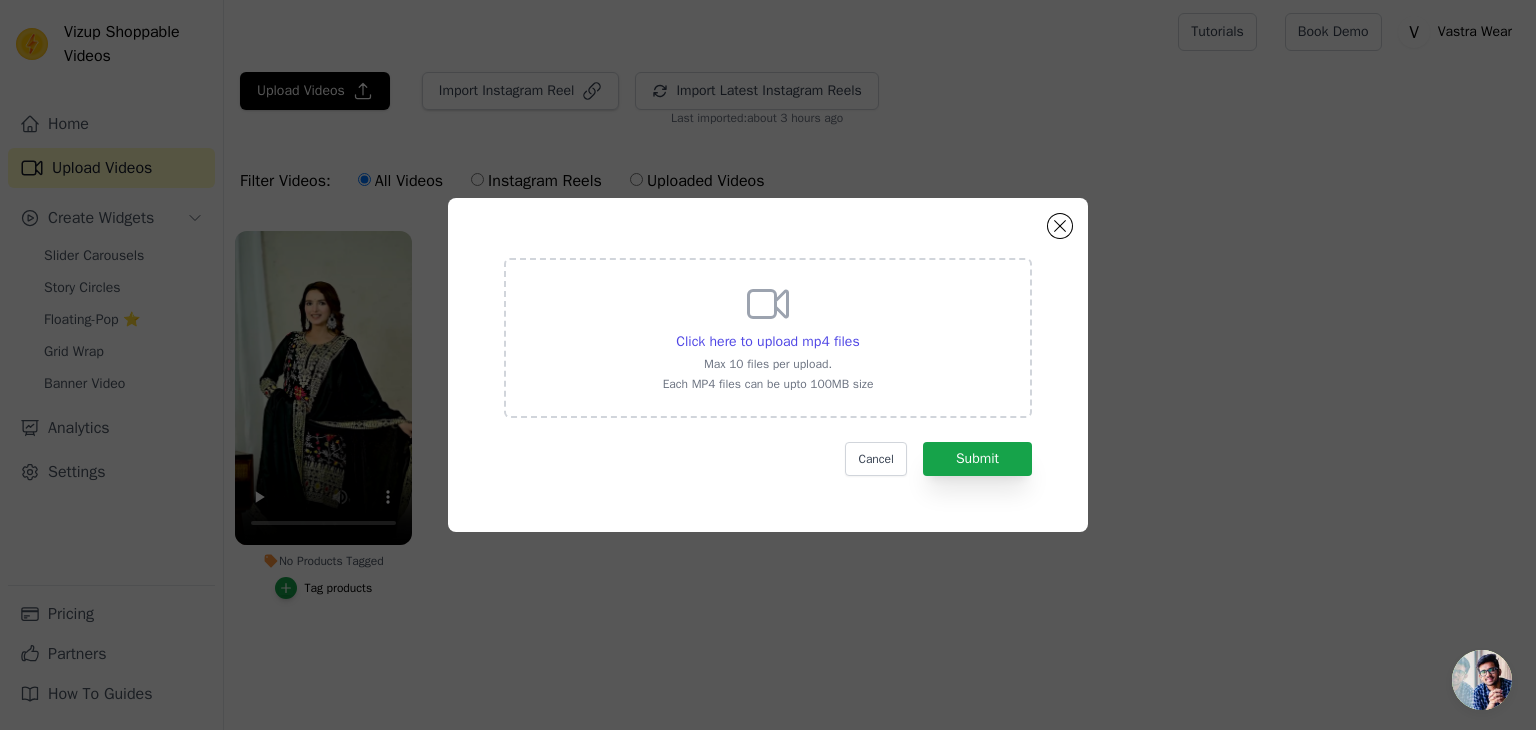 click on "Click here to upload mp4 files     Max 10 files per upload.   Each MP4 files can be upto 100MB size" at bounding box center [768, 336] 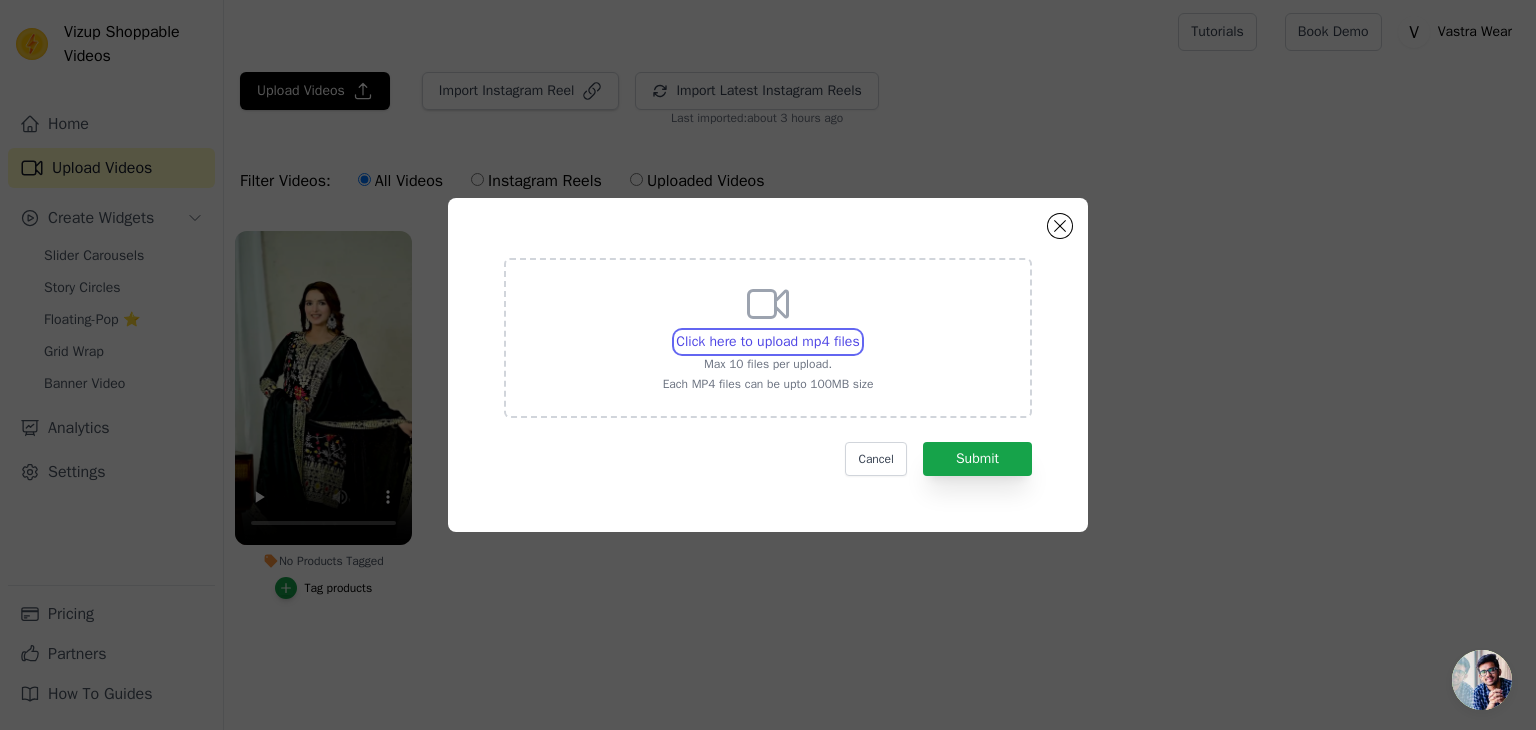 click on "Click here to upload mp4 files     Max 10 files per upload.   Each MP4 files can be upto 100MB size" at bounding box center [859, 331] 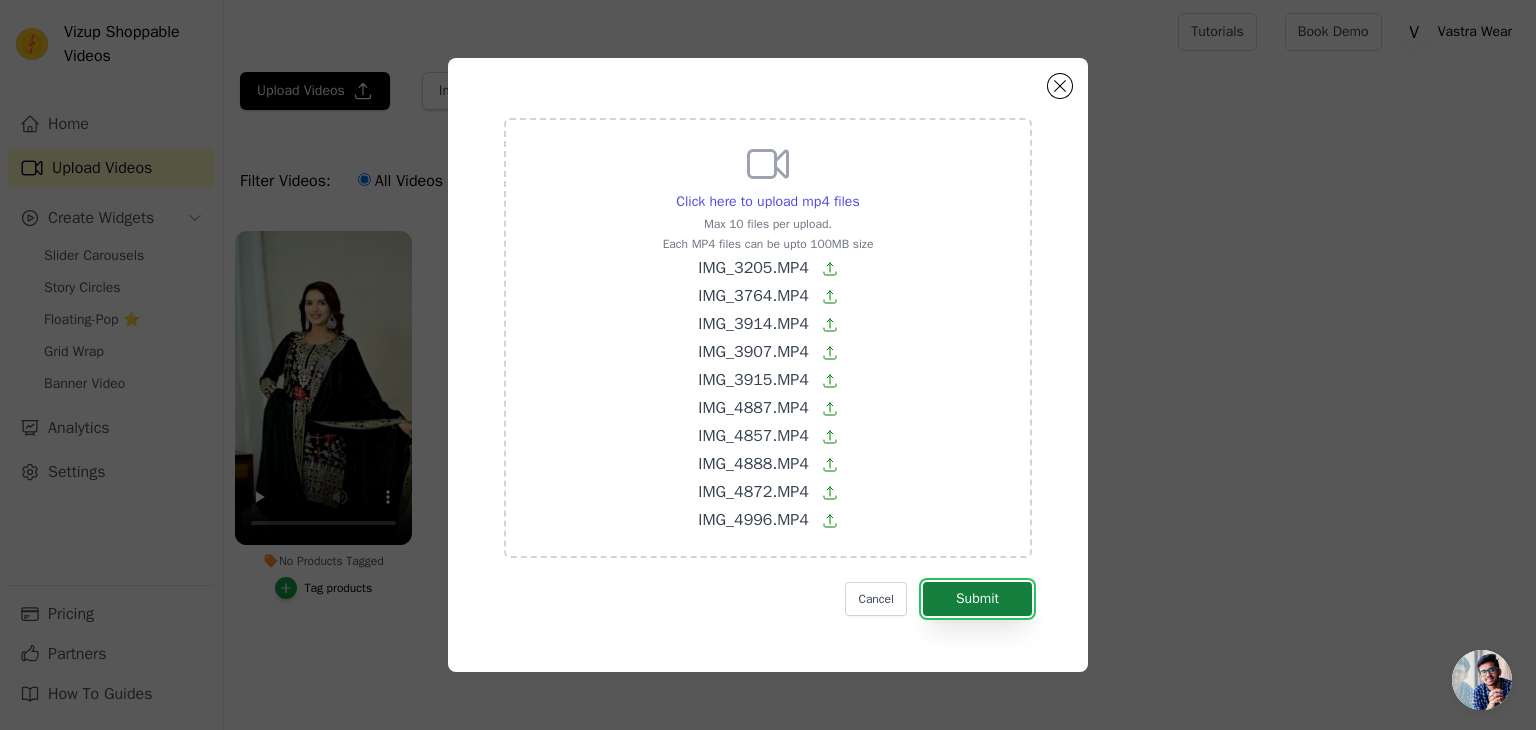 click on "Submit" at bounding box center (977, 599) 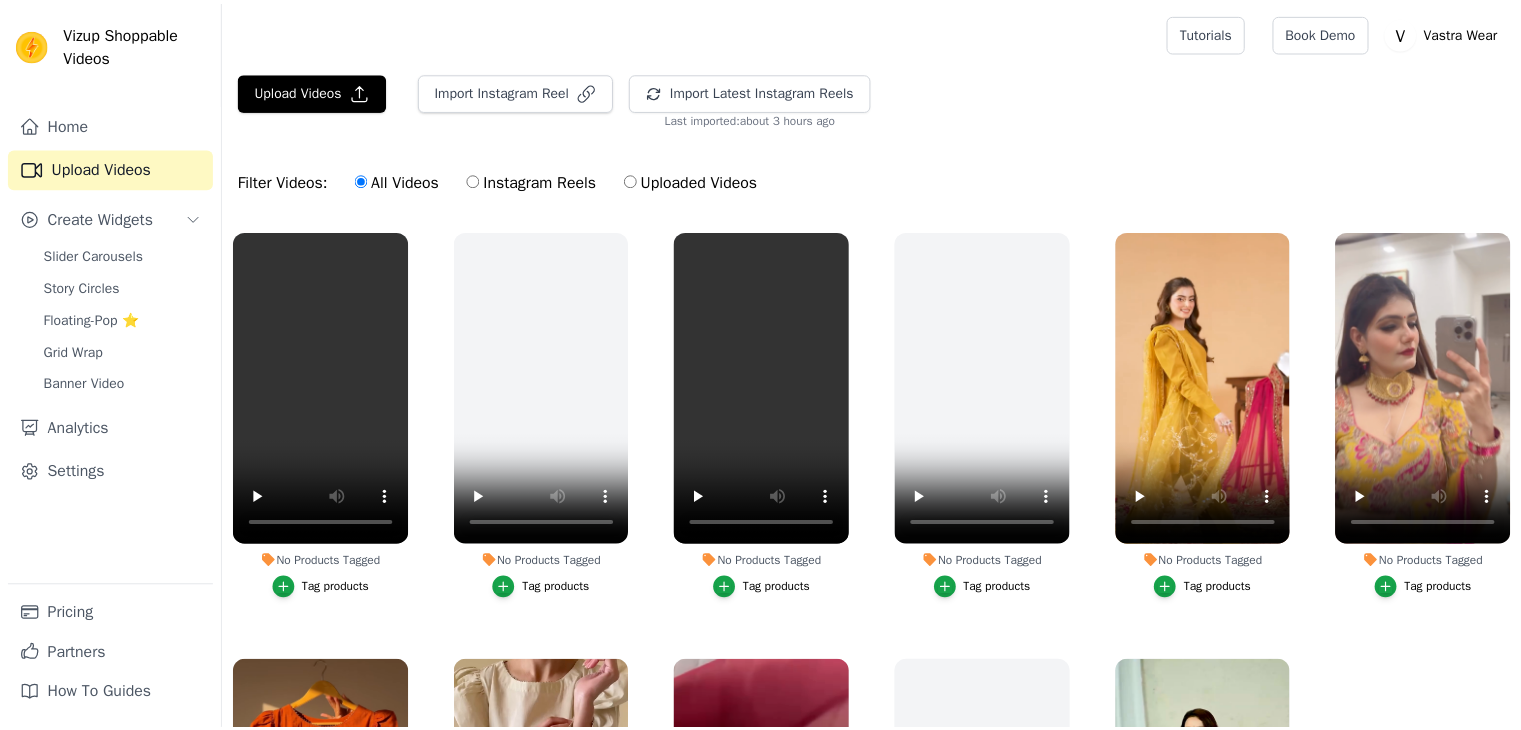 scroll, scrollTop: 0, scrollLeft: 0, axis: both 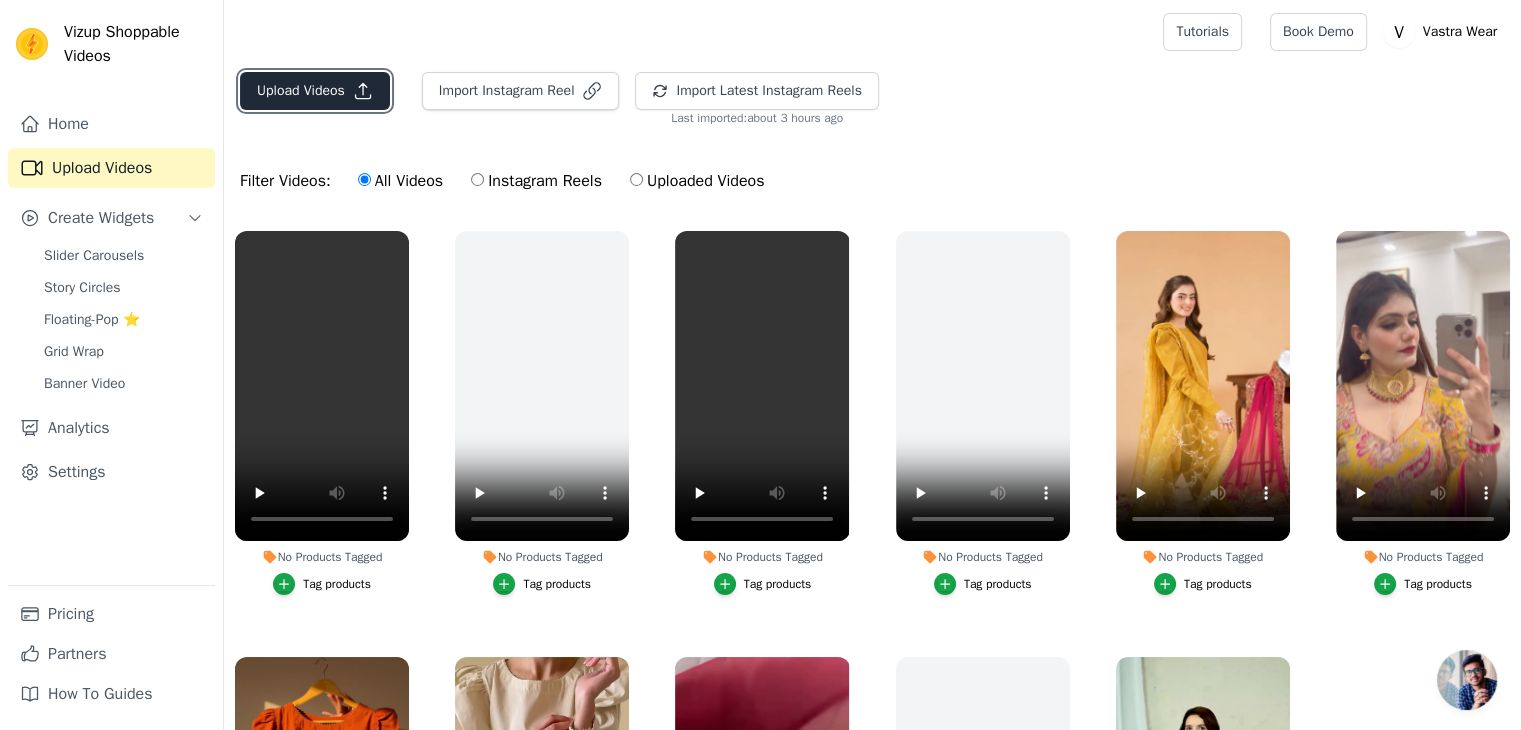click on "Upload Videos" at bounding box center [315, 91] 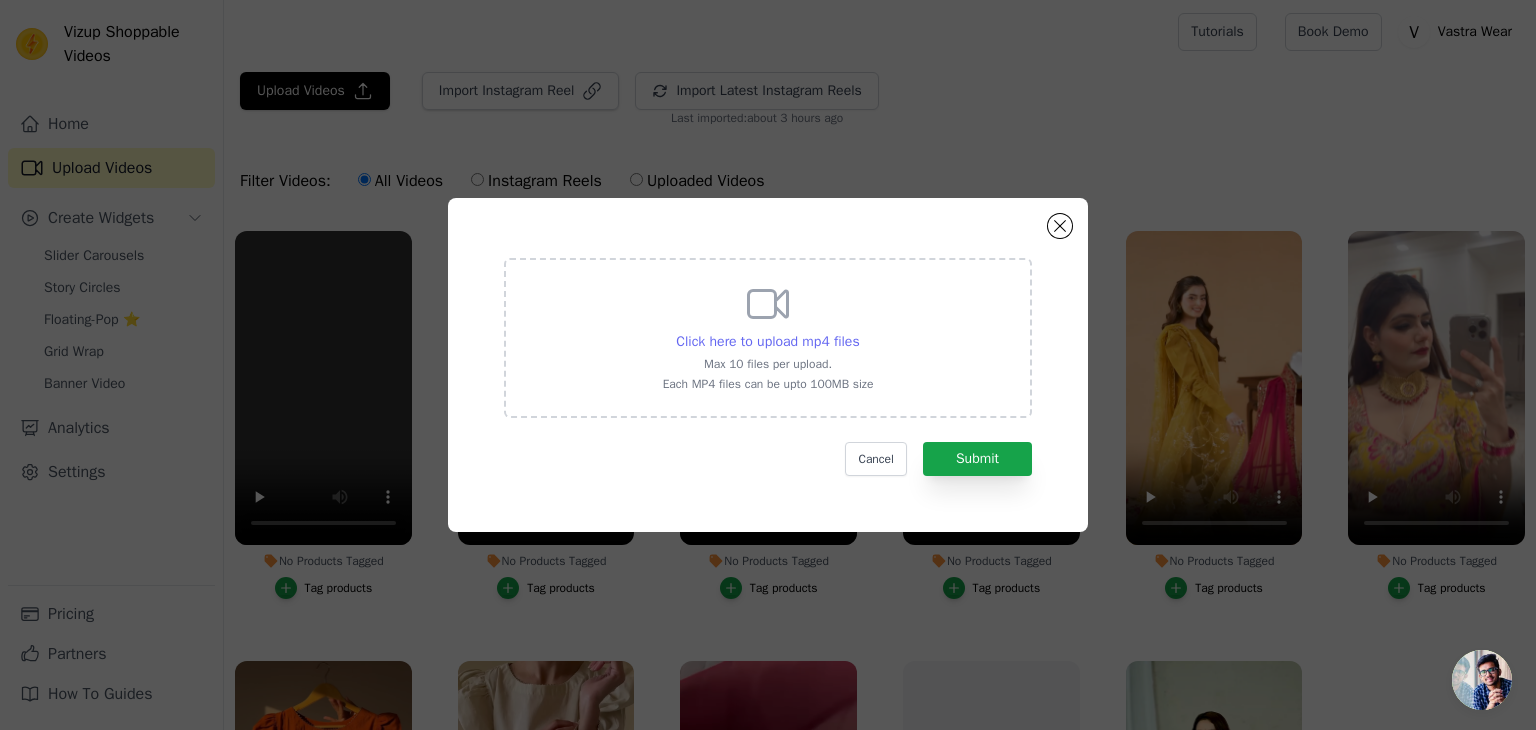 click on "Click here to upload mp4 files" at bounding box center [767, 341] 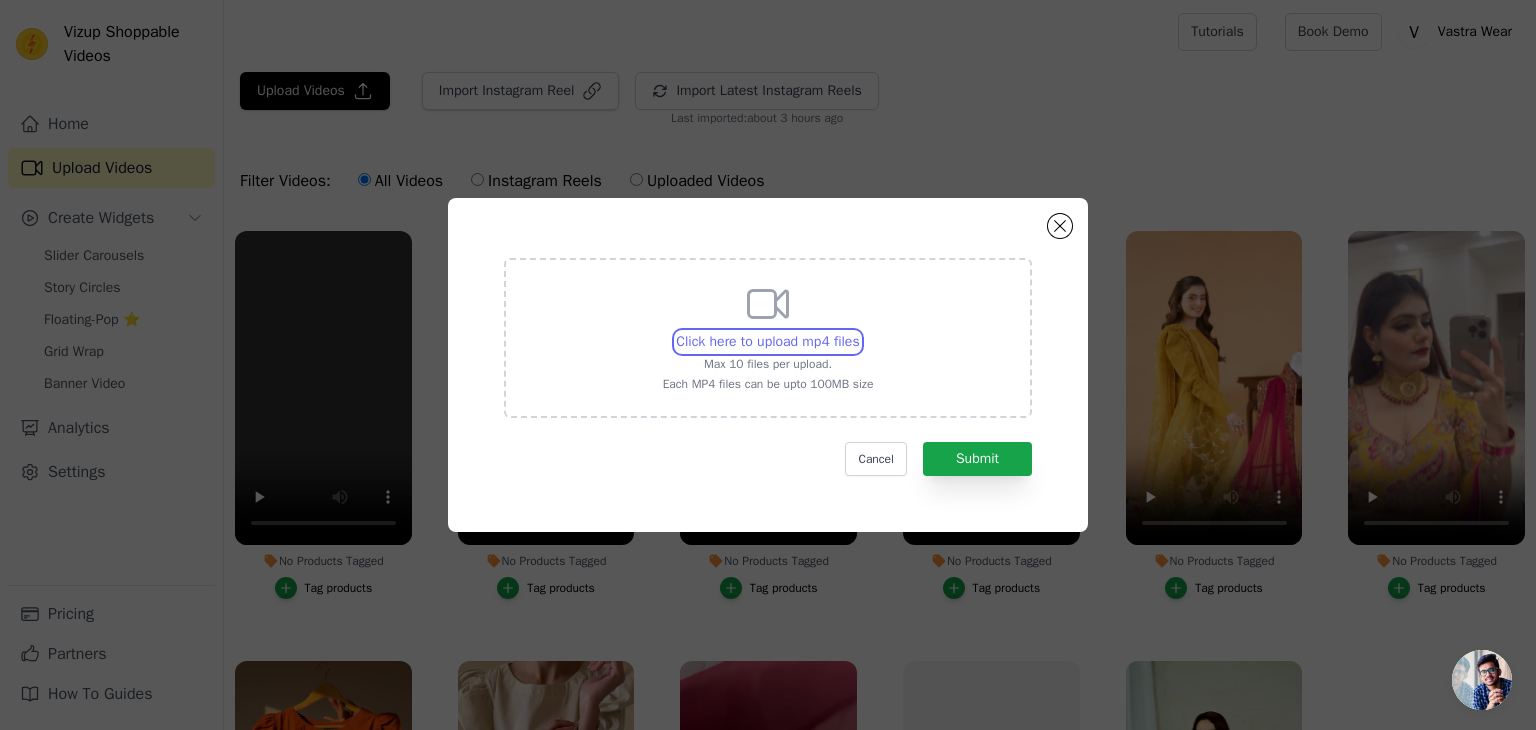 click on "Click here to upload mp4 files     Max 10 files per upload.   Each MP4 files can be upto 100MB size" at bounding box center (859, 331) 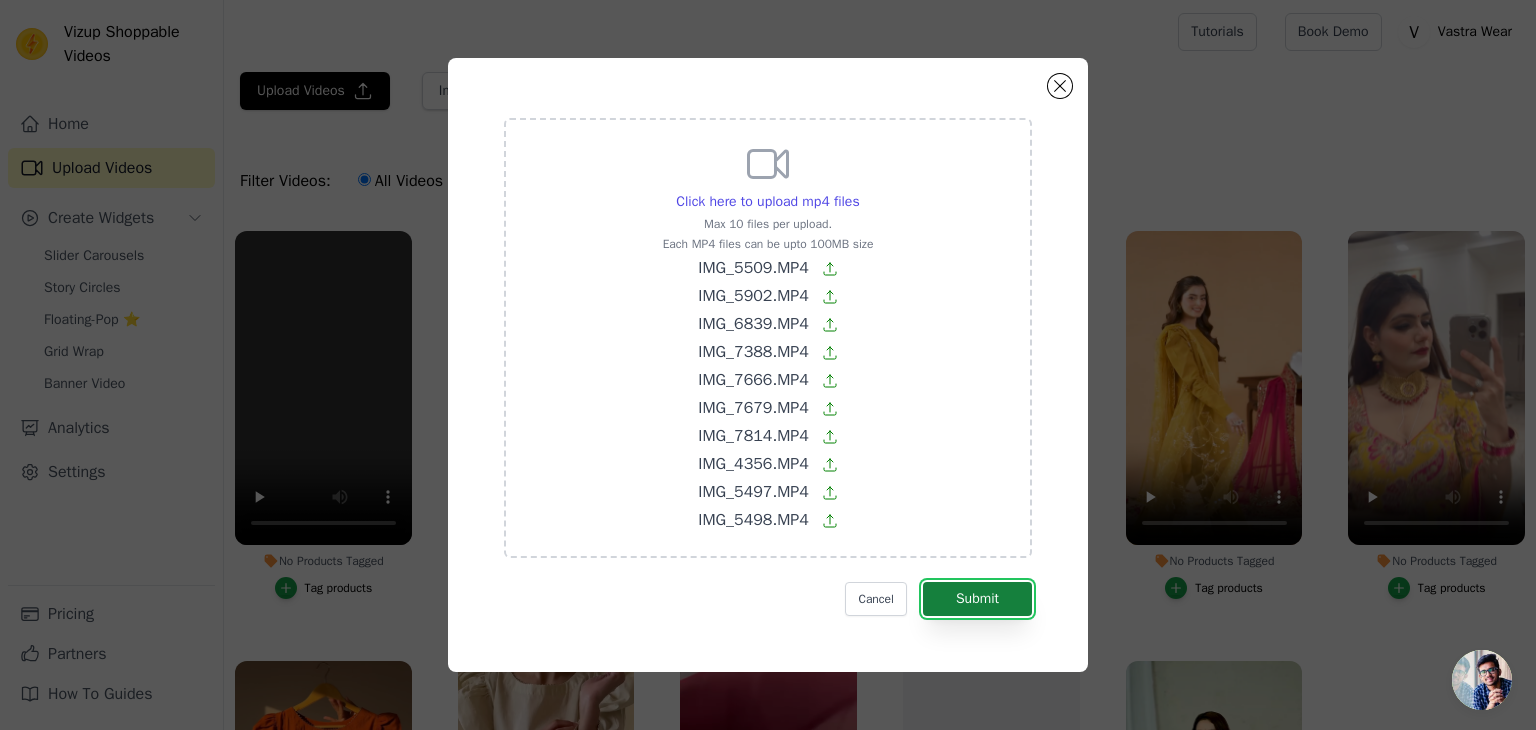 click on "Submit" at bounding box center [977, 599] 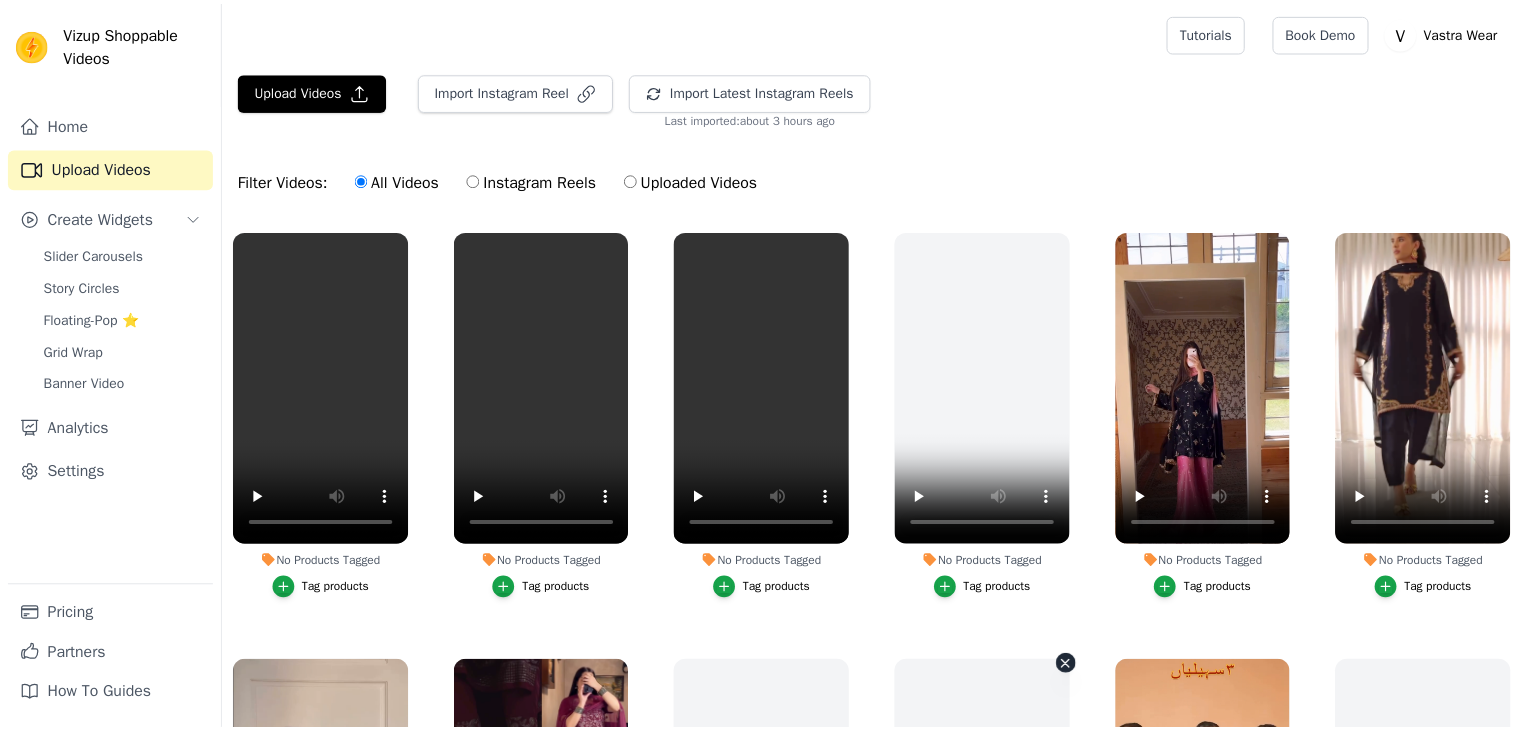 scroll, scrollTop: 0, scrollLeft: 0, axis: both 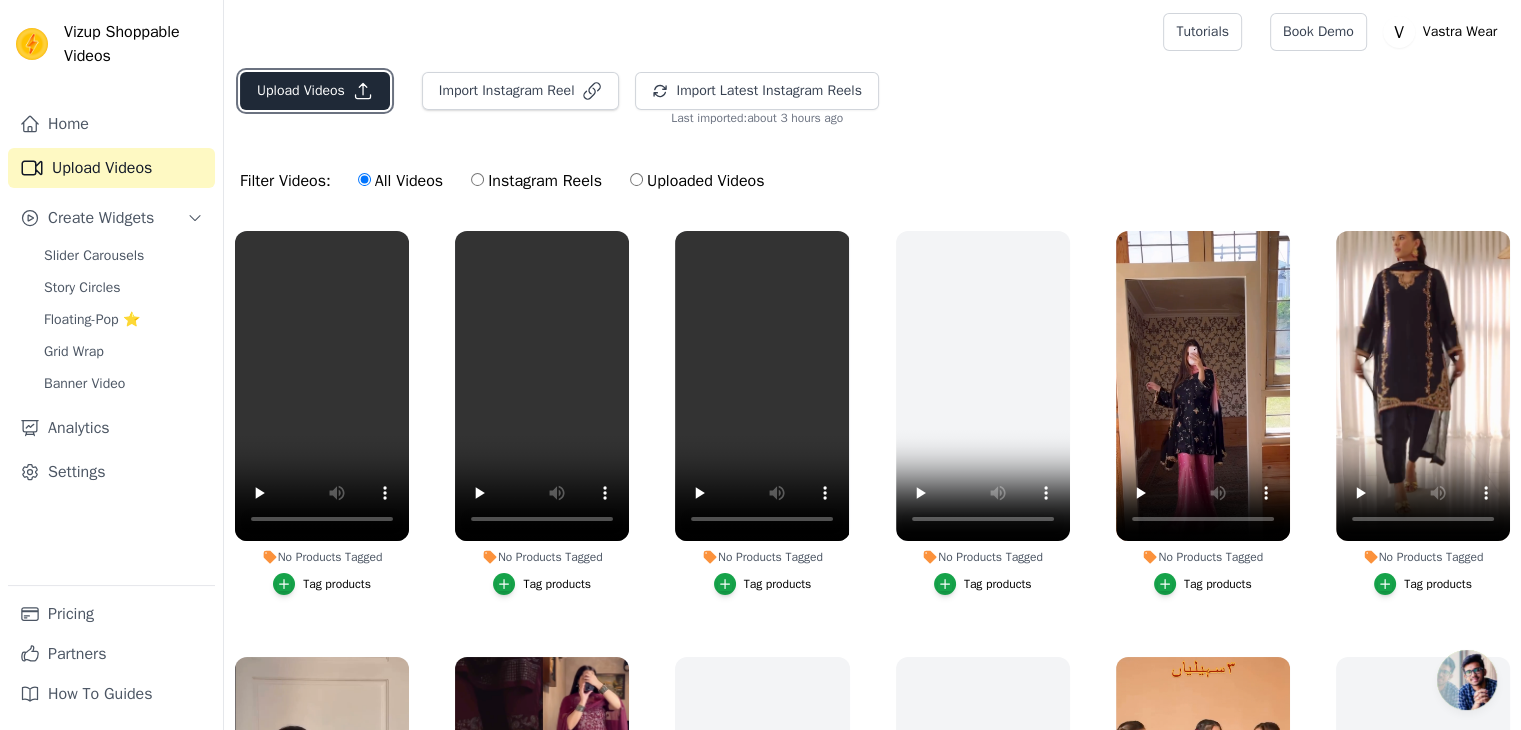 click on "Upload Videos" at bounding box center [315, 91] 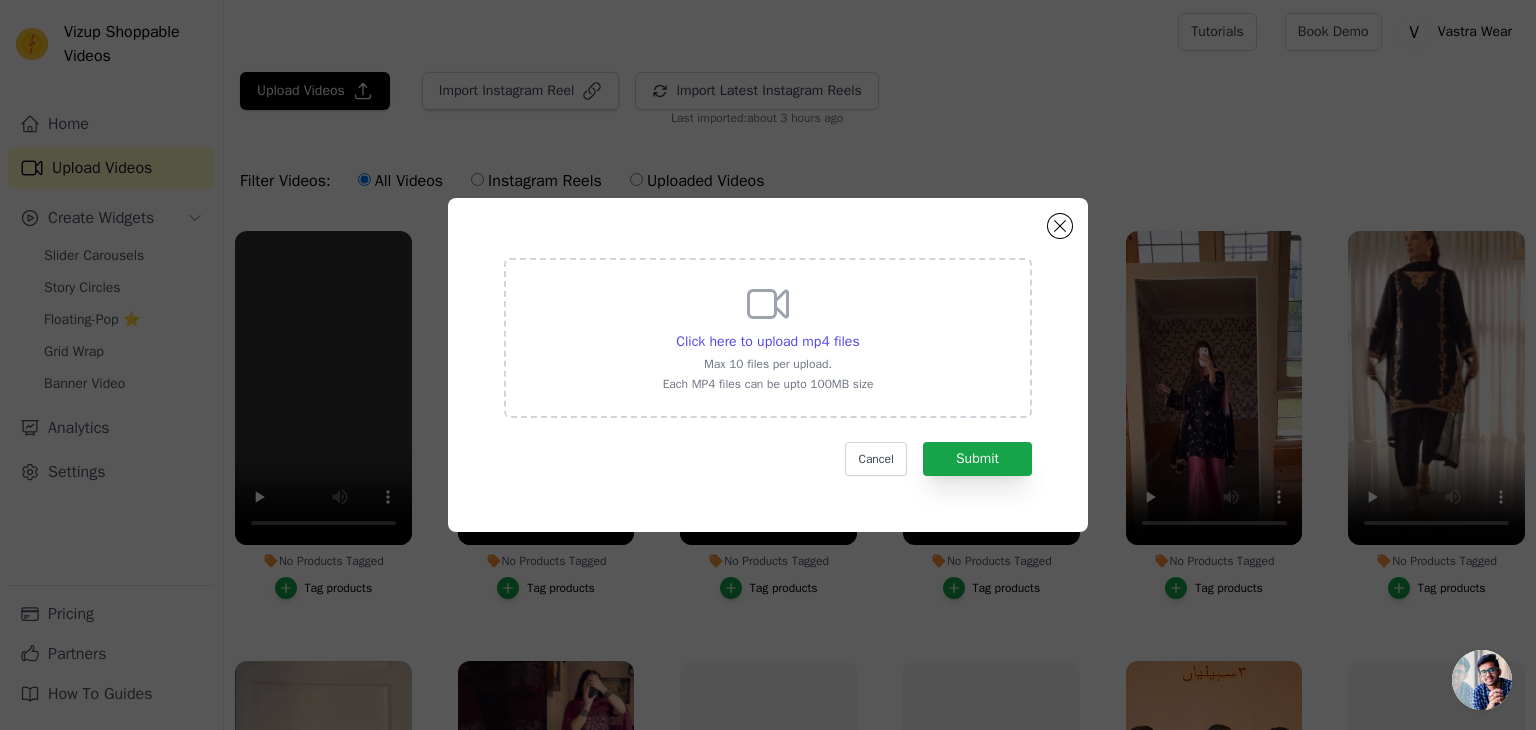 click on "Click here to upload mp4 files     Max 10 files per upload.   Each MP4 files can be upto 100MB size" at bounding box center (768, 336) 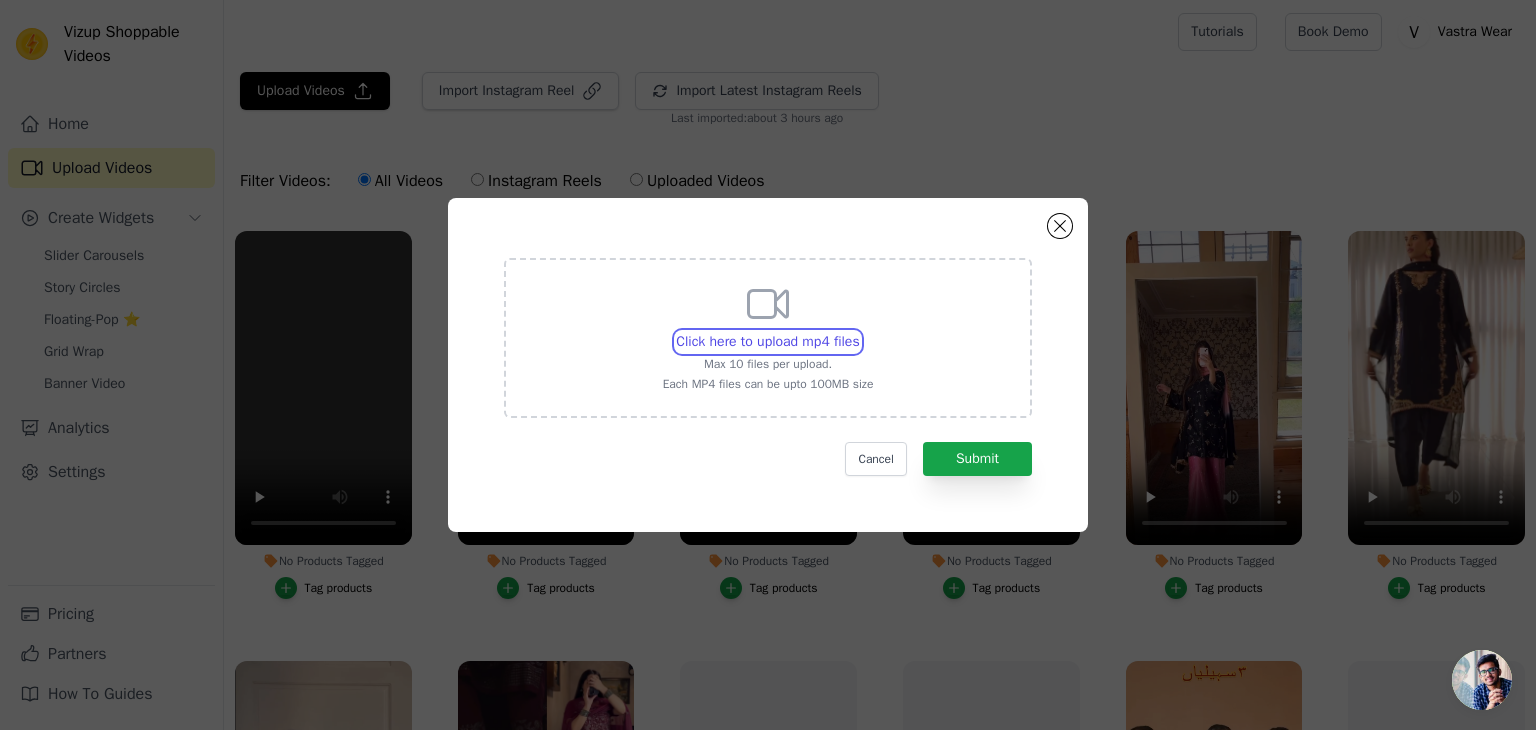 click on "Click here to upload mp4 files     Max 10 files per upload.   Each MP4 files can be upto 100MB size" at bounding box center (859, 331) 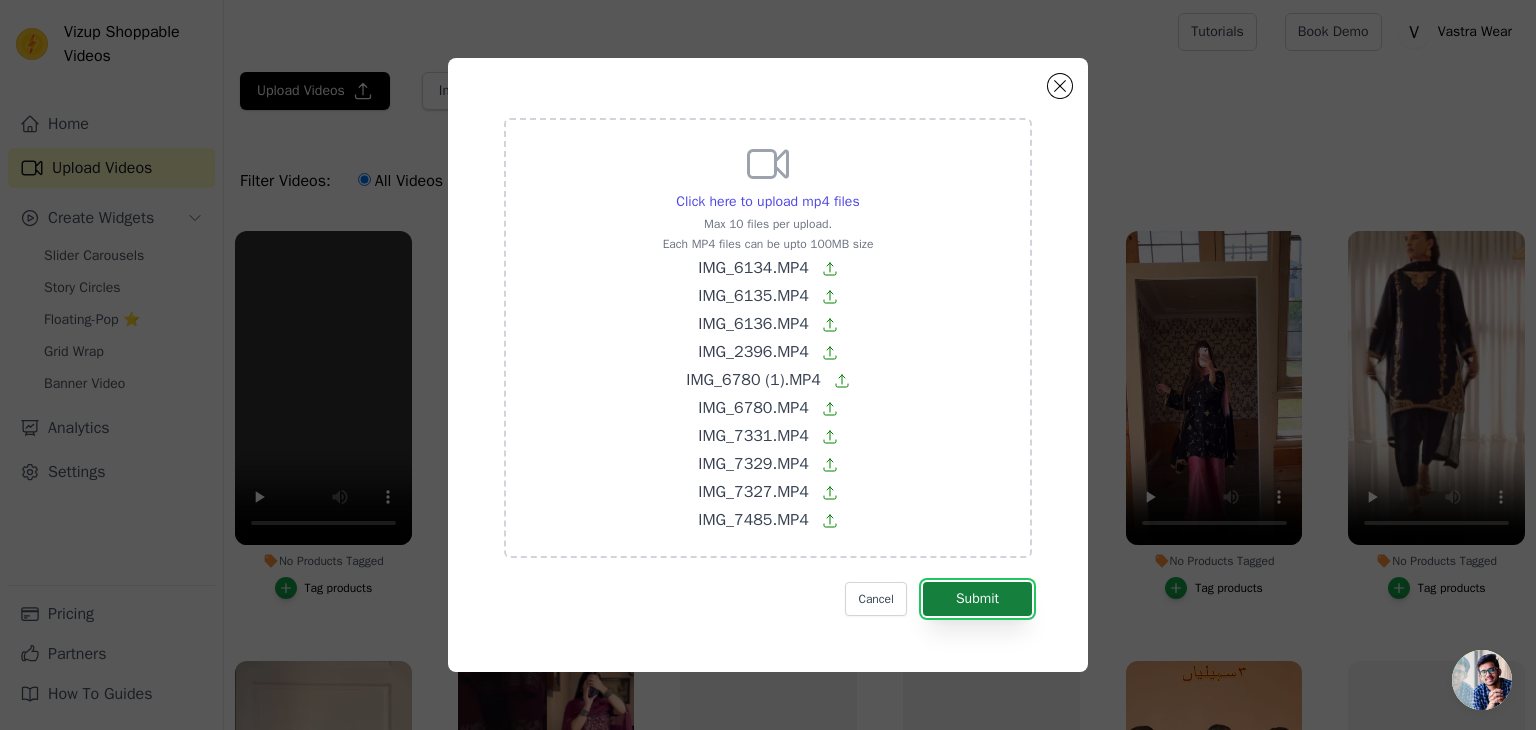 click on "Submit" at bounding box center [977, 599] 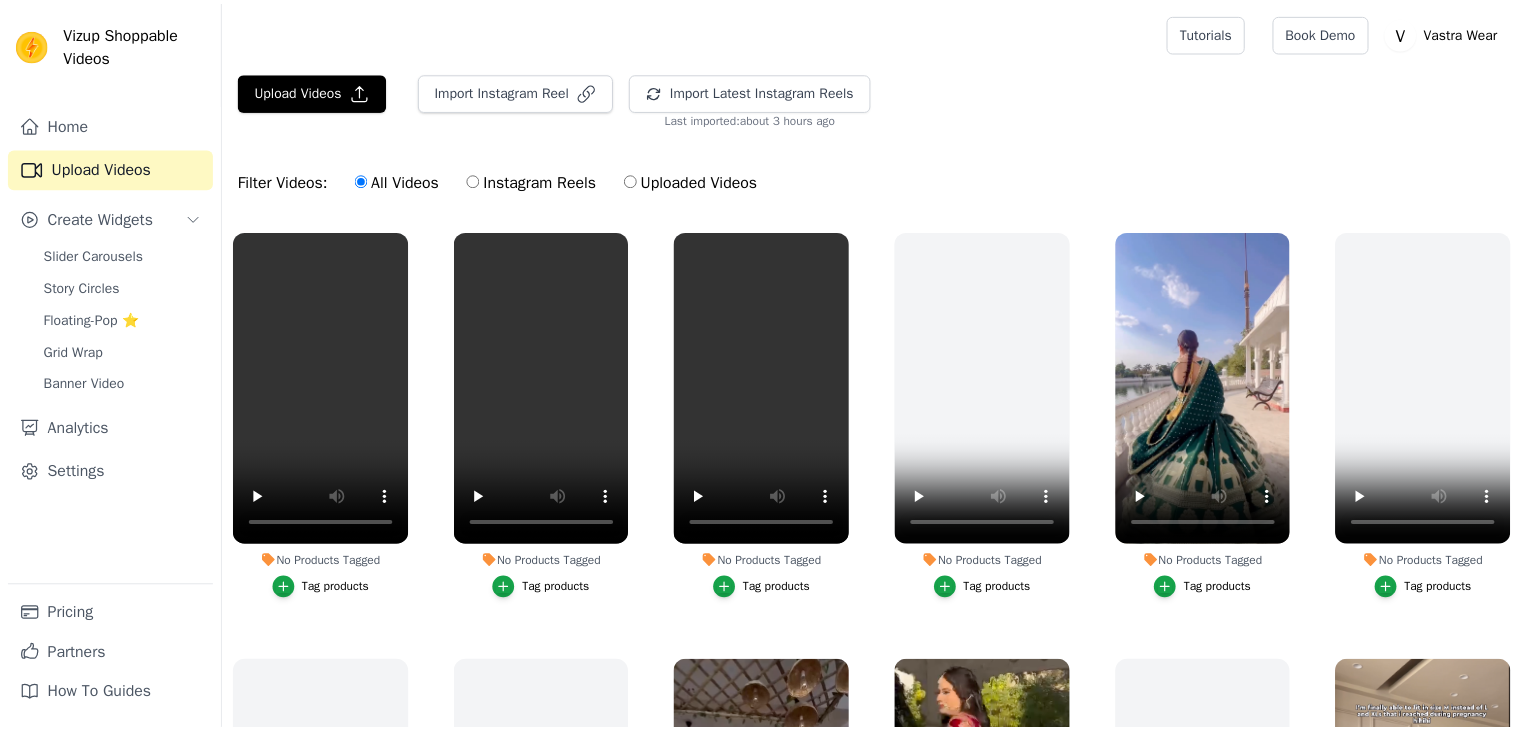 scroll, scrollTop: 0, scrollLeft: 0, axis: both 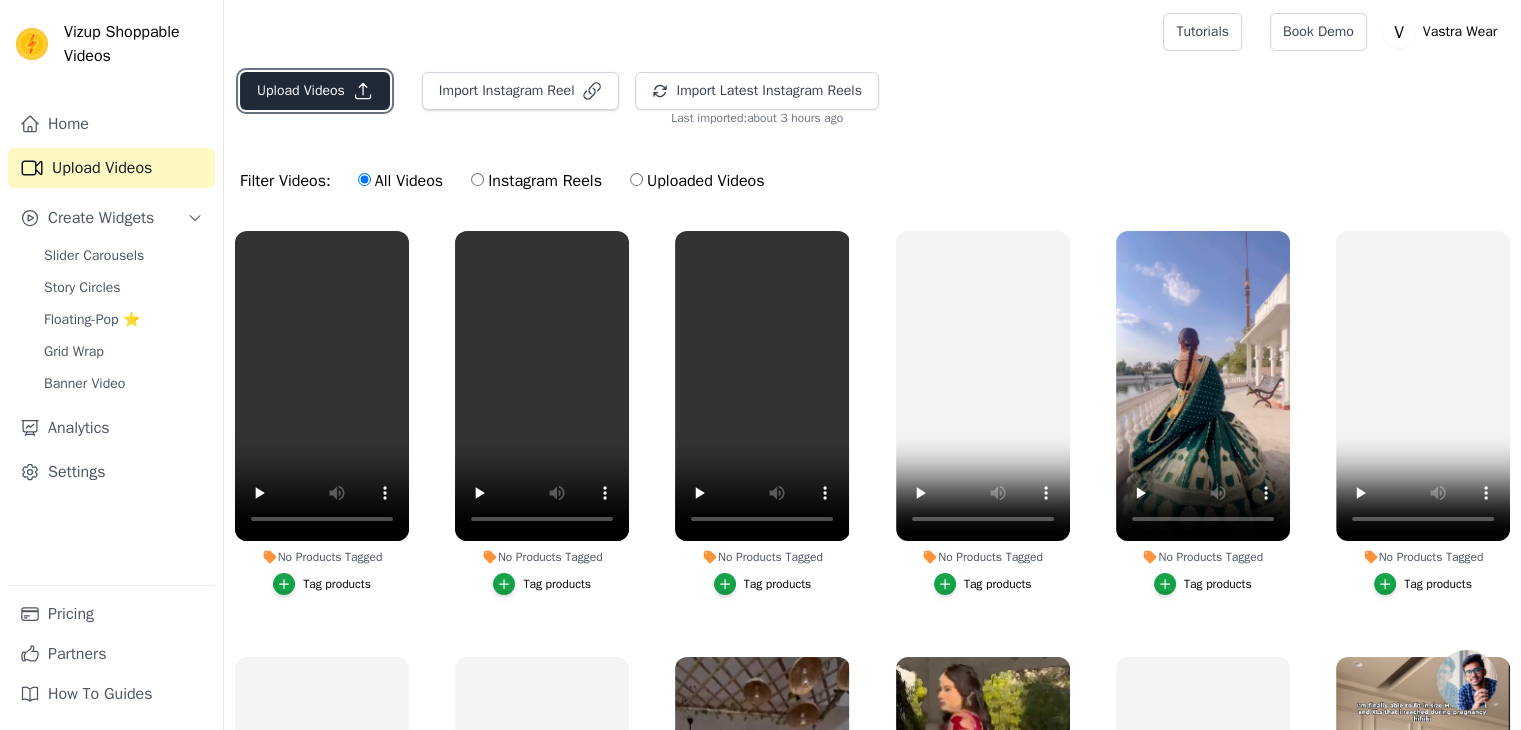 click on "Upload Videos" at bounding box center (315, 91) 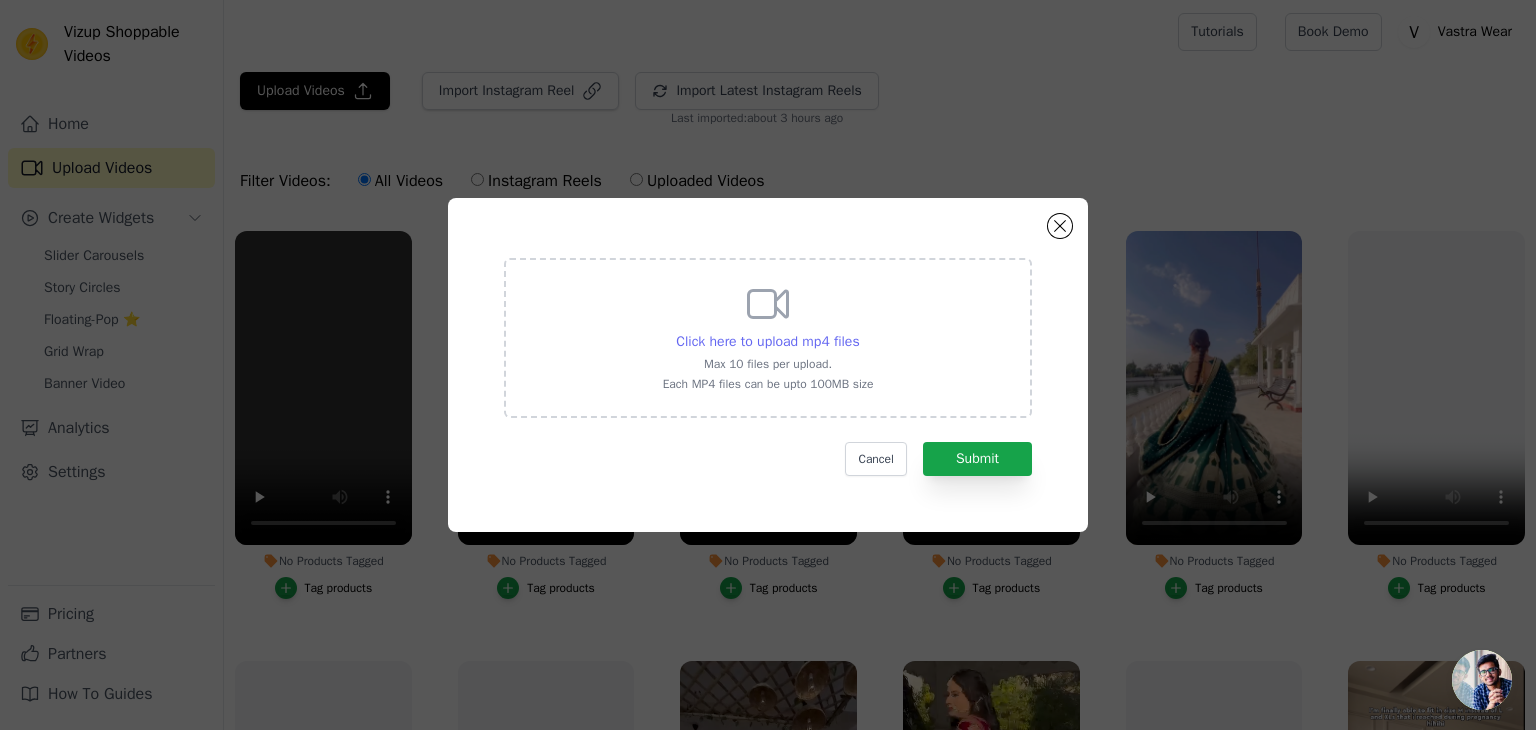 click on "Click here to upload mp4 files" at bounding box center (767, 342) 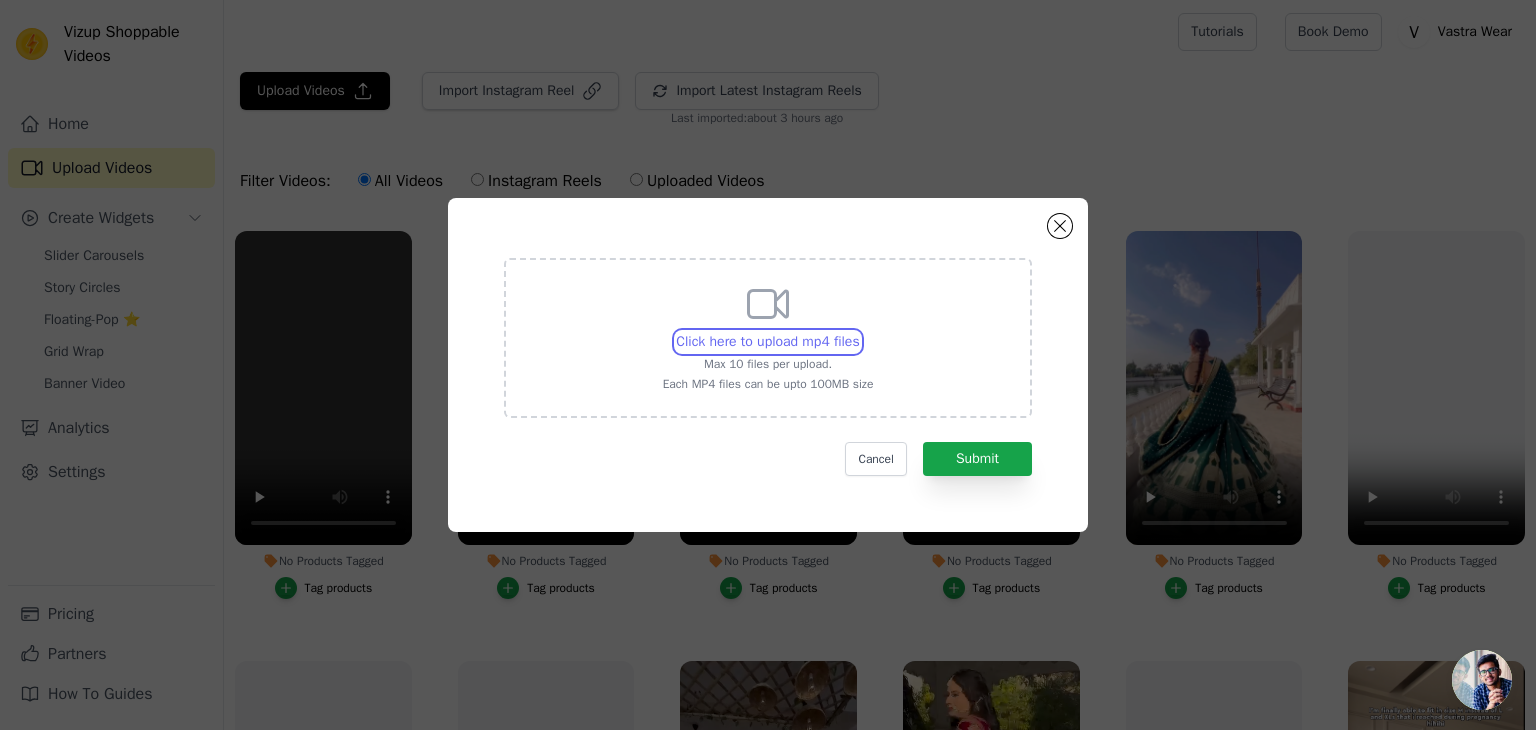 click on "Click here to upload mp4 files     Max 10 files per upload.   Each MP4 files can be upto 100MB size" at bounding box center [859, 331] 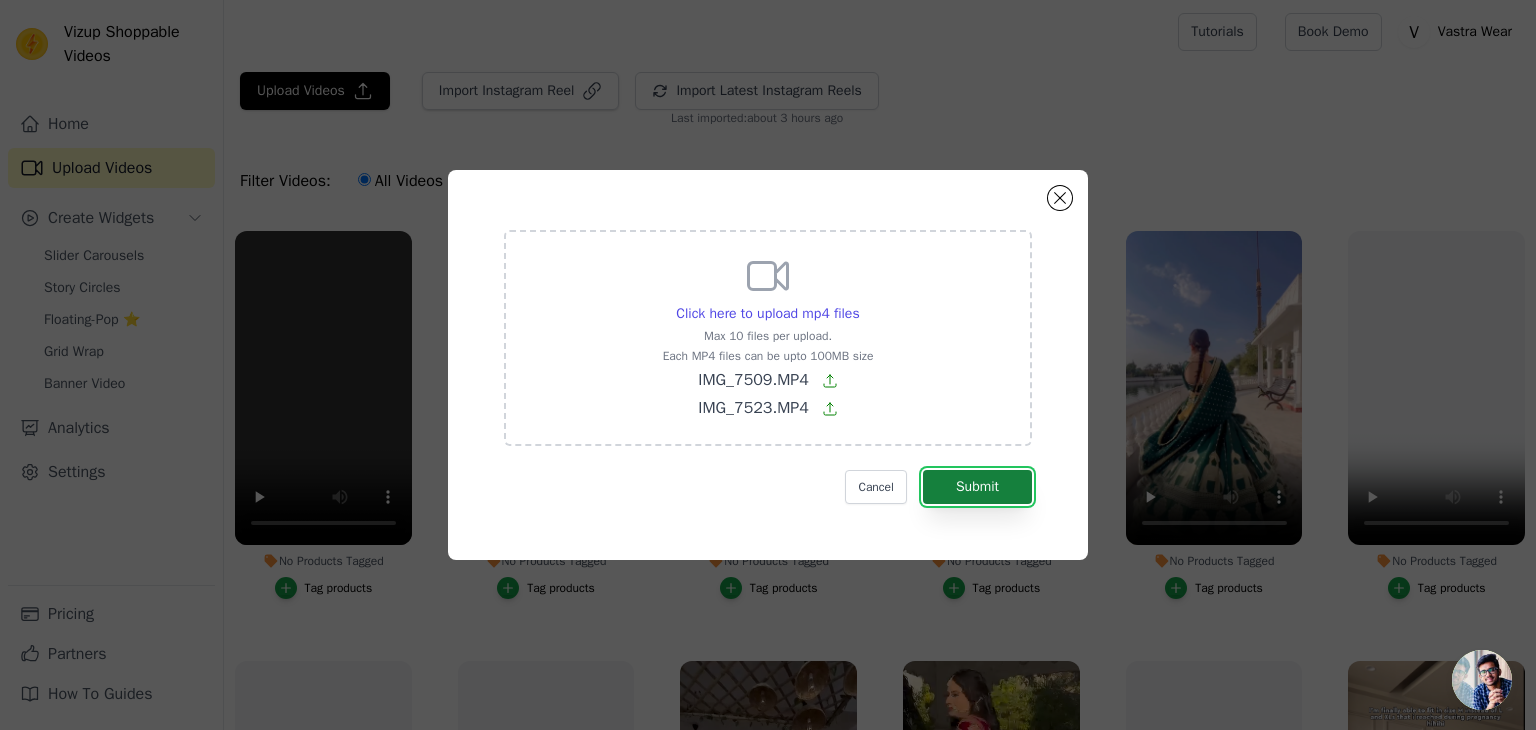 click on "Submit" at bounding box center (977, 487) 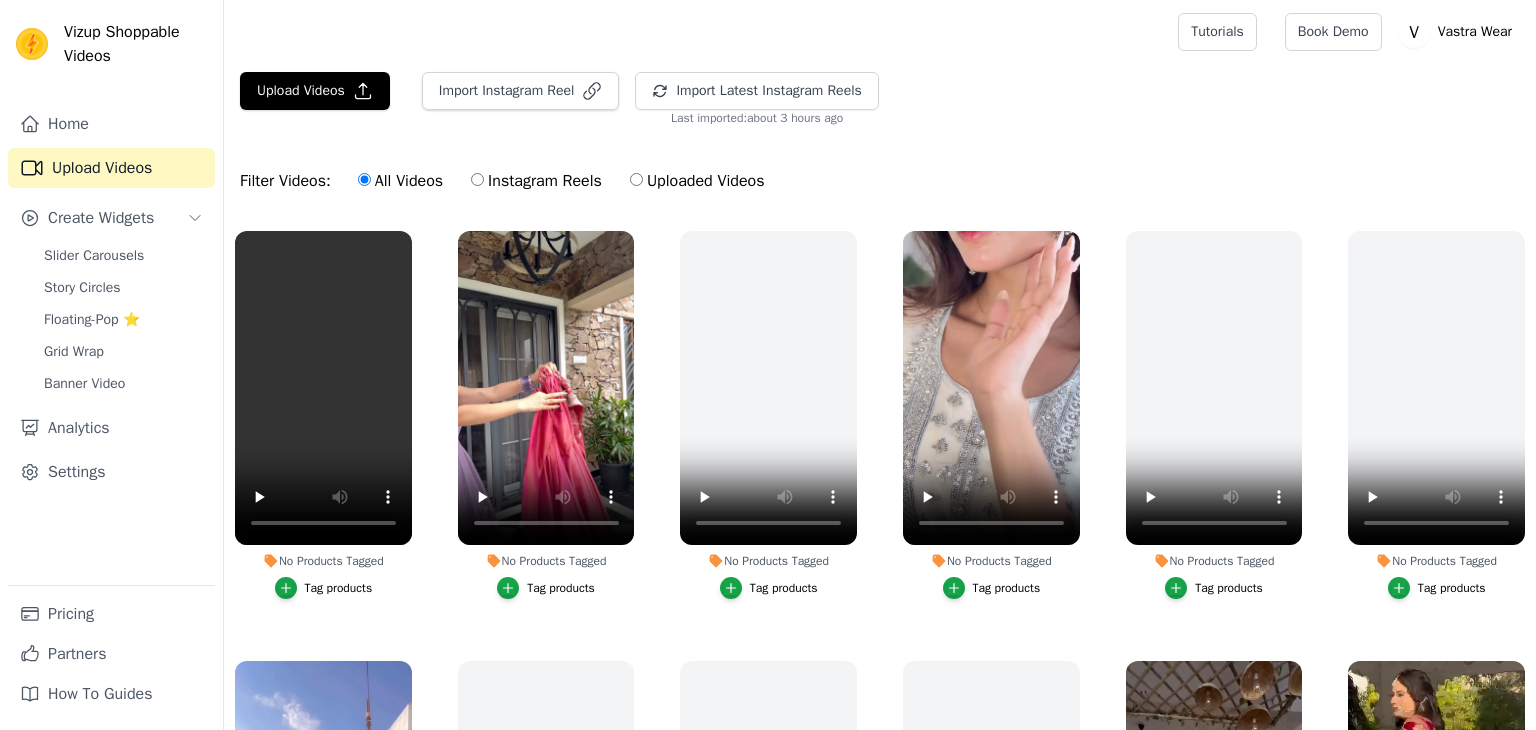scroll, scrollTop: 0, scrollLeft: 0, axis: both 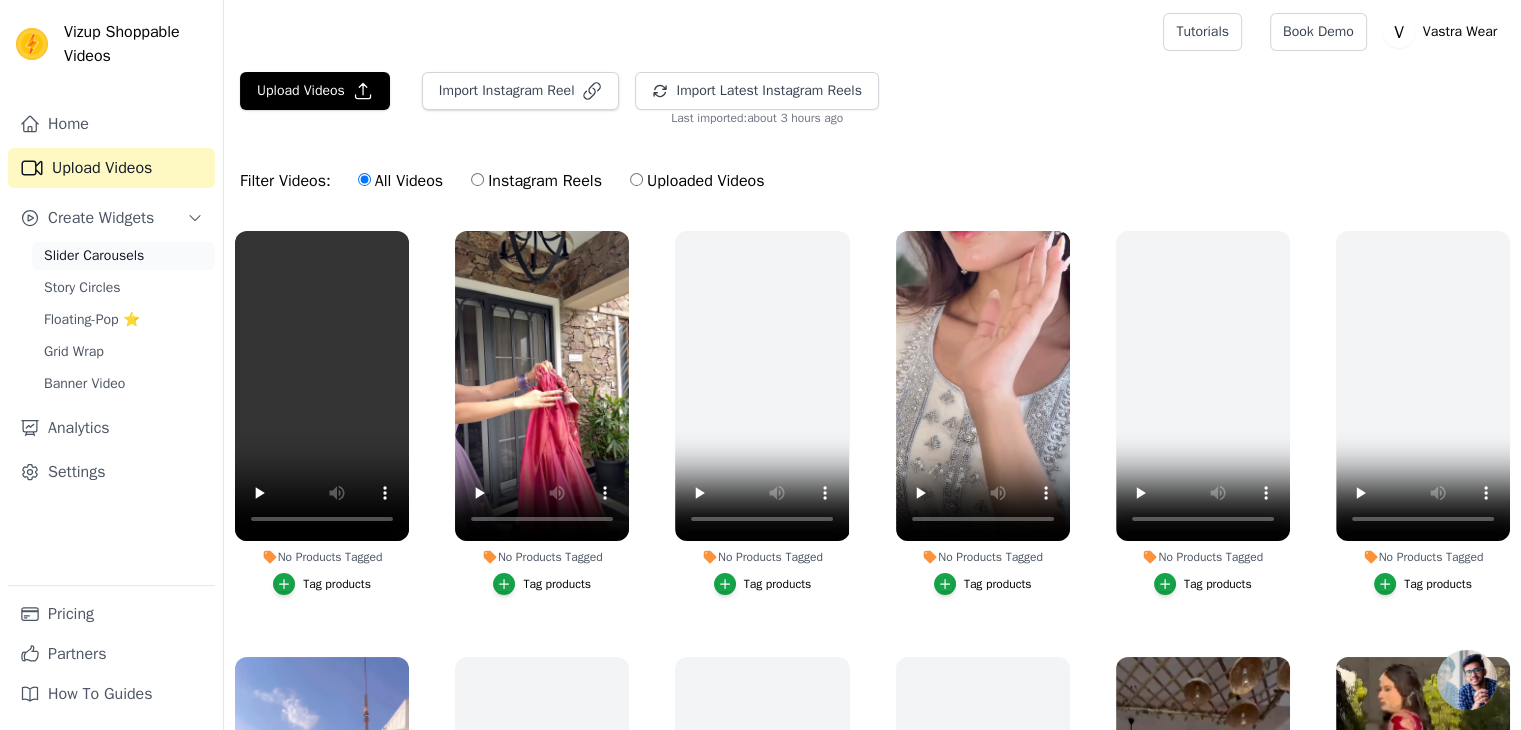 click on "Slider Carousels" at bounding box center (94, 256) 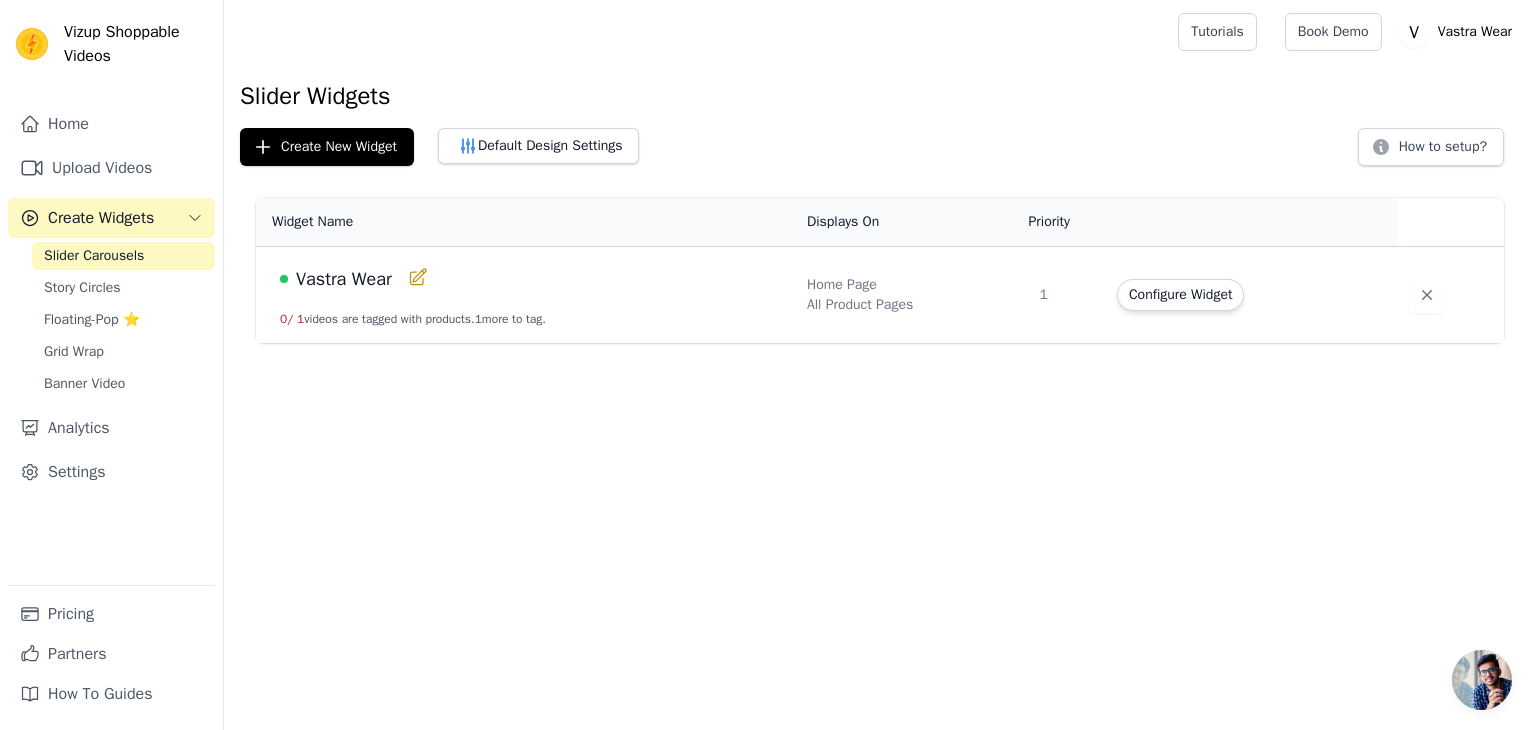 click on "0  /   1  videos are tagged with products.
1  more to tag." at bounding box center (413, 319) 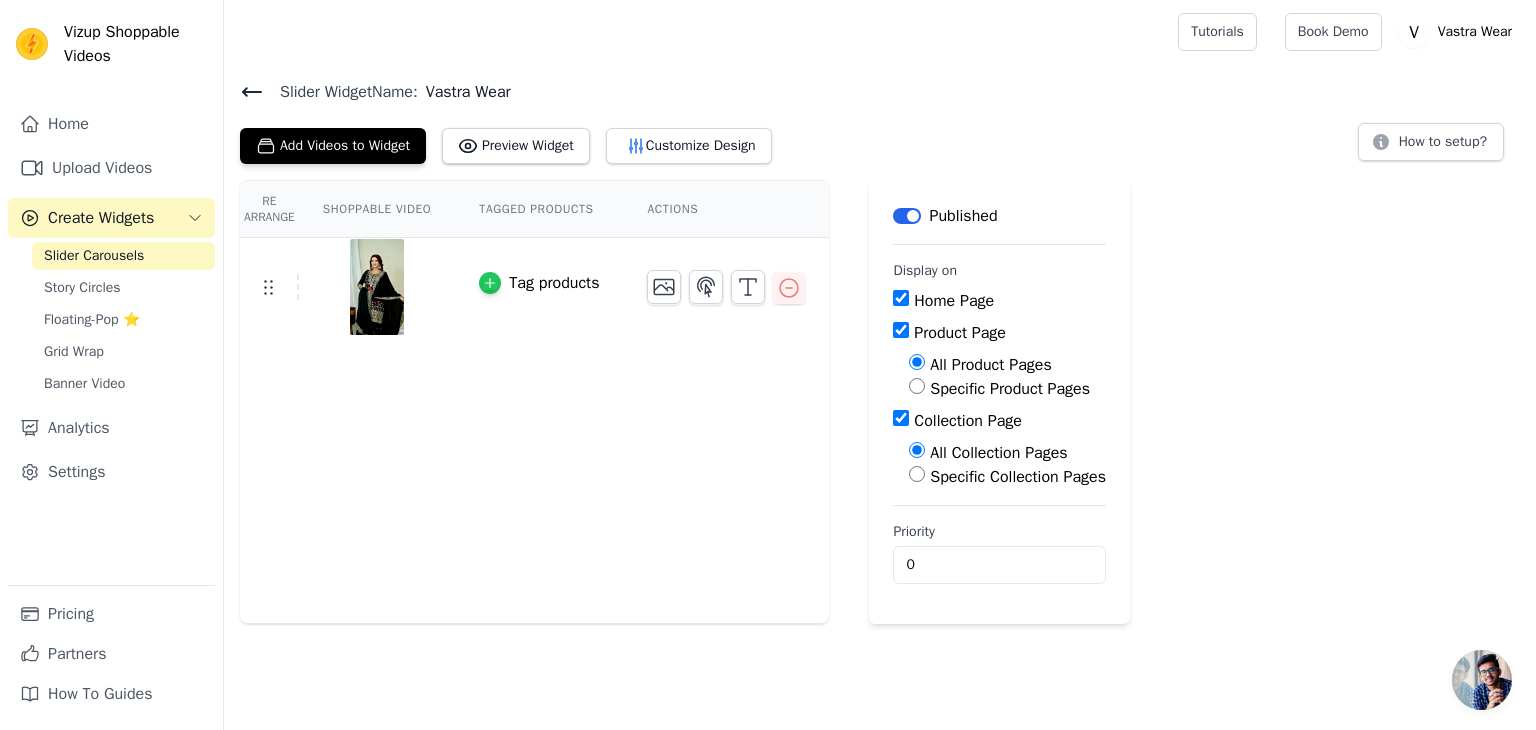 click 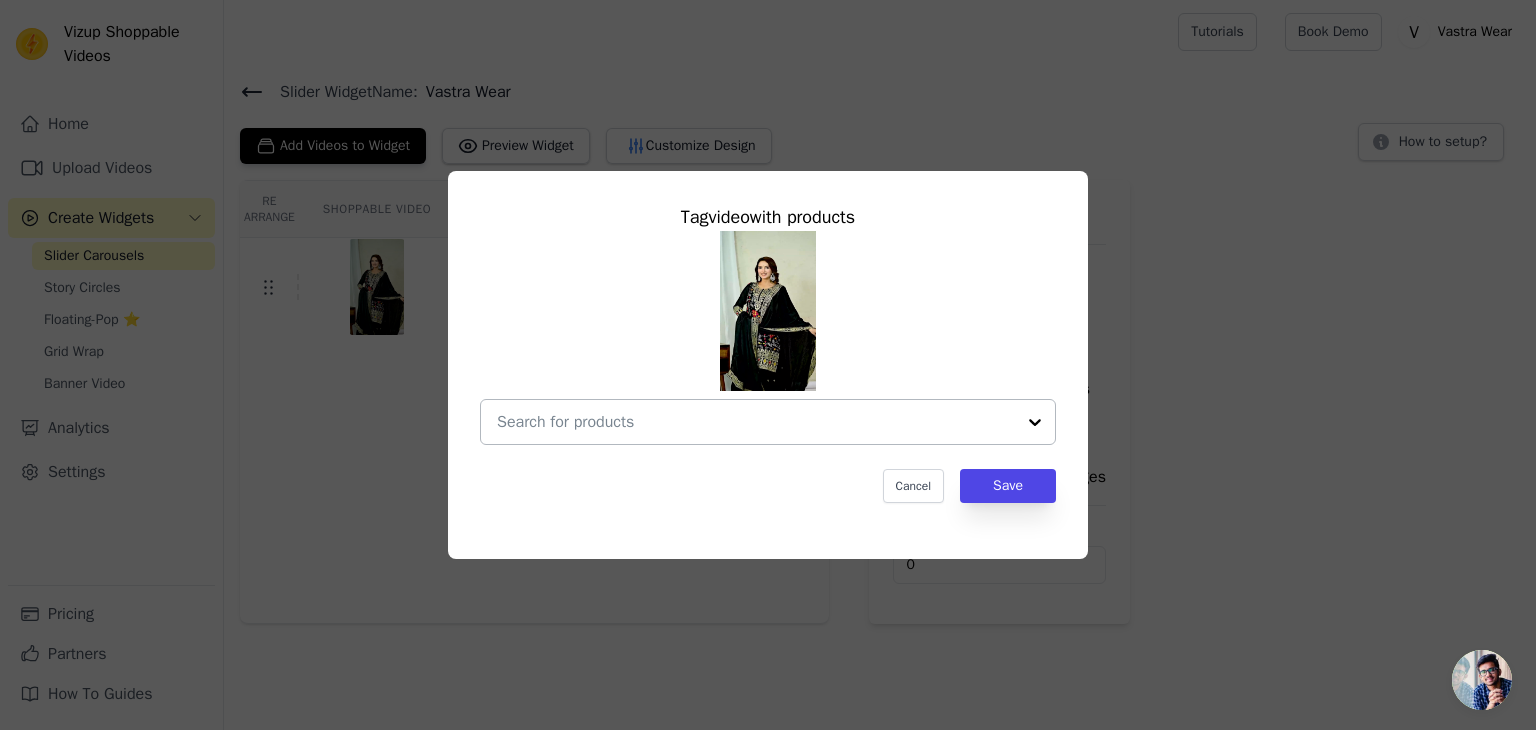 click at bounding box center (1035, 422) 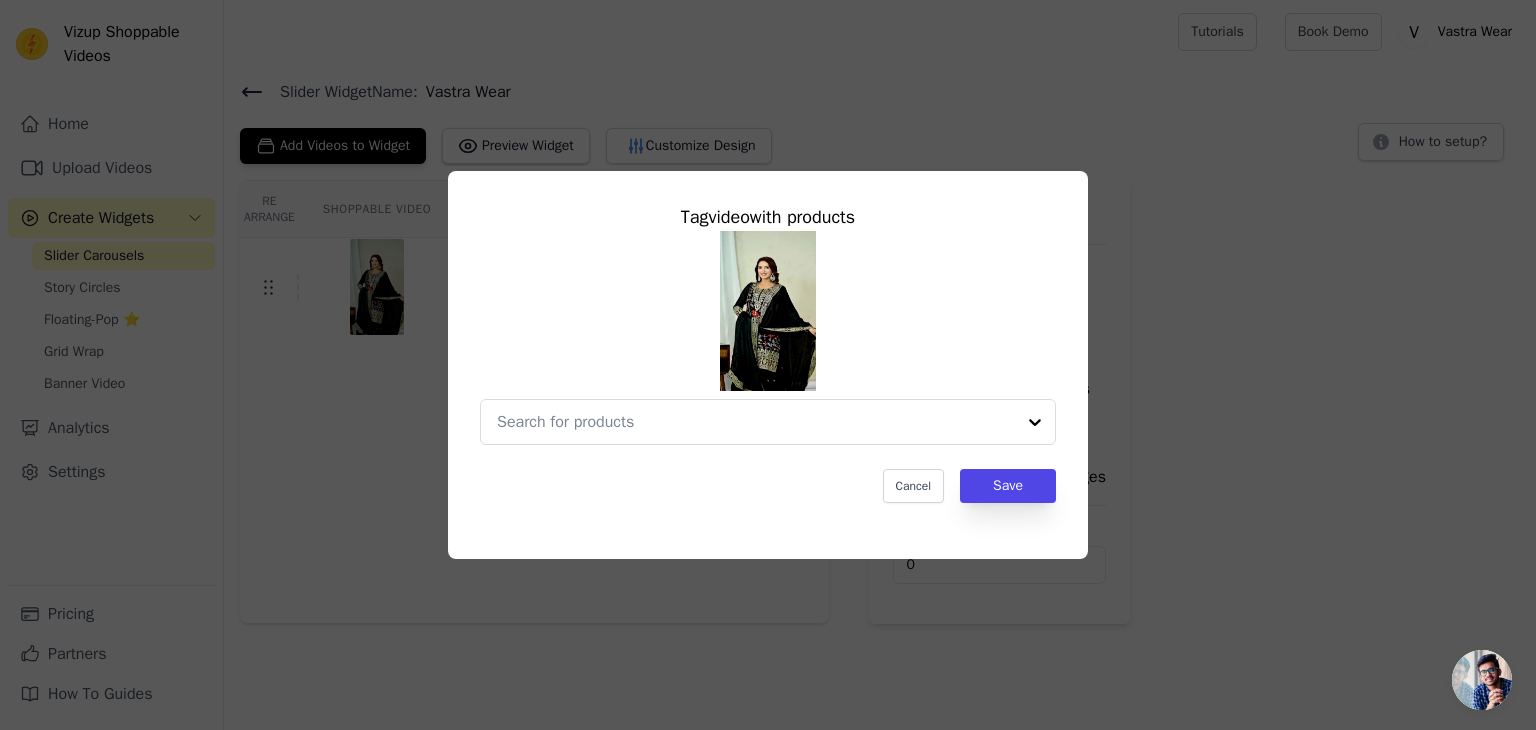 click on "Tag  video  with products                         Cancel   Save" at bounding box center (768, 365) 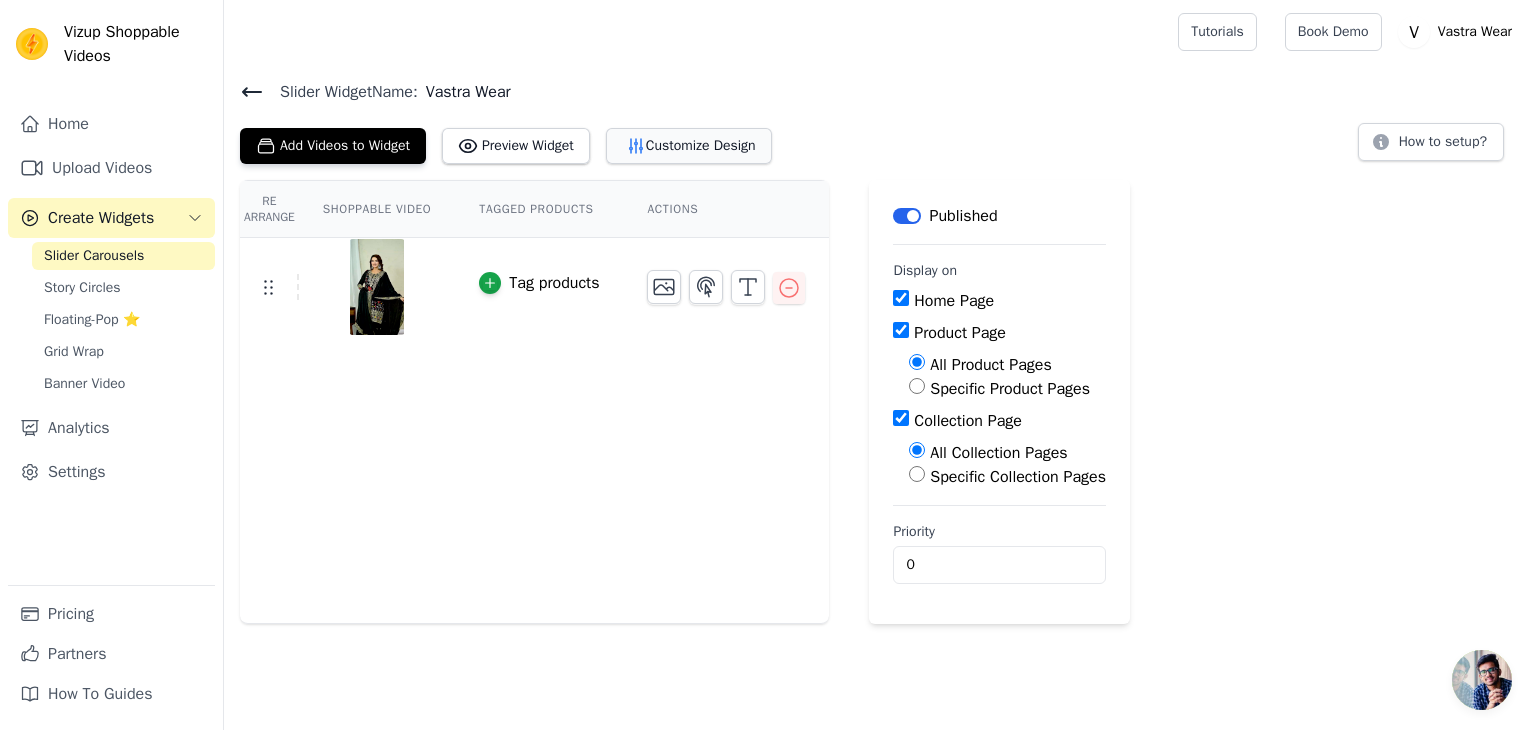 click 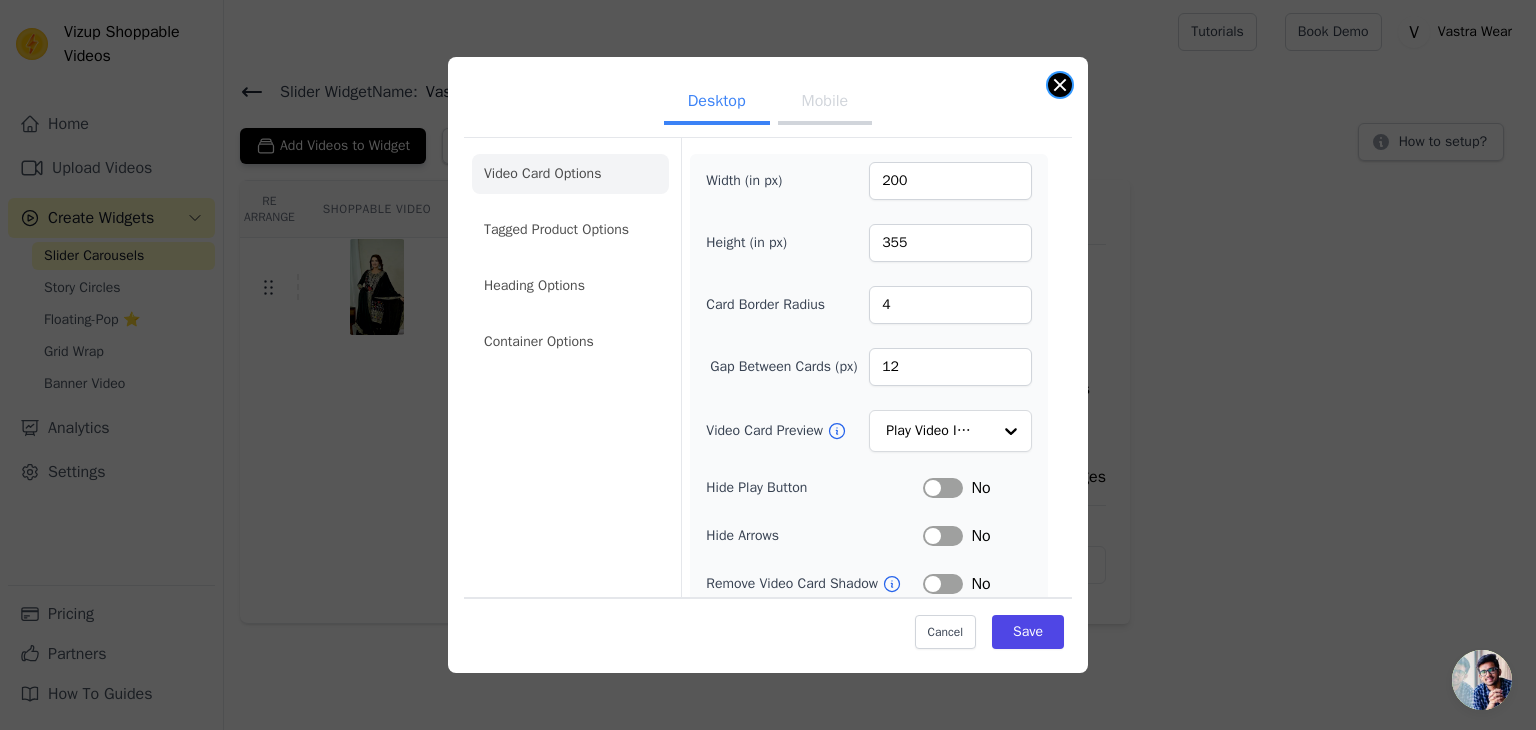 click at bounding box center [1060, 85] 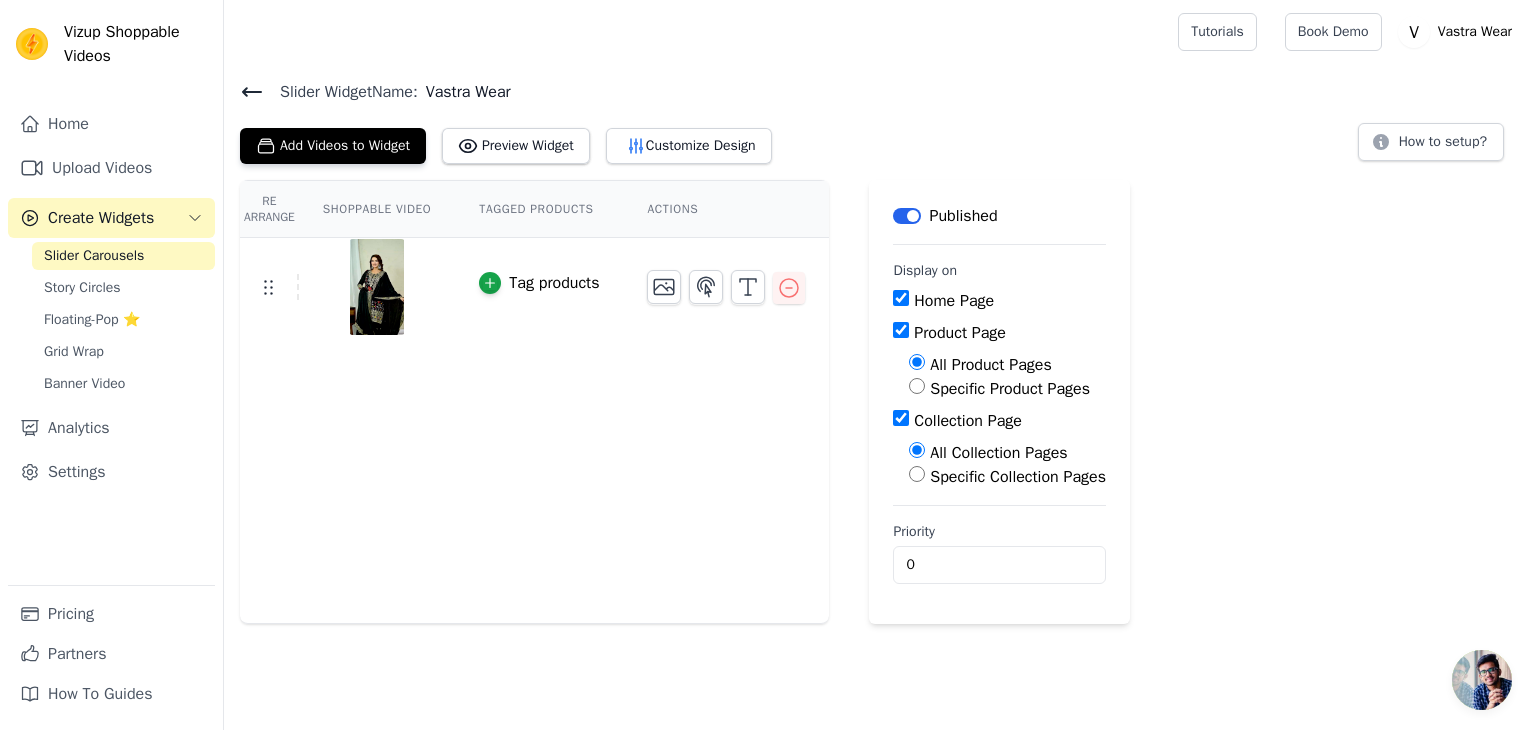 click 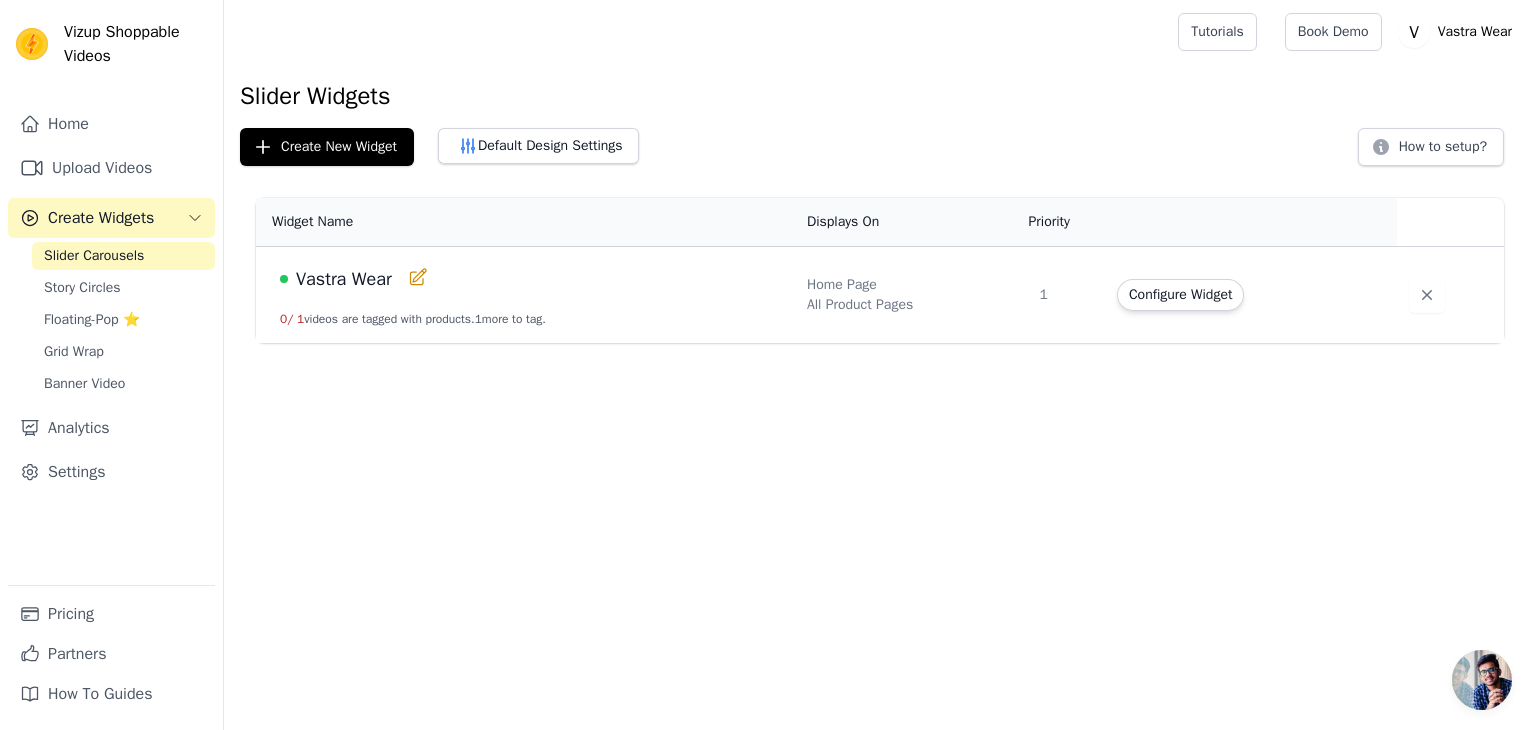 click on "Vastra Wear     0  /   1  videos are tagged with products.
1  more to tag." at bounding box center (525, 295) 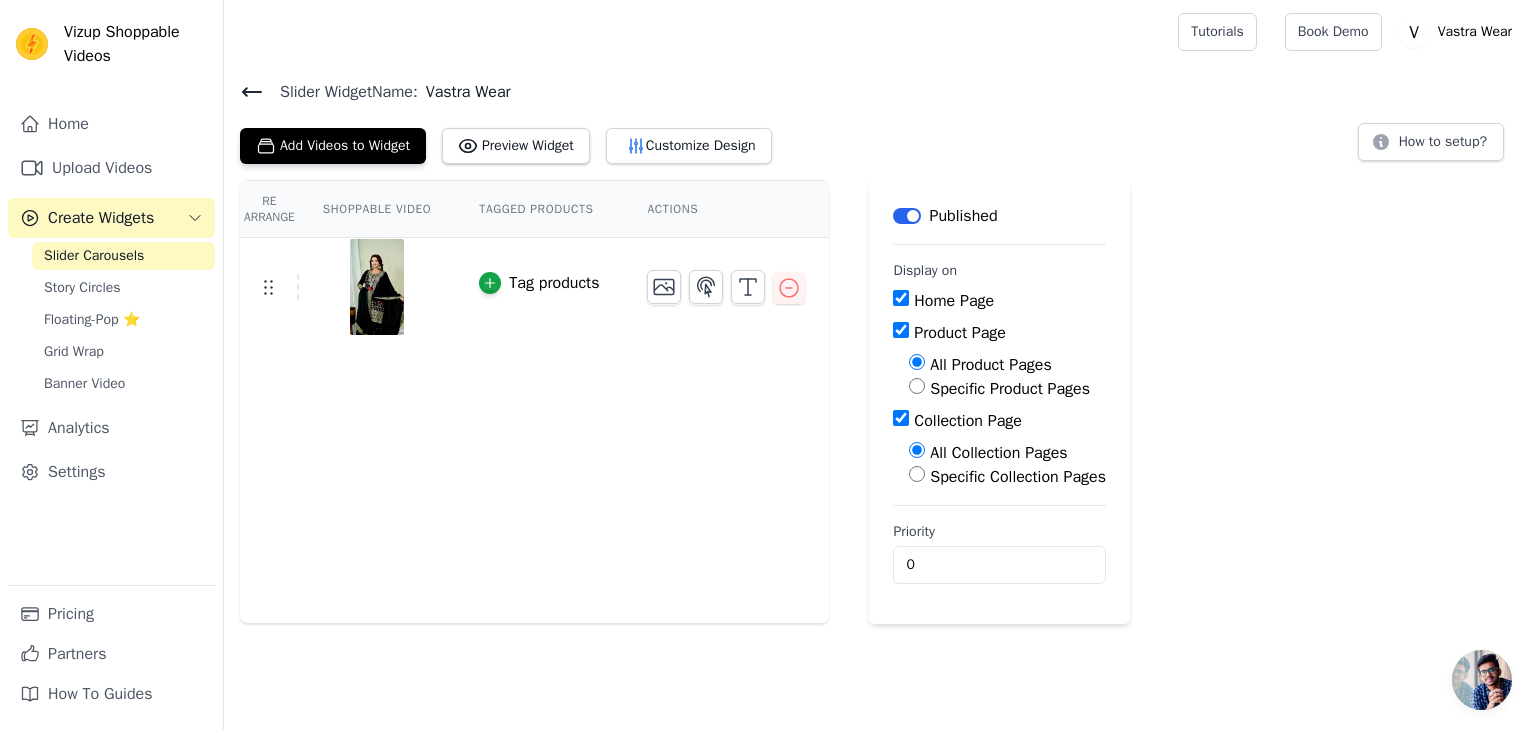 click on "Re Arrange   Shoppable Video   Tagged Products   Actions             Tag products" at bounding box center [534, 402] 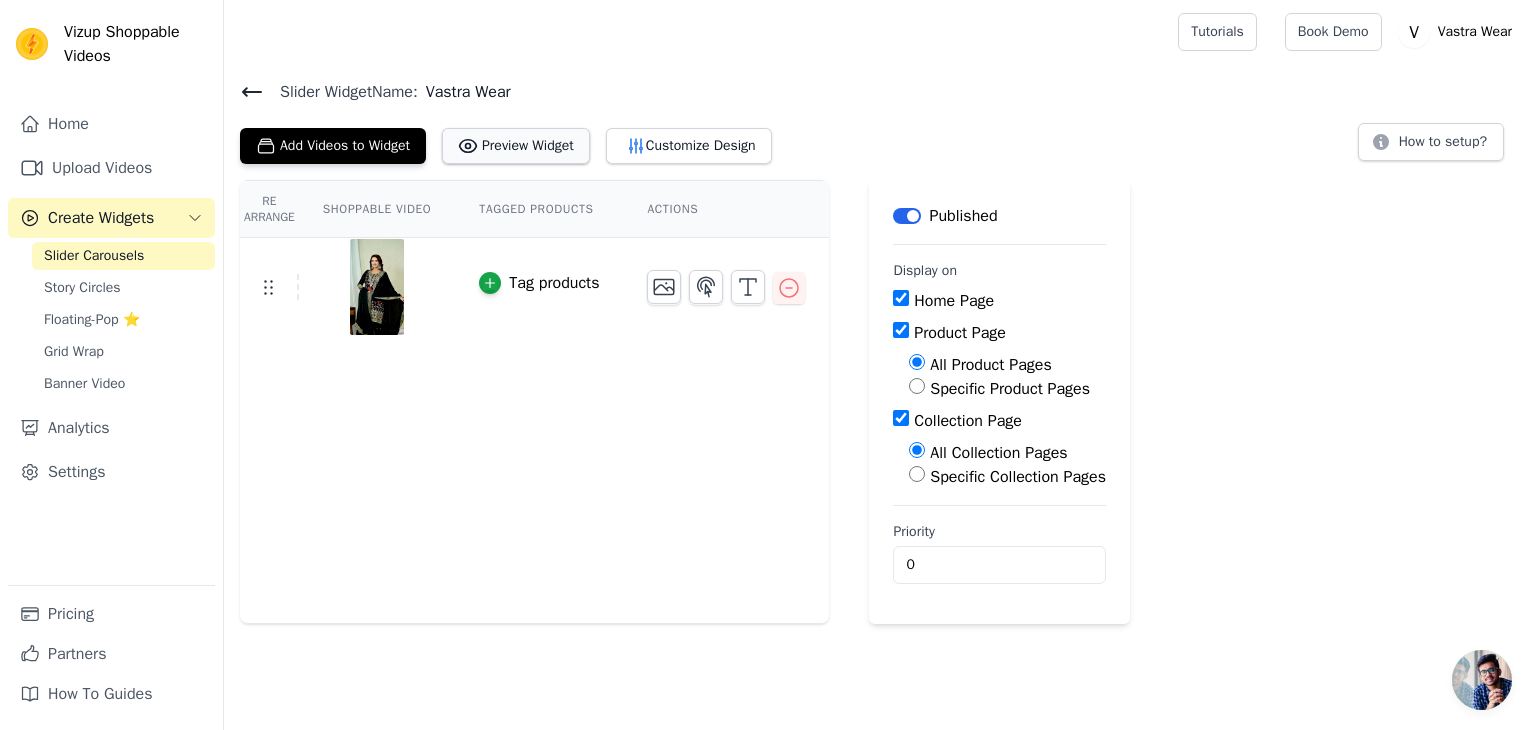 click on "Preview Widget" at bounding box center [516, 146] 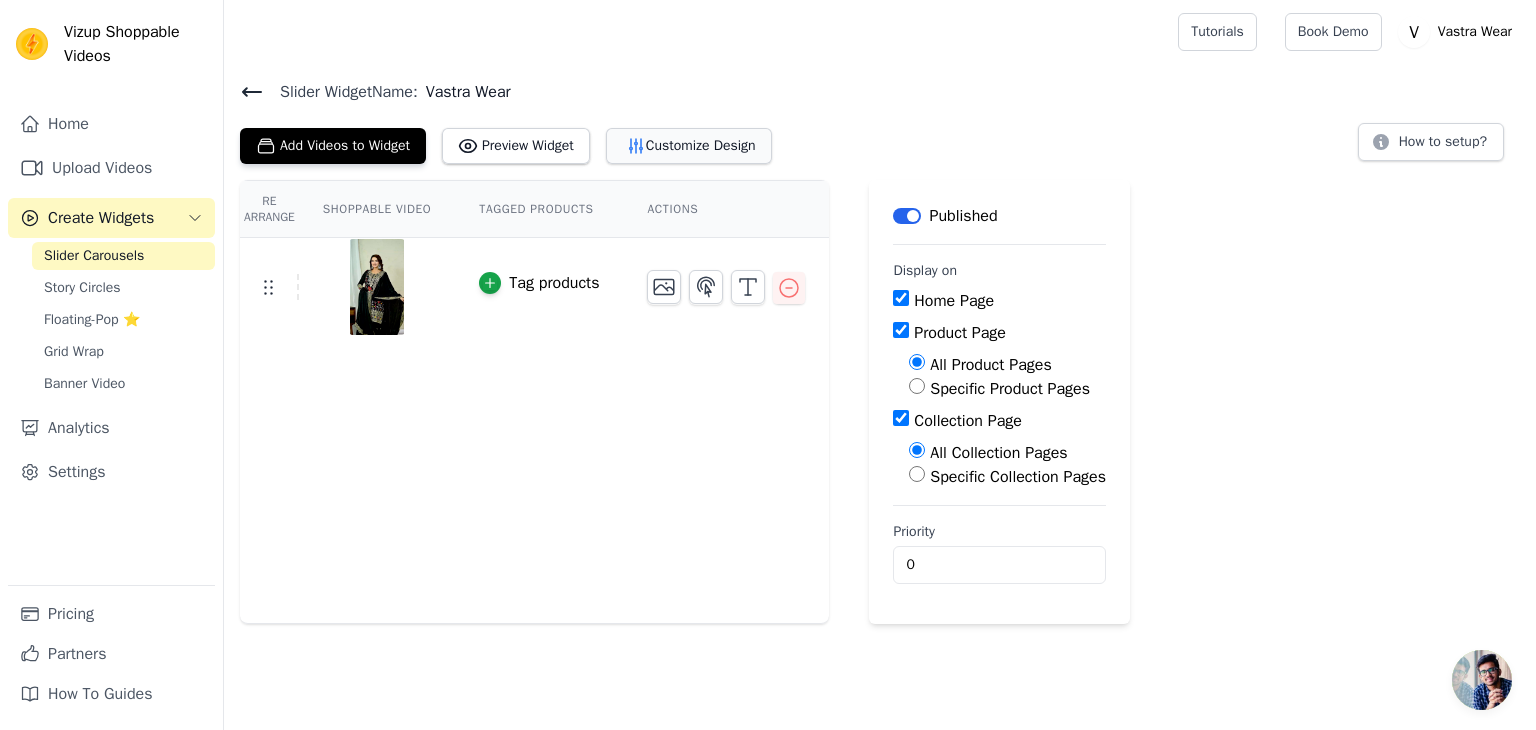 click on "Customize Design" at bounding box center (689, 146) 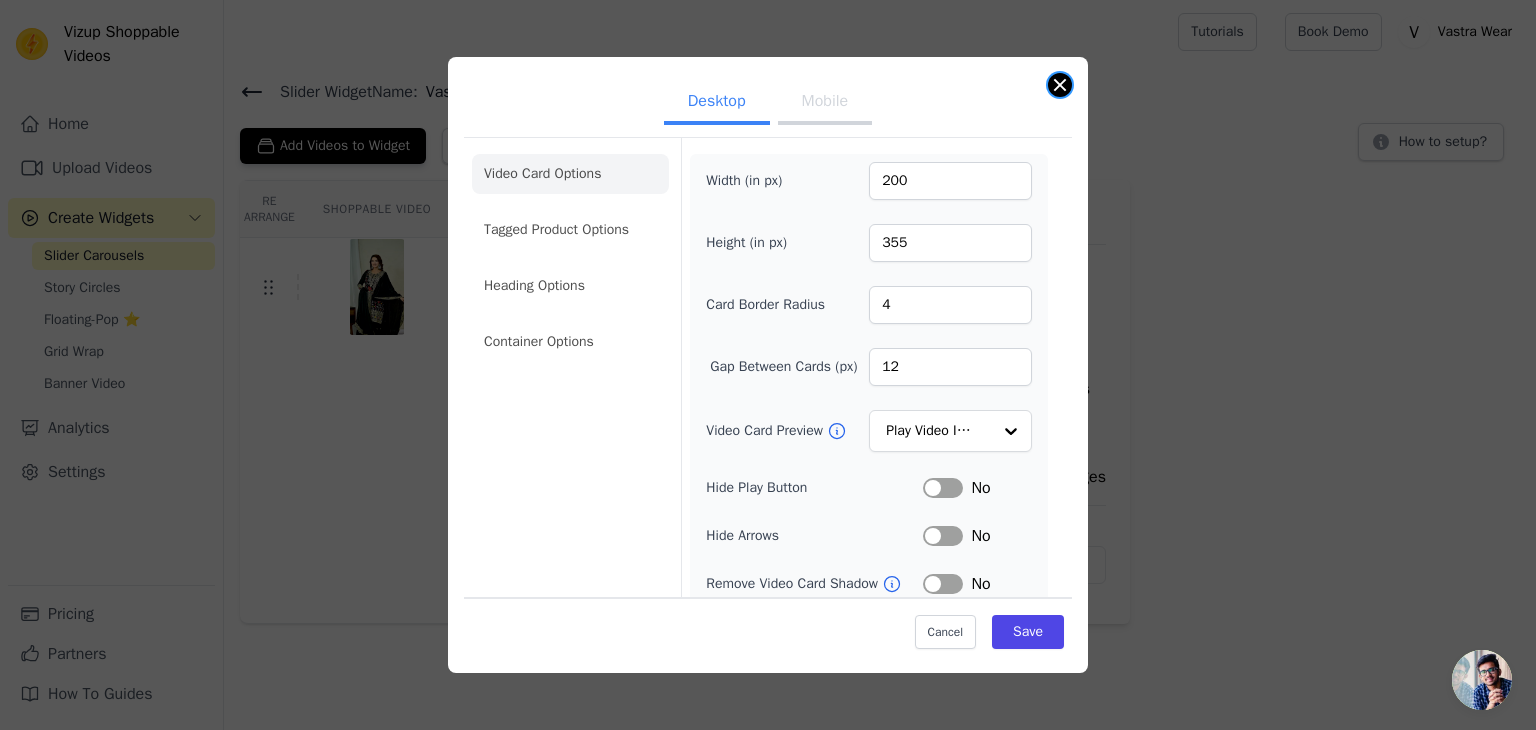 click at bounding box center [1060, 85] 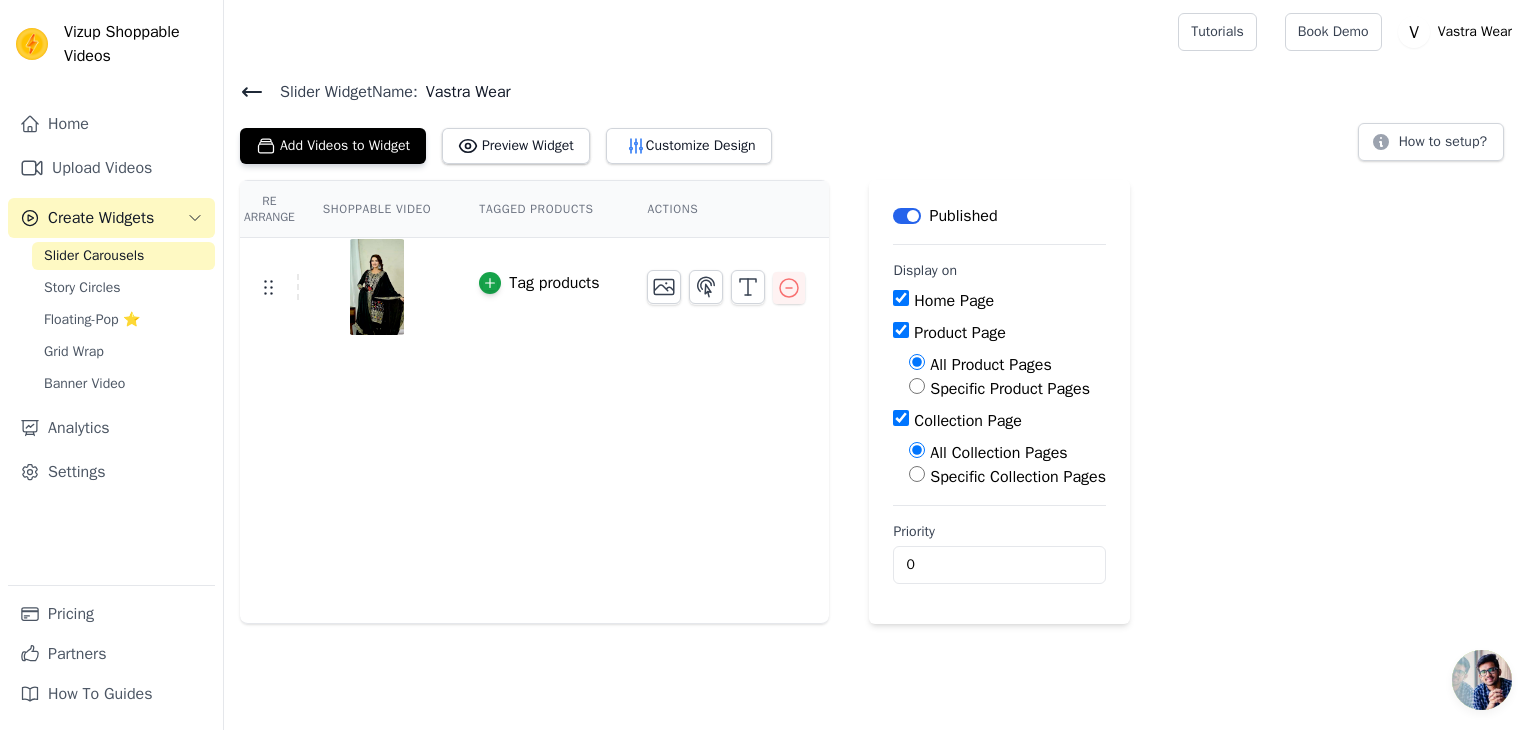 click 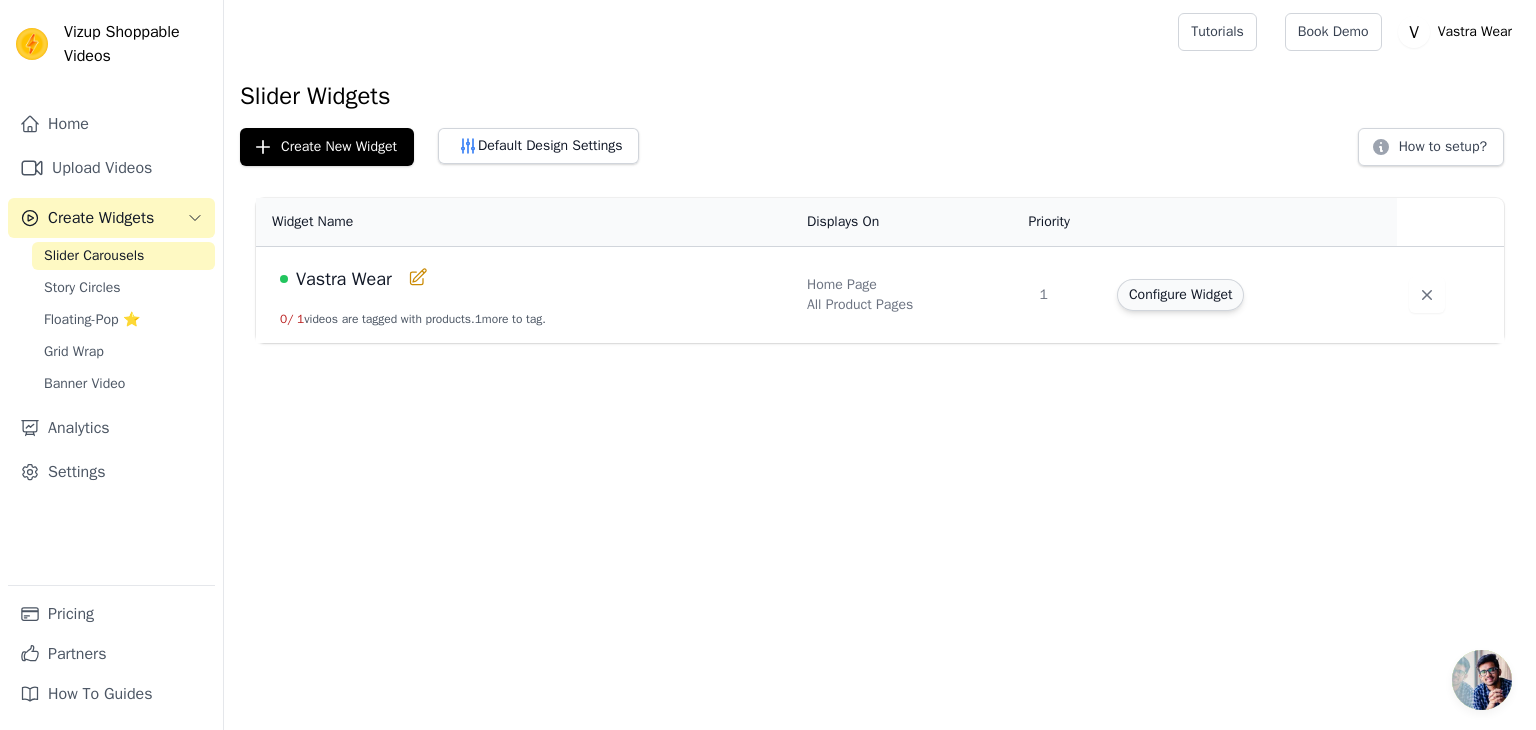 click on "Configure Widget" at bounding box center (1180, 295) 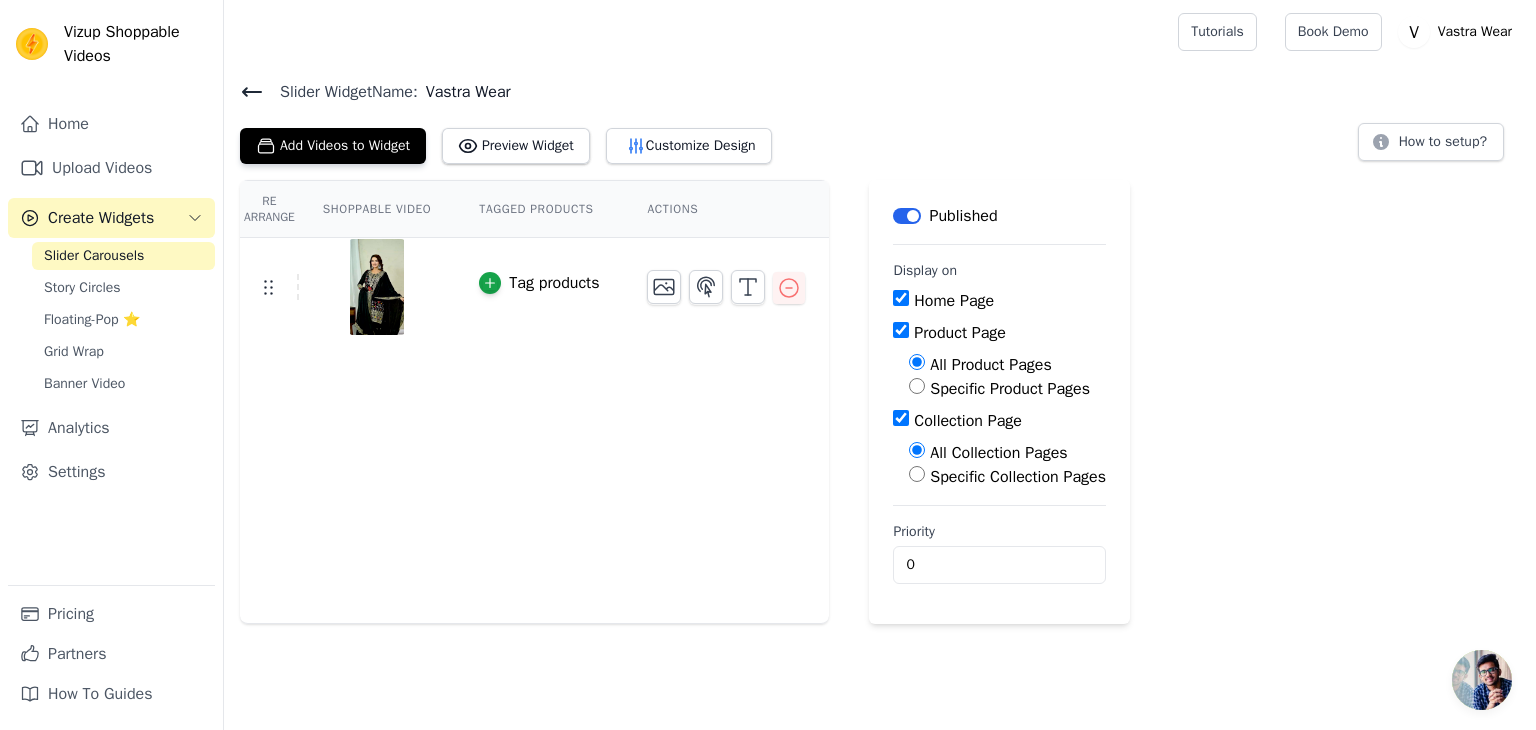 click 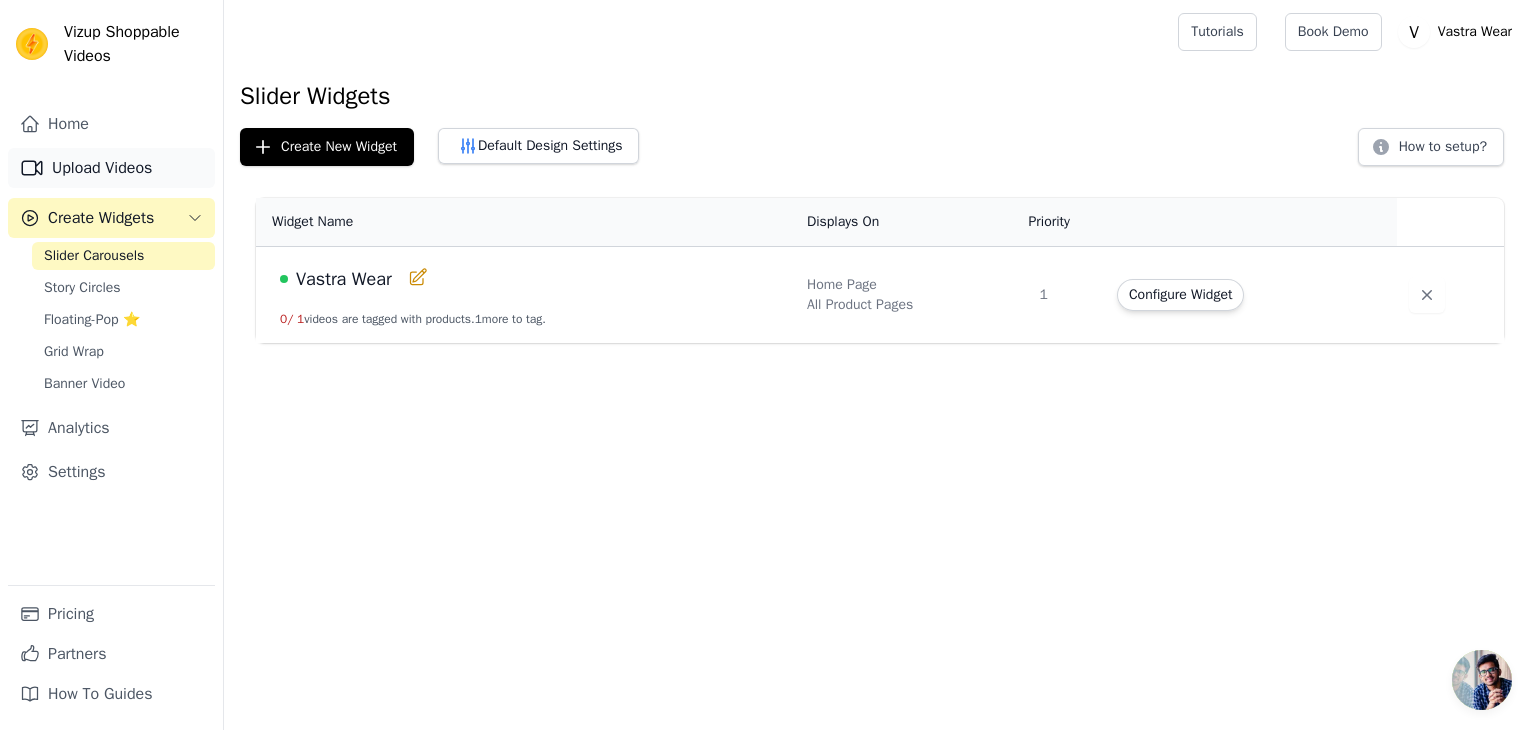 click on "Upload Videos" at bounding box center (111, 168) 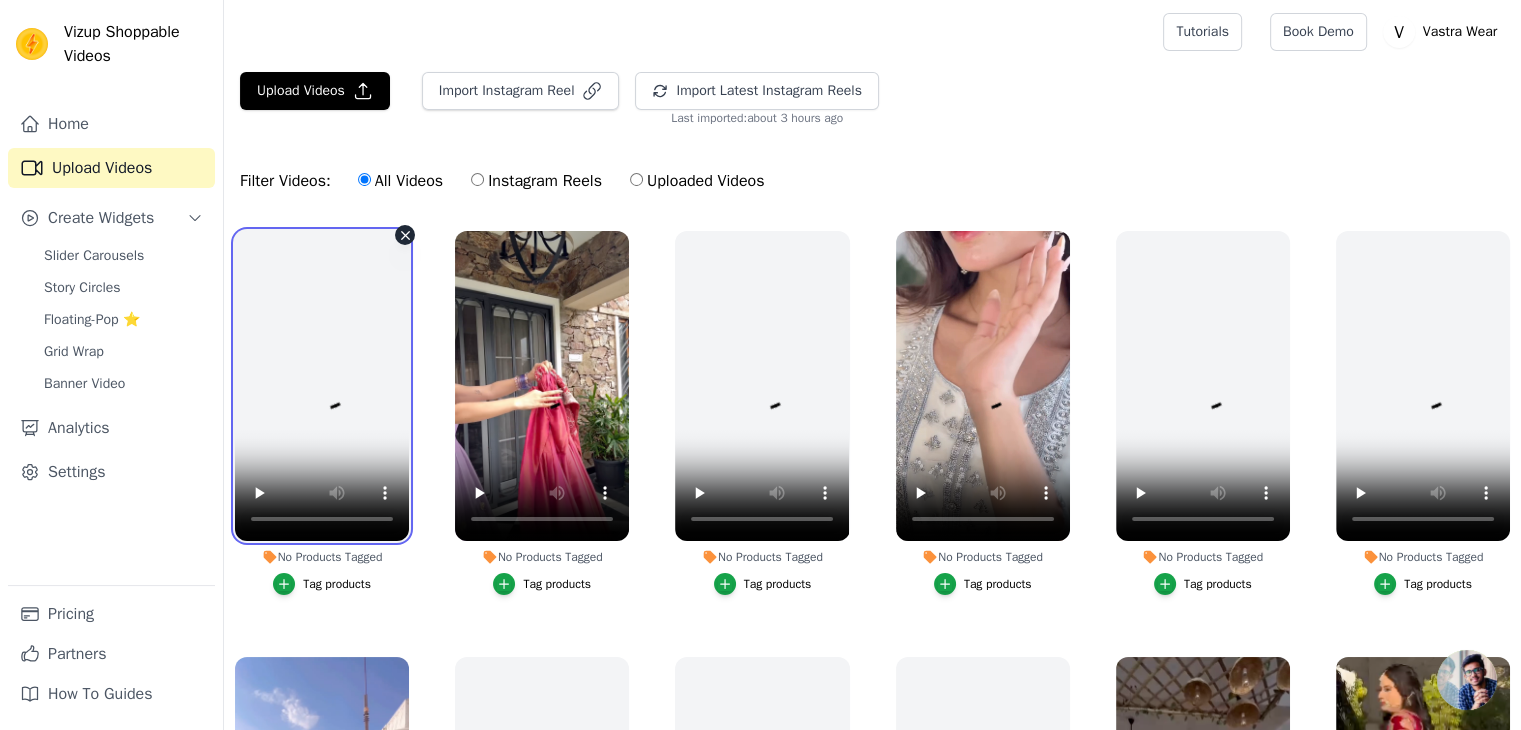 click at bounding box center [322, 386] 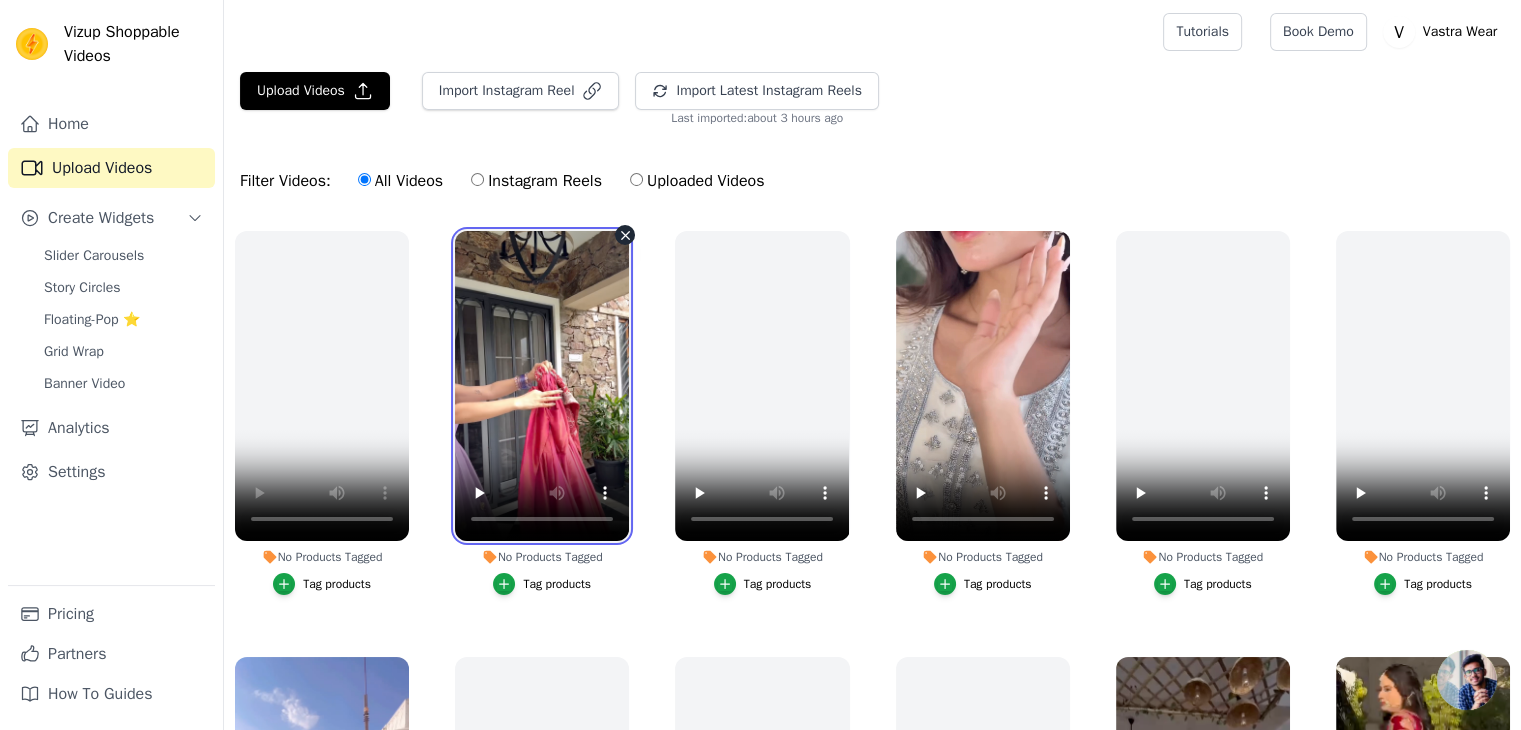 click at bounding box center [542, 386] 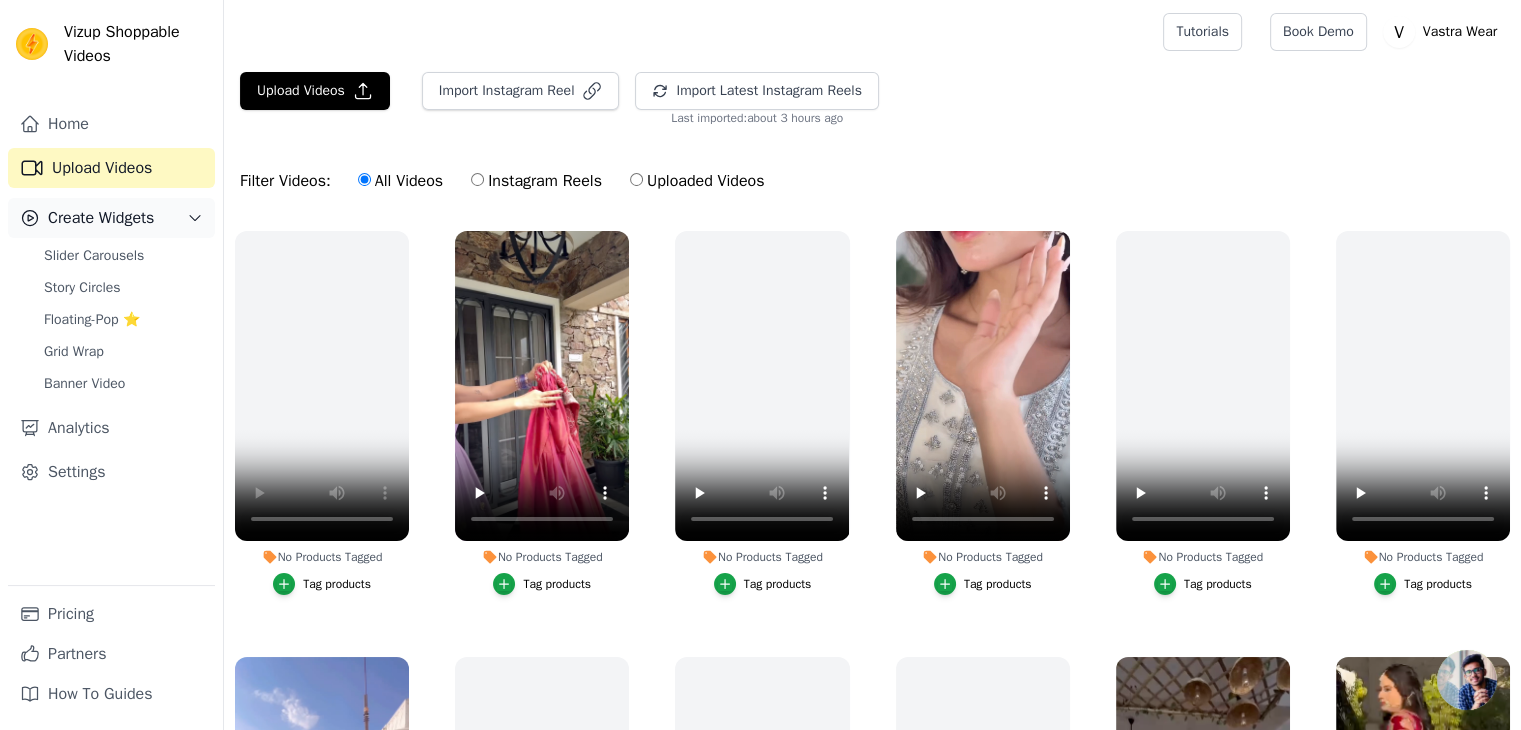 click on "Create Widgets" at bounding box center (111, 218) 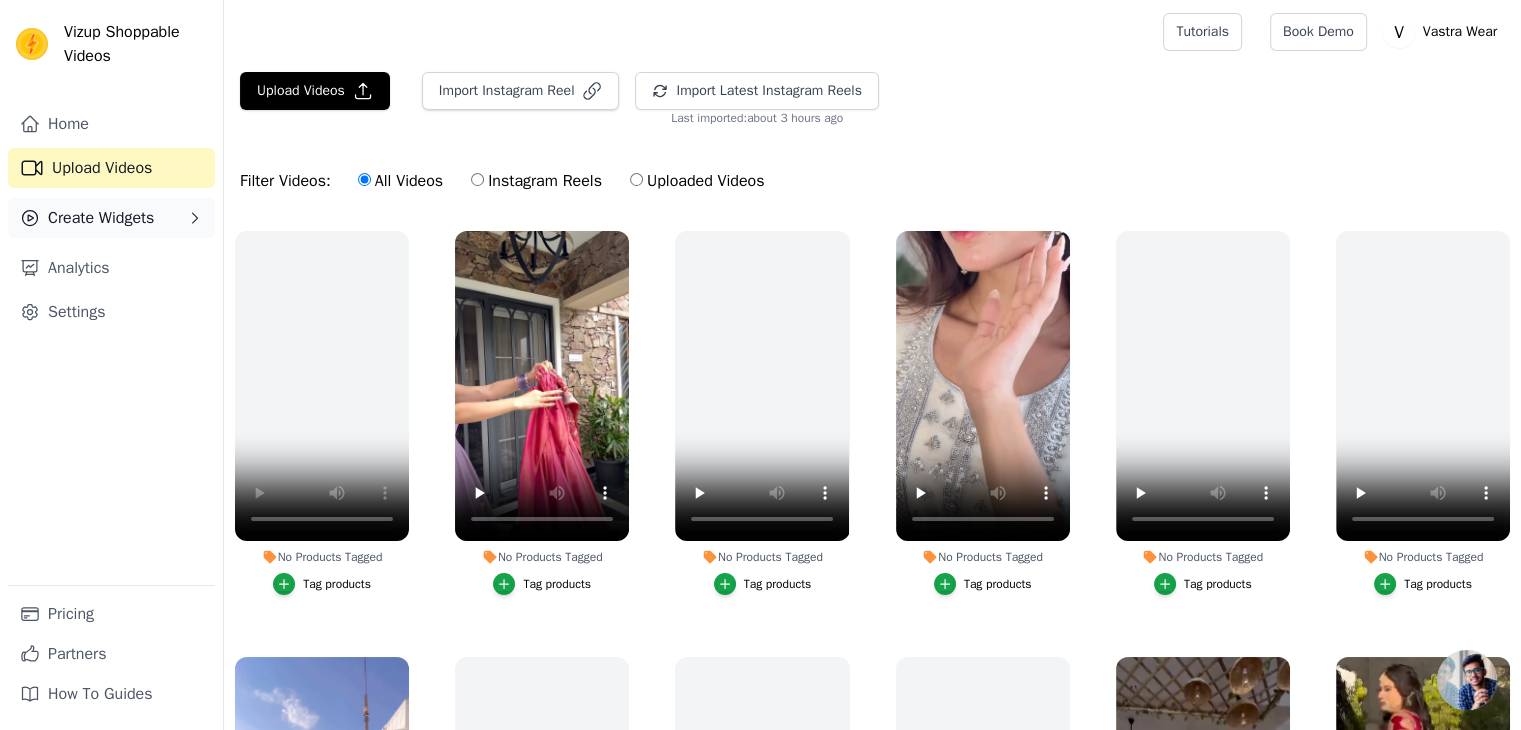 click on "Create Widgets" at bounding box center [101, 218] 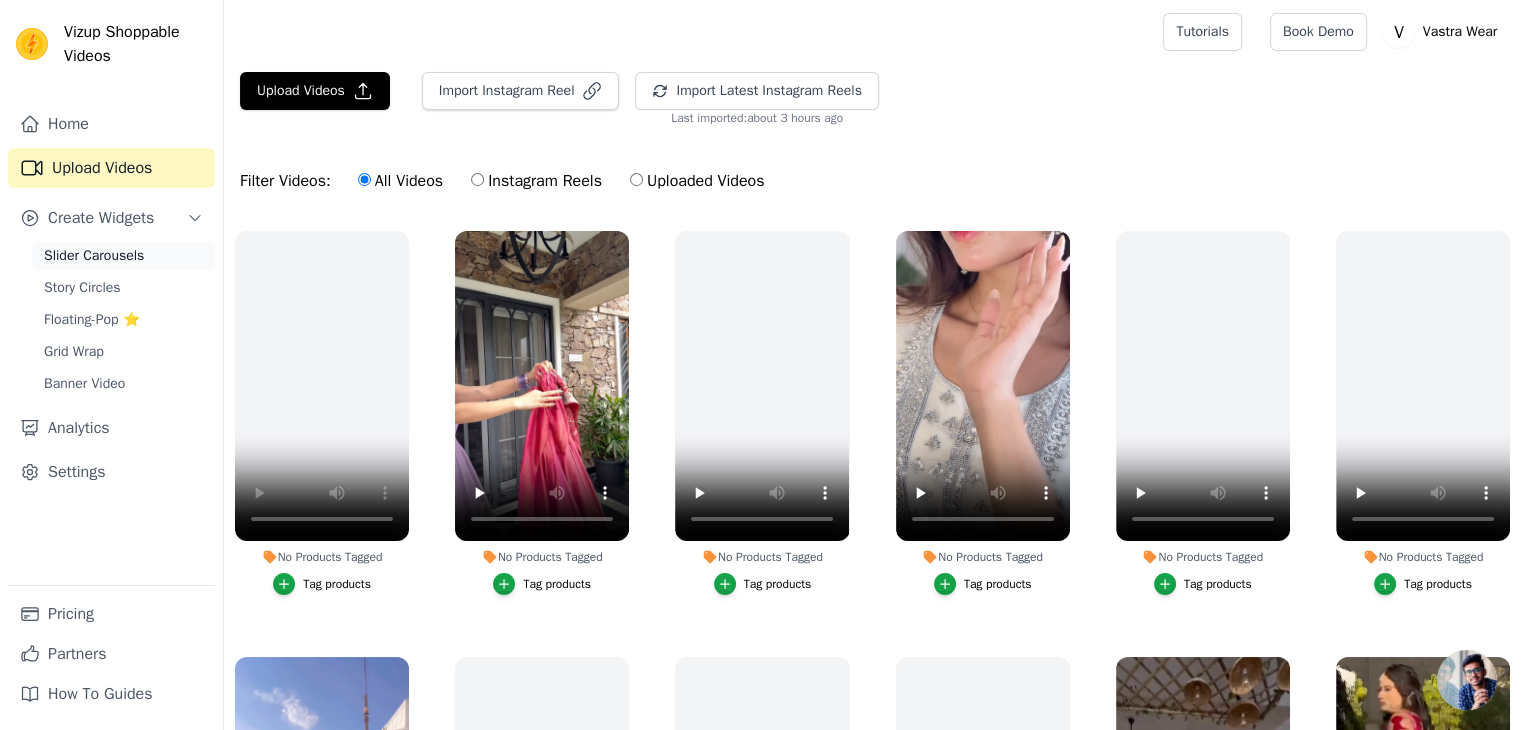 click on "Slider Carousels" at bounding box center (123, 256) 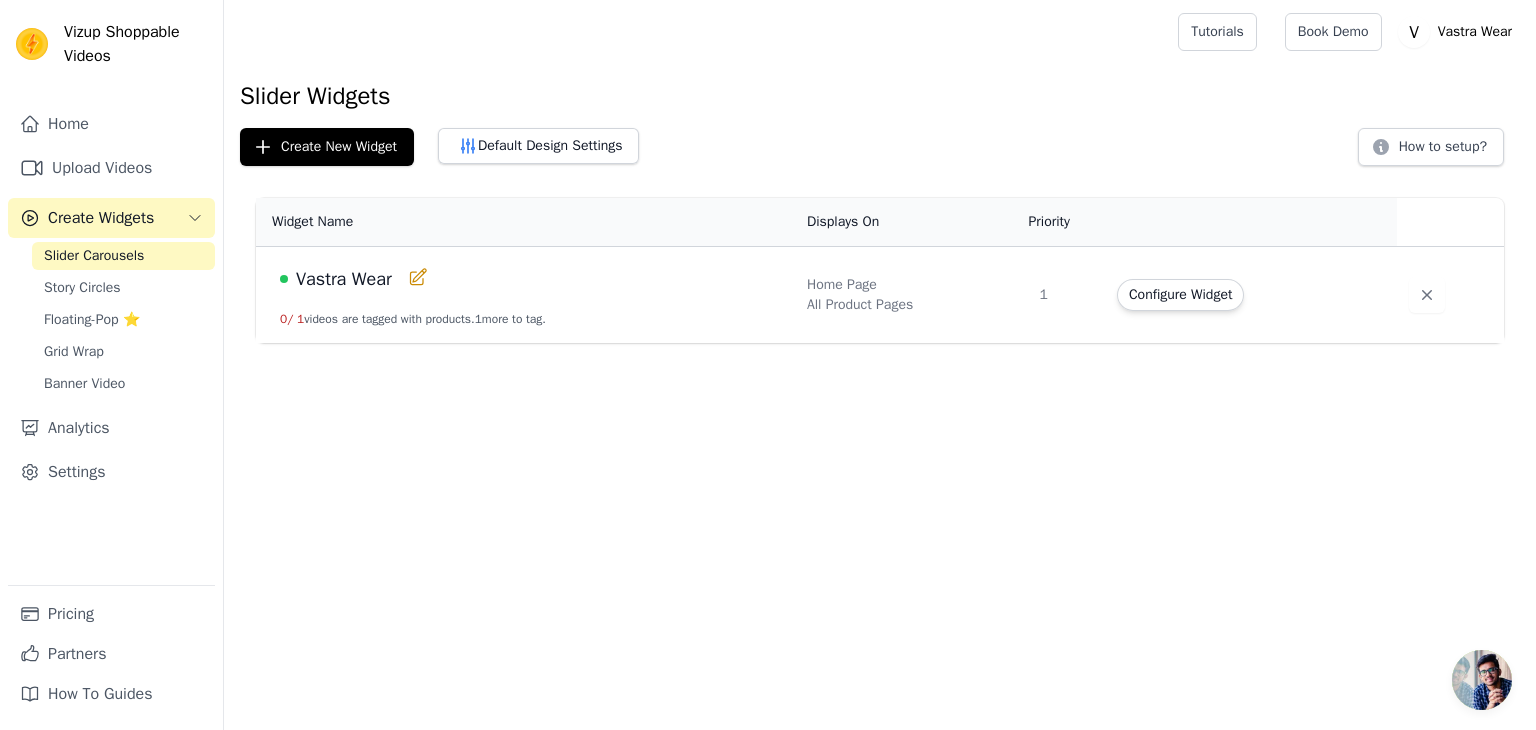click on "Vastra Wear     0  /   1  videos are tagged with products.
1  more to tag." at bounding box center [525, 295] 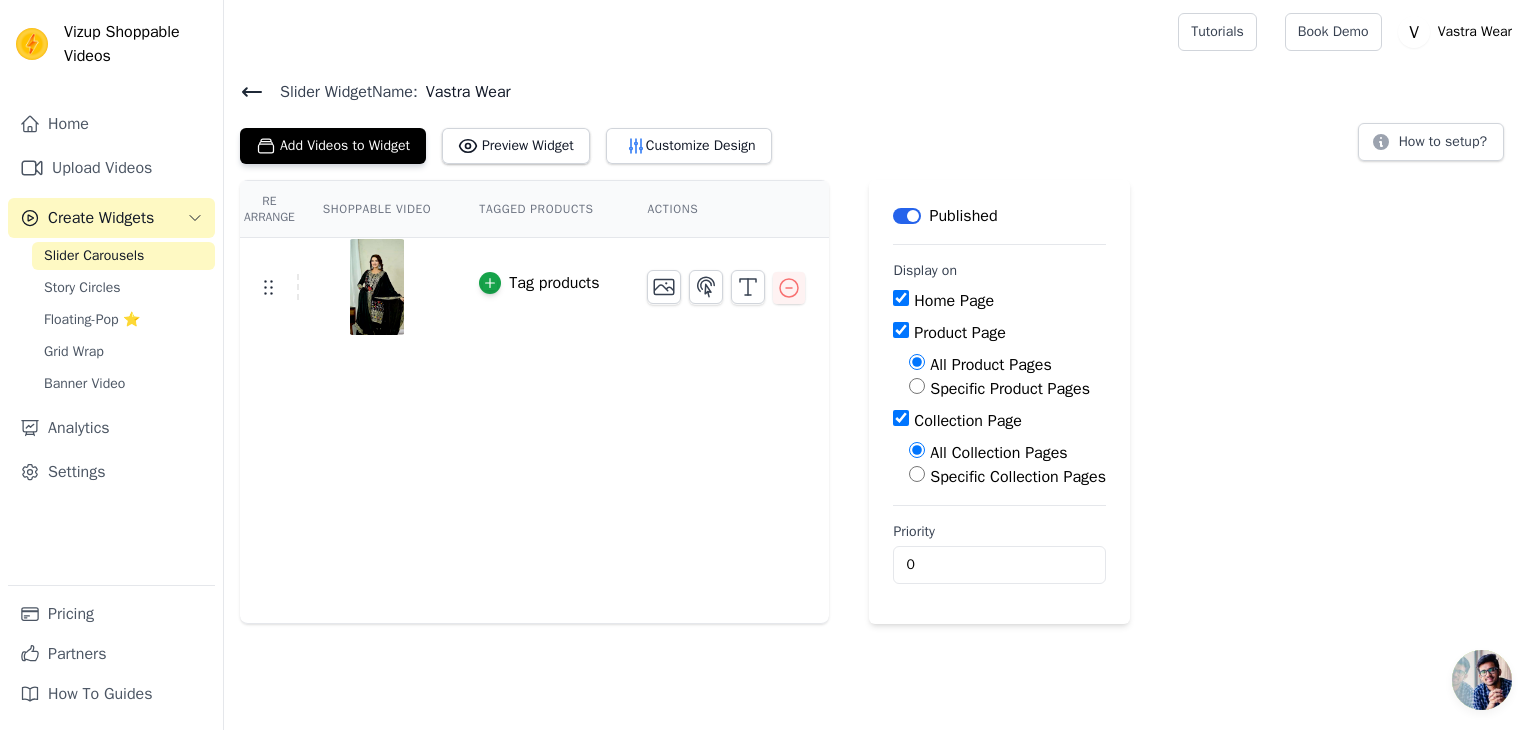 click on "Tagged Products" at bounding box center [539, 209] 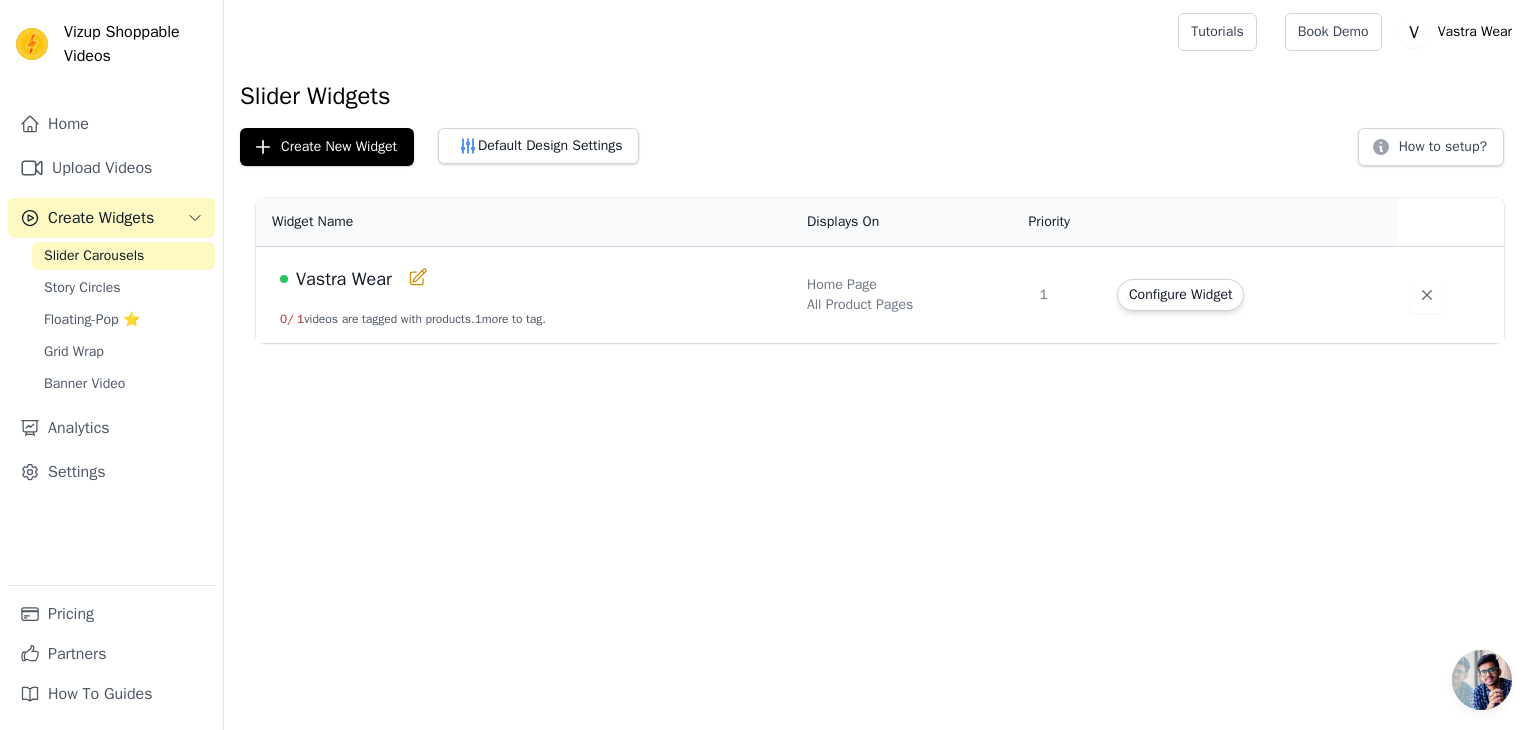 click on "0  /   1  videos are tagged with products.
1  more to tag." at bounding box center [413, 319] 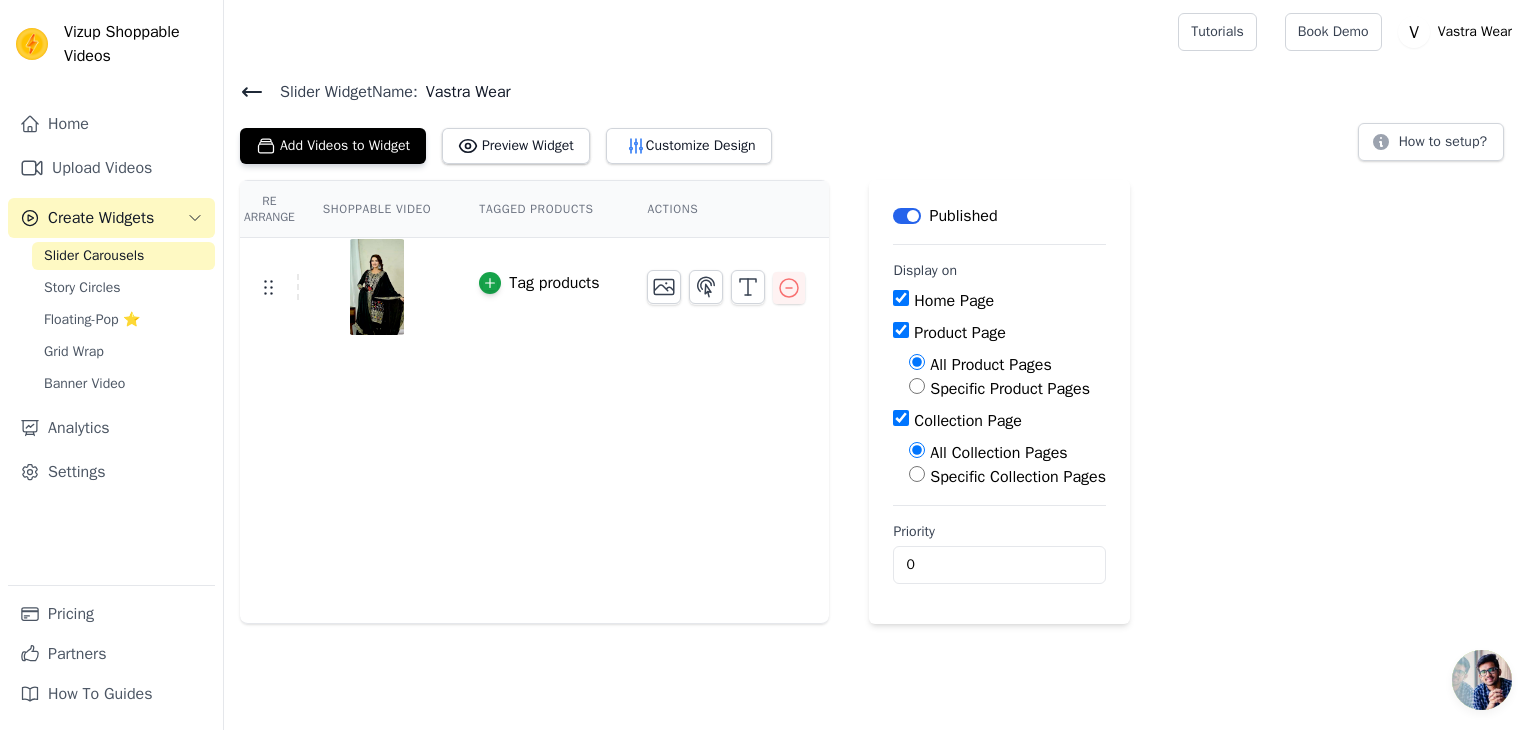 click 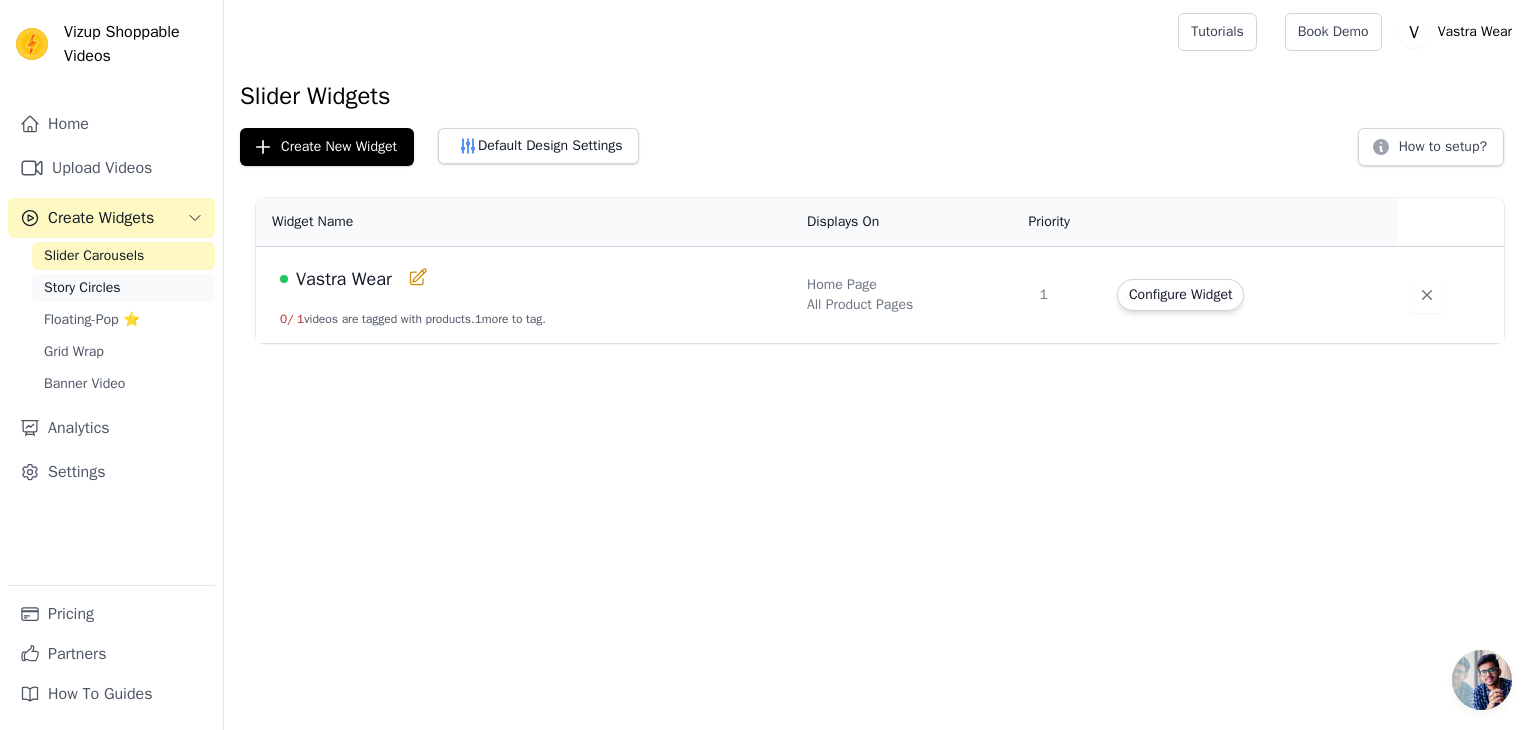 click on "Story Circles" at bounding box center (123, 288) 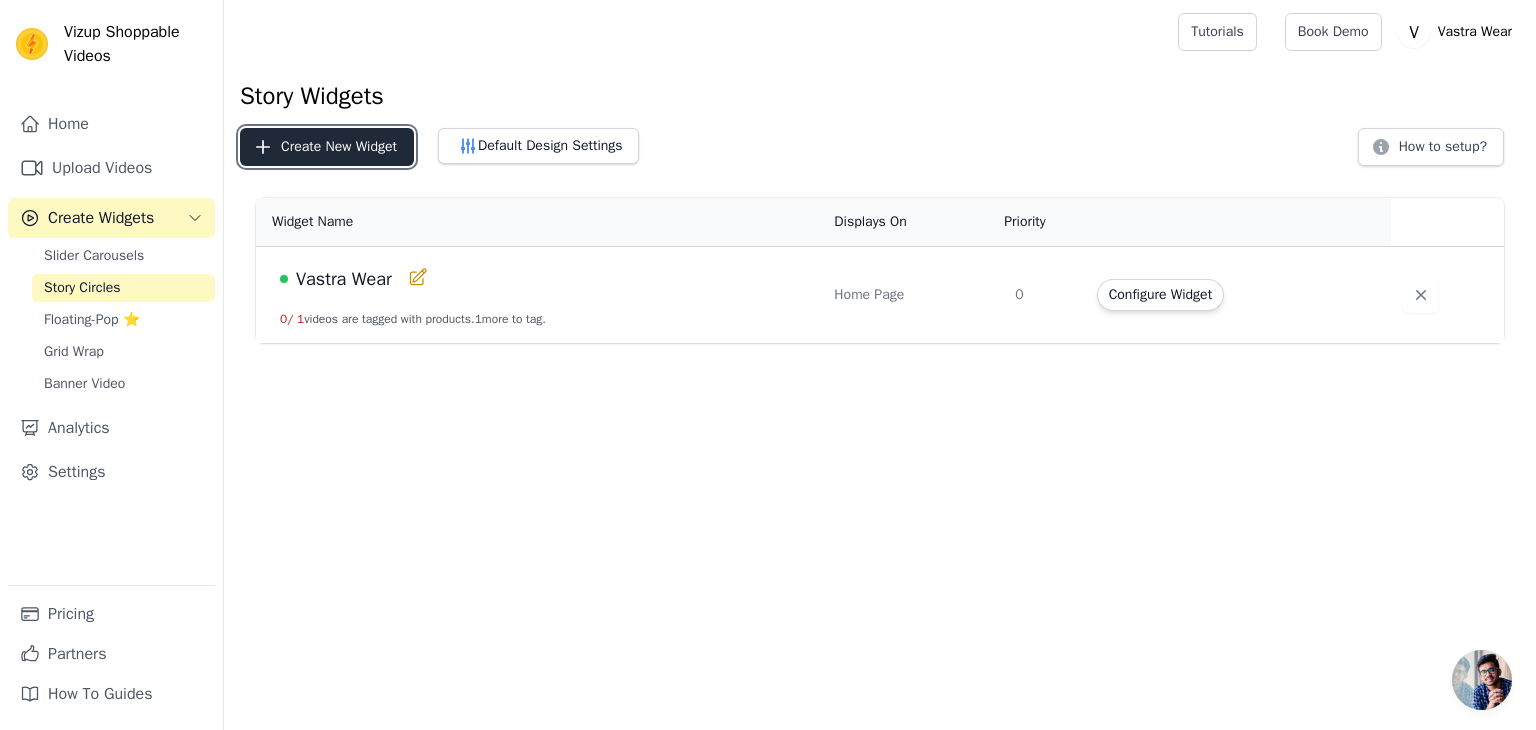 click on "Create New Widget" at bounding box center (327, 147) 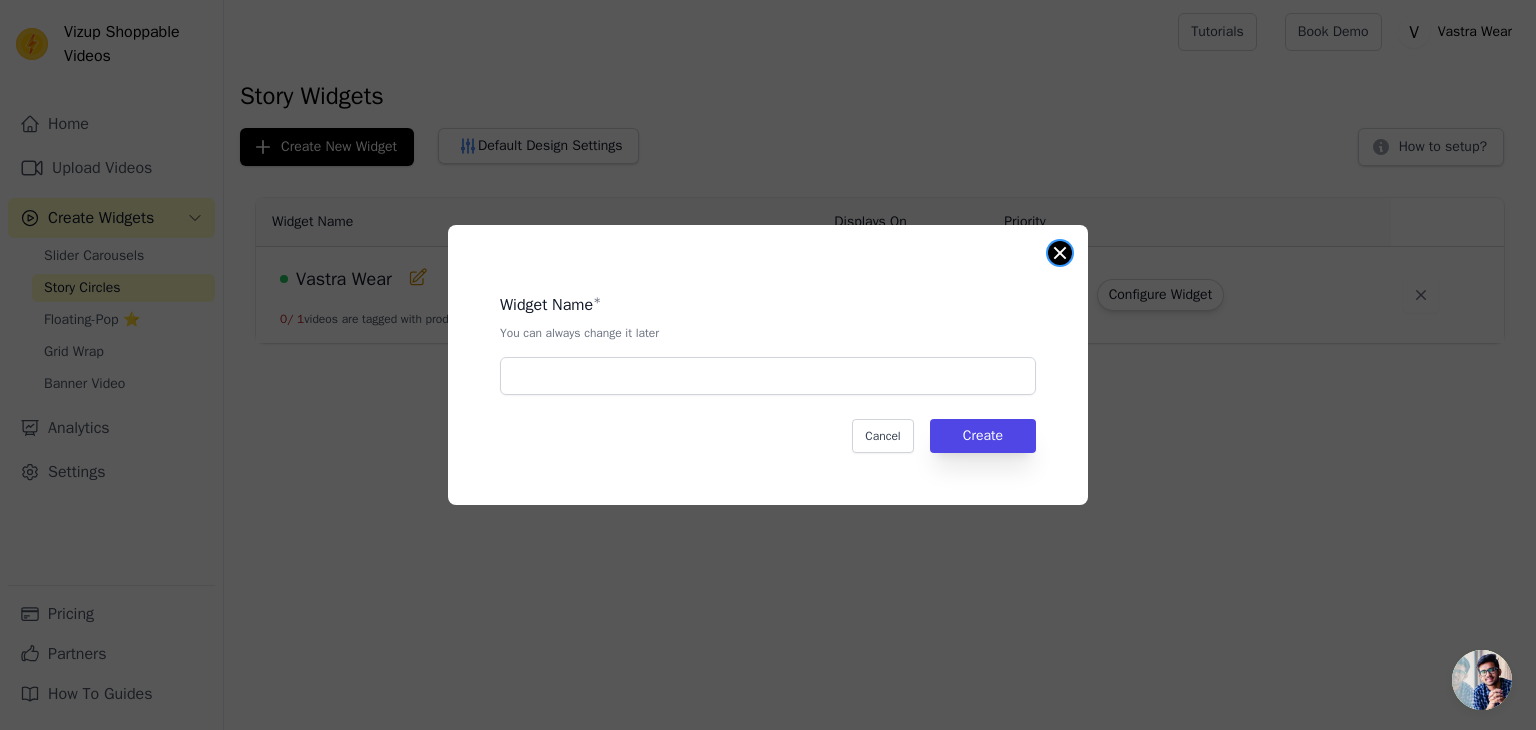 click at bounding box center (1060, 253) 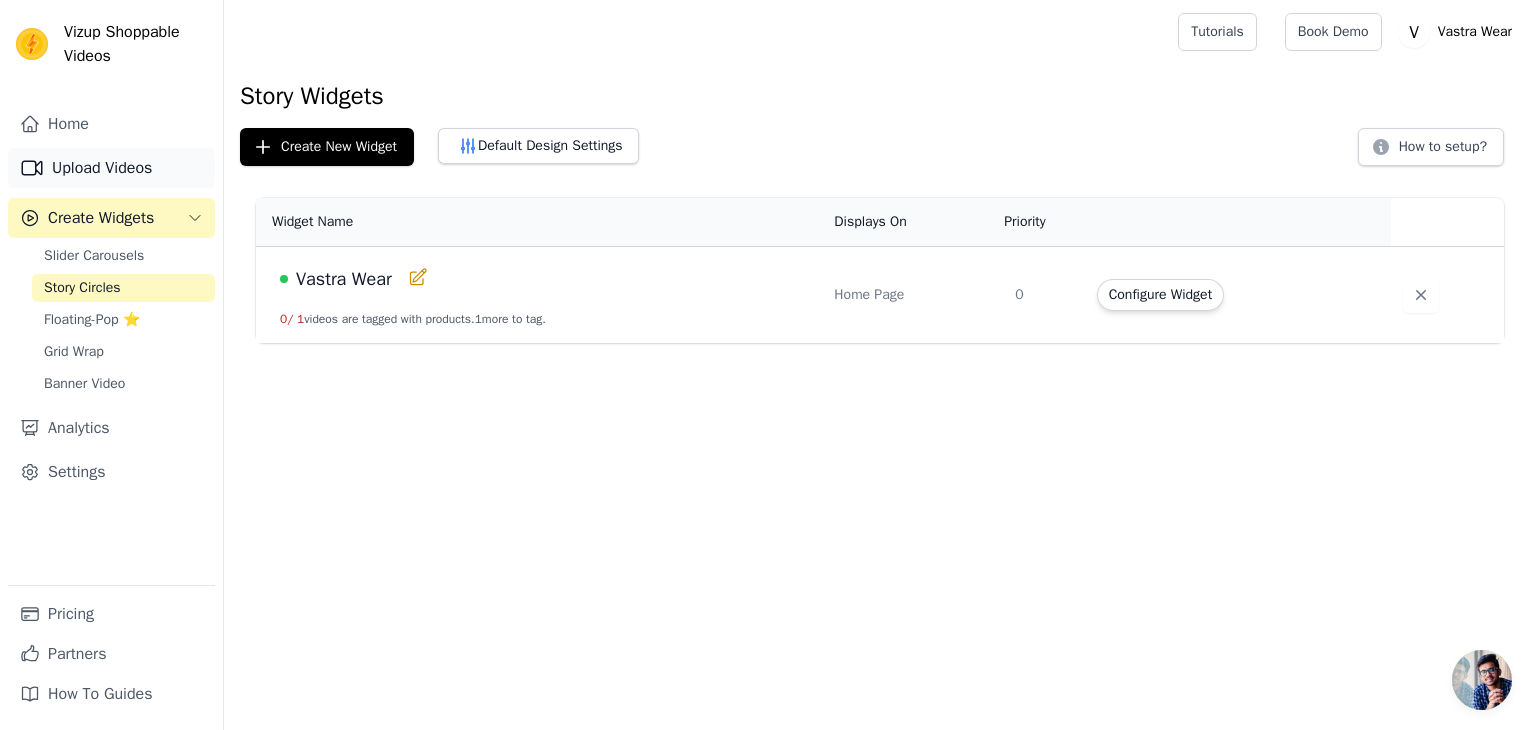 click on "Upload Videos" at bounding box center (111, 168) 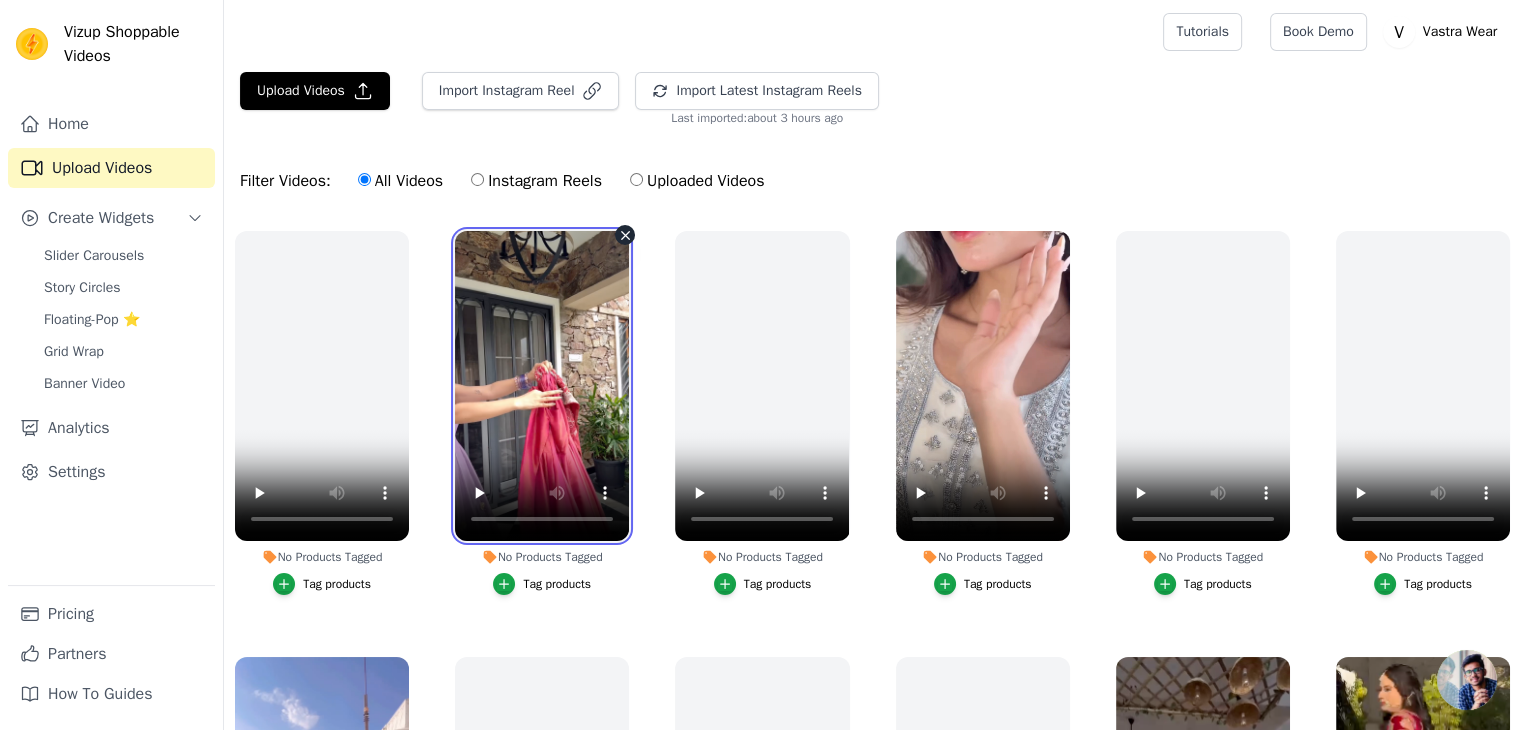 click at bounding box center [542, 386] 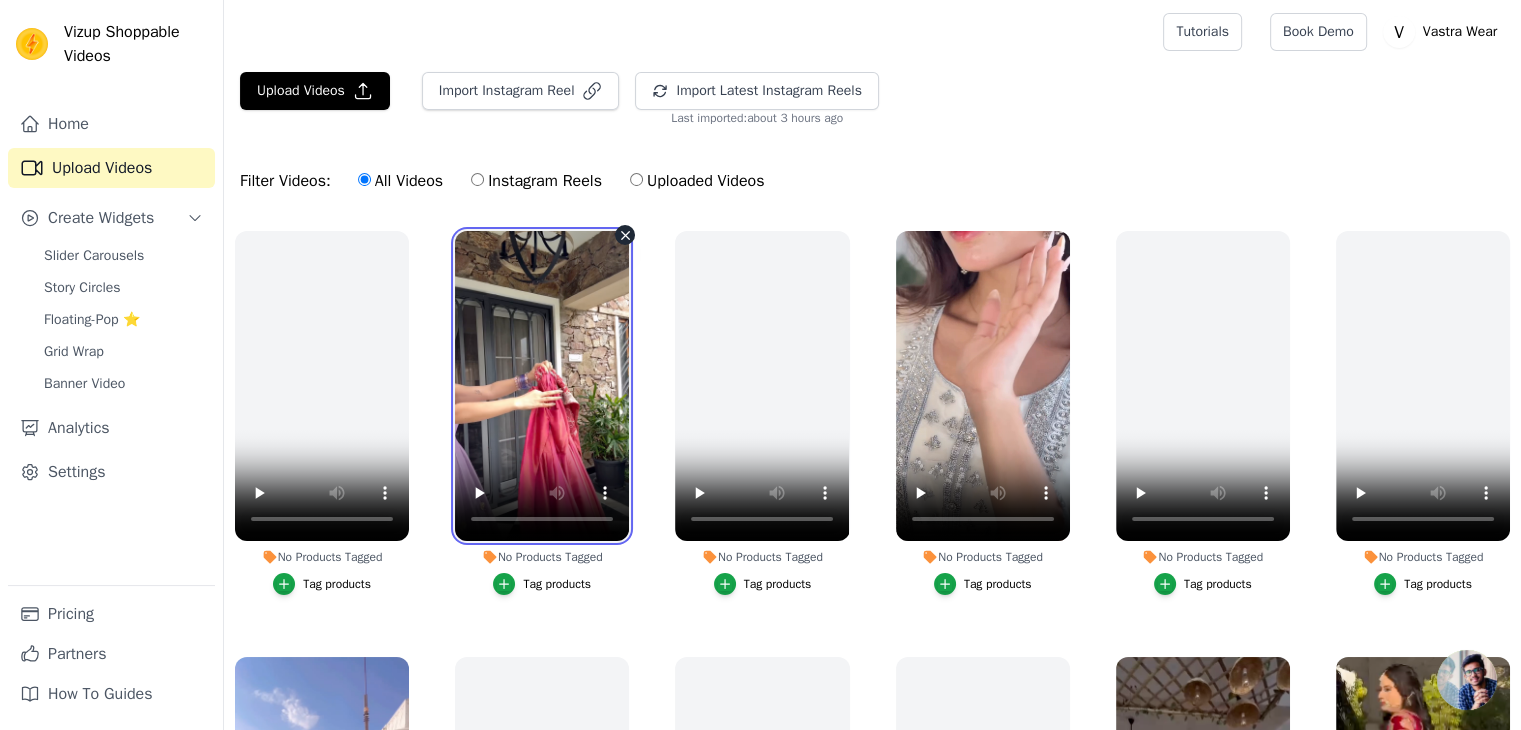 click at bounding box center (542, 386) 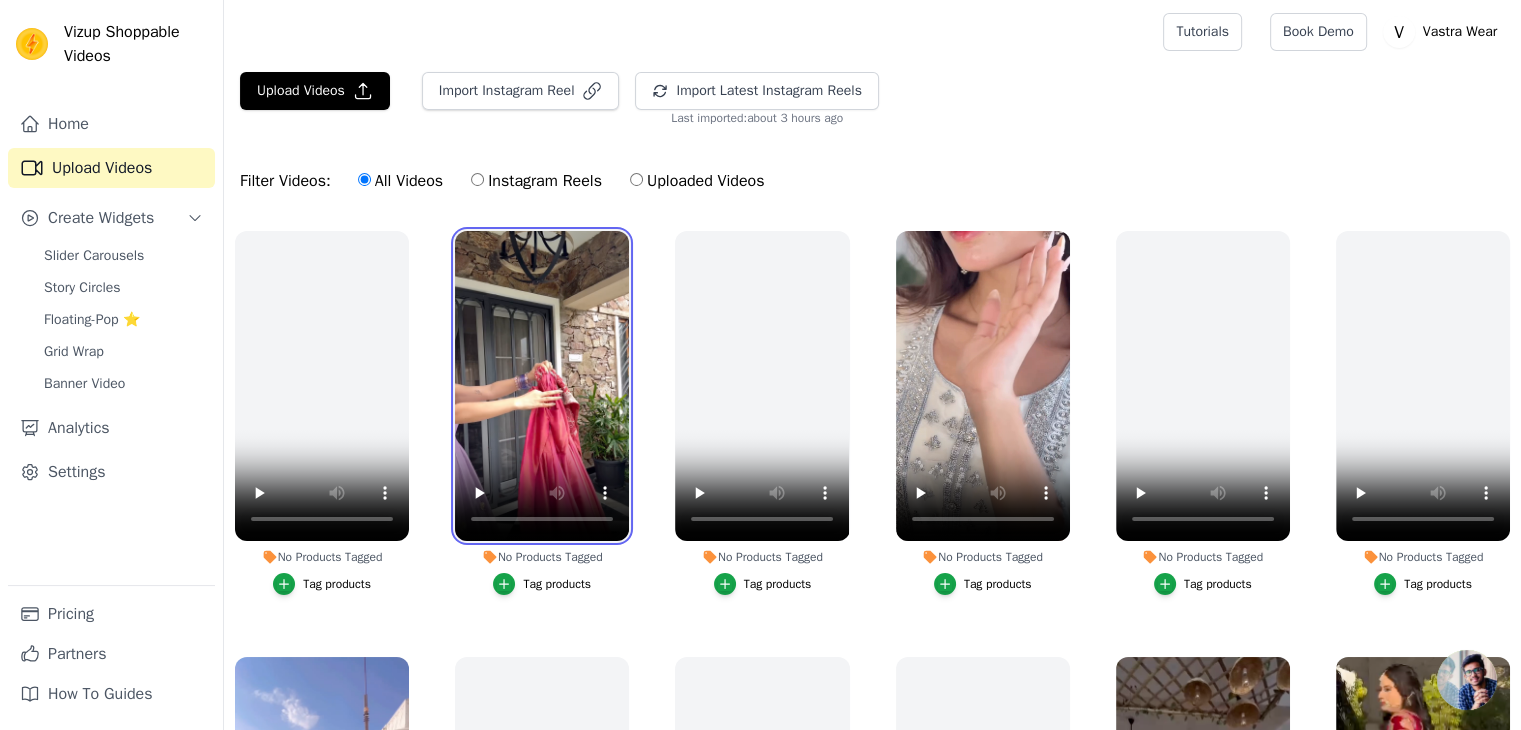 click at bounding box center [542, 386] 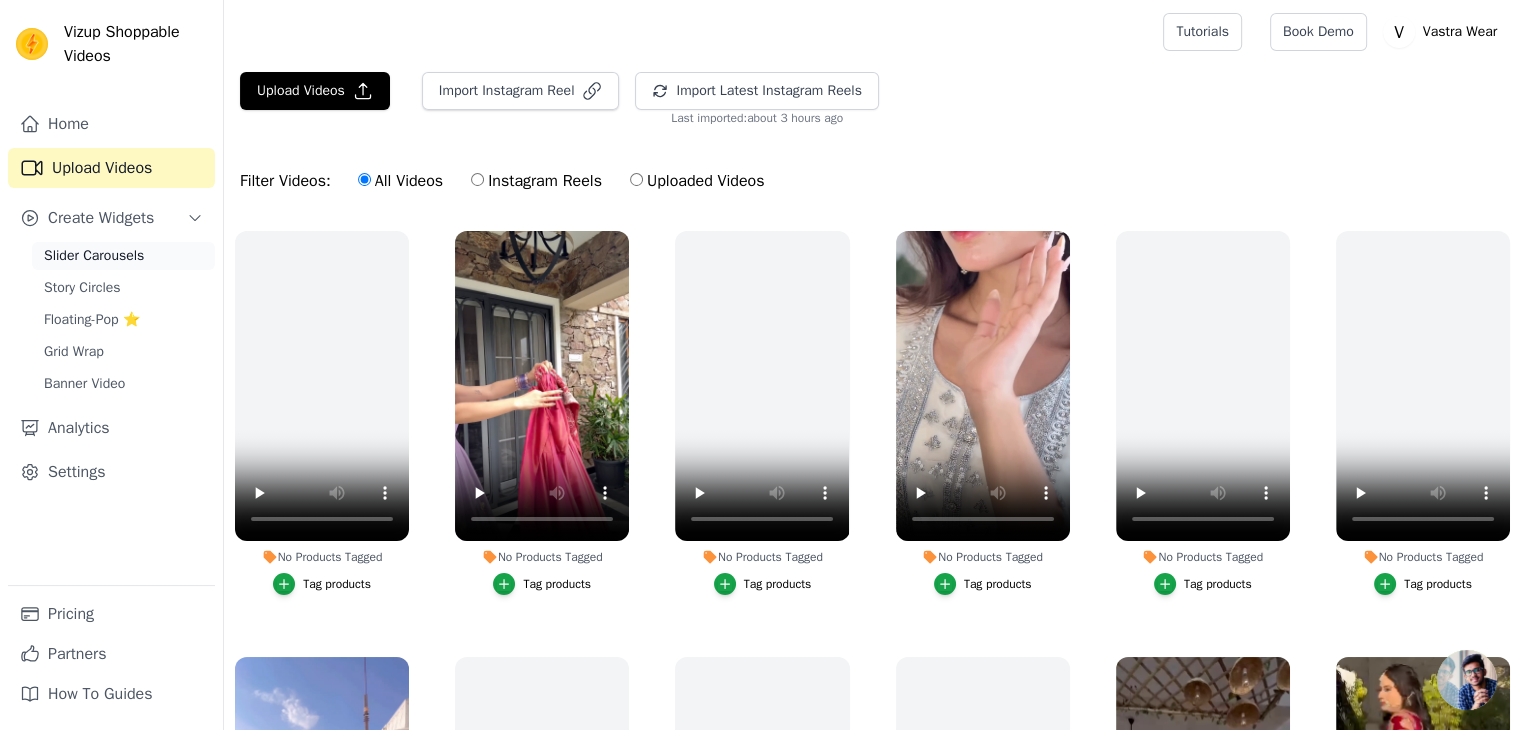 click on "Slider Carousels" at bounding box center (94, 256) 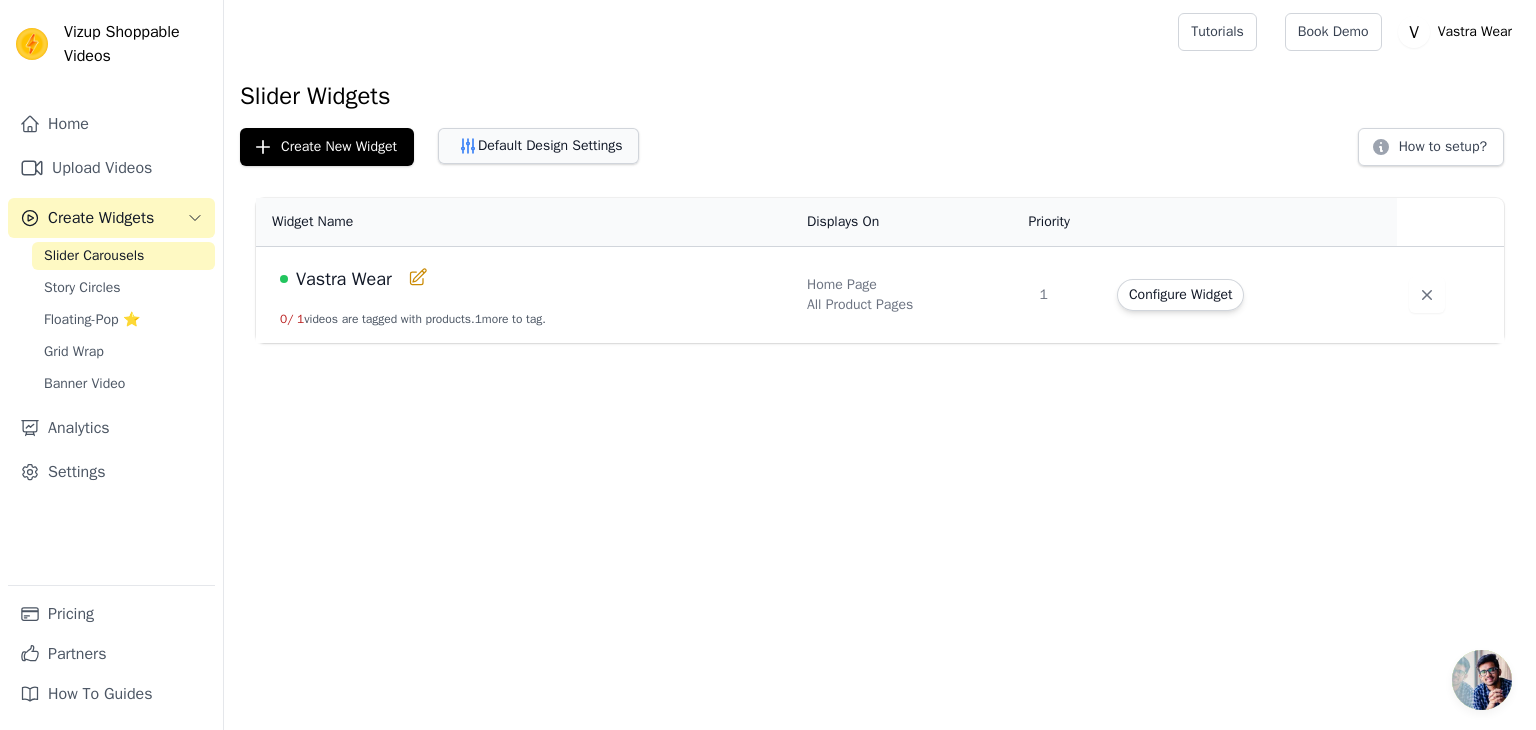 click on "Default Design Settings" at bounding box center (538, 146) 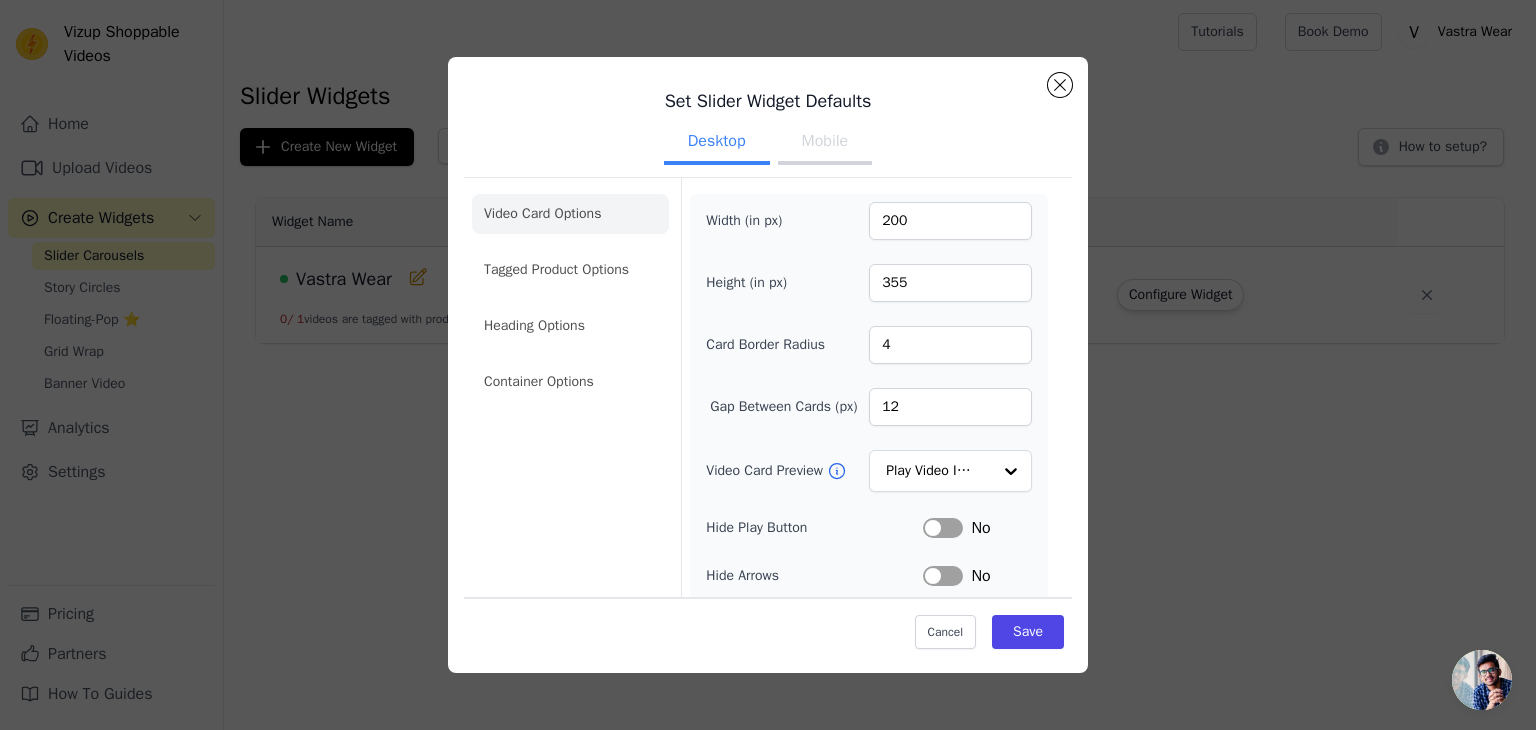 click on "Mobile" at bounding box center (825, 143) 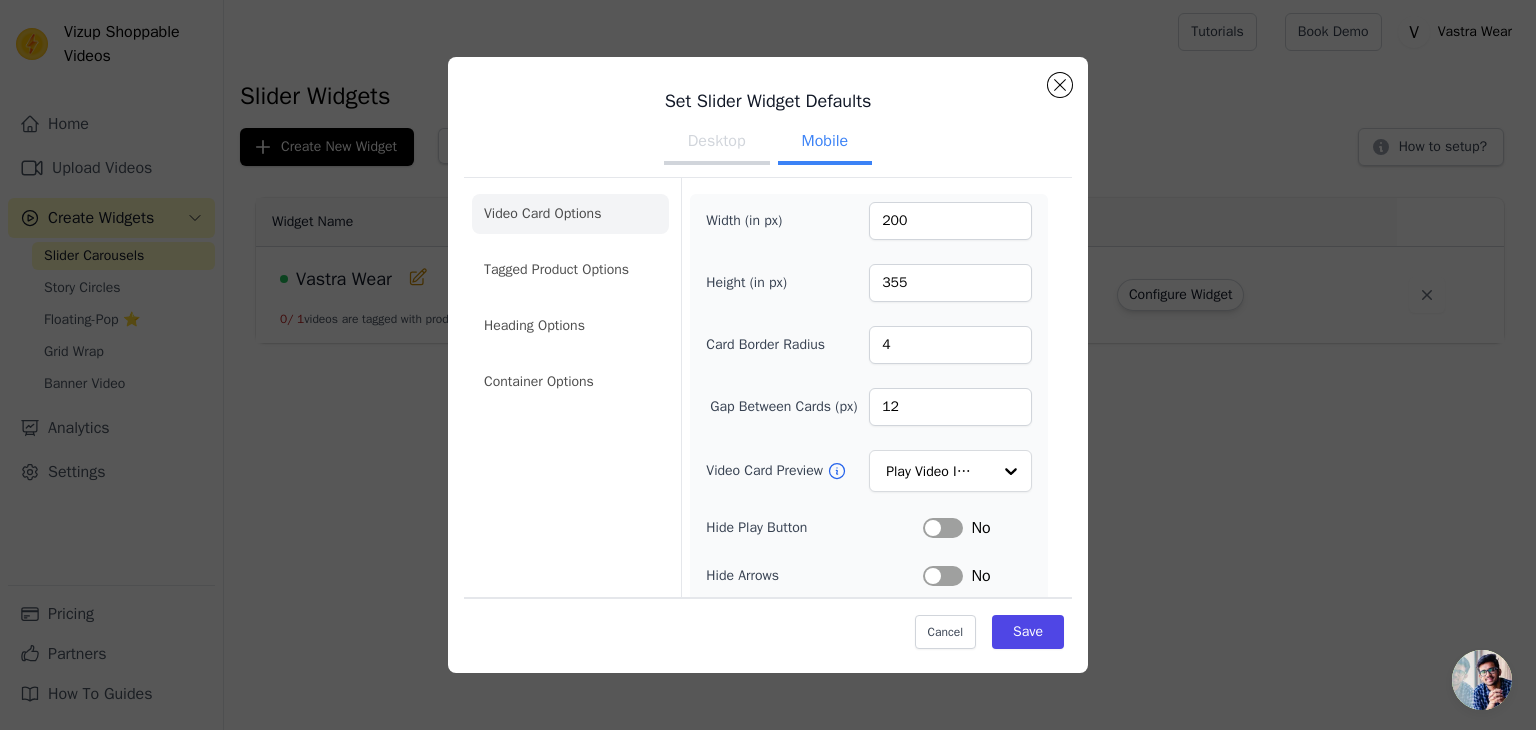 click on "Desktop" at bounding box center (717, 143) 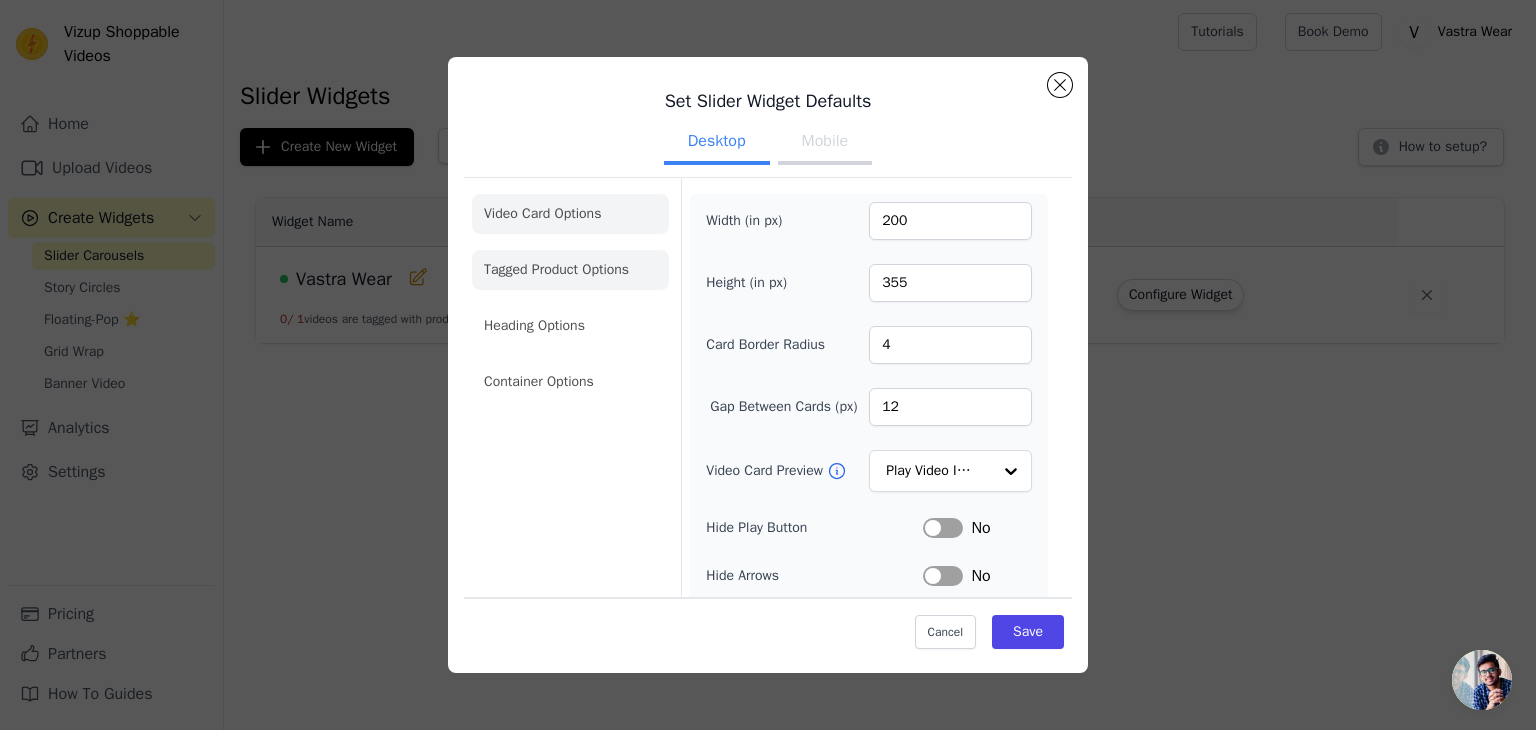 click on "Tagged Product Options" 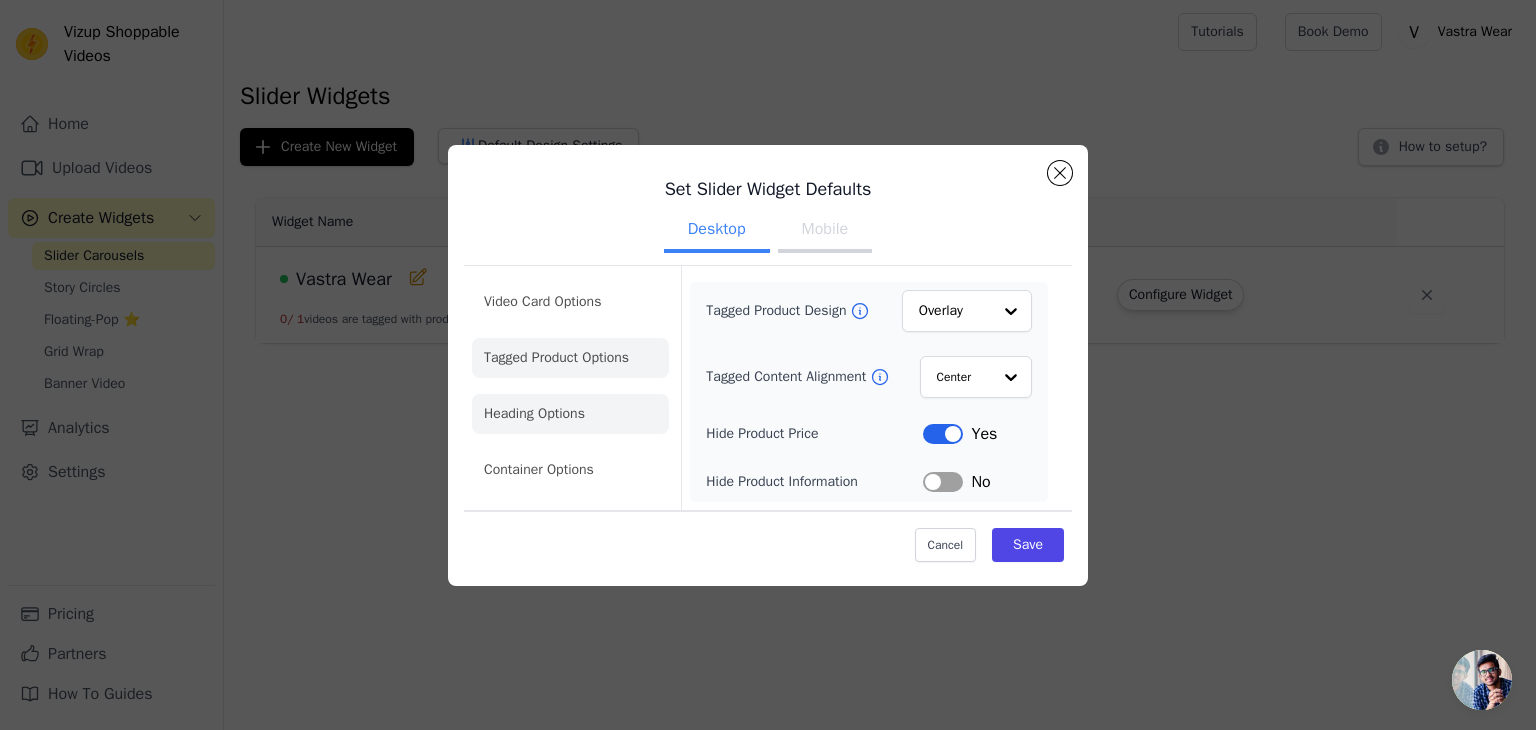 click on "Heading Options" 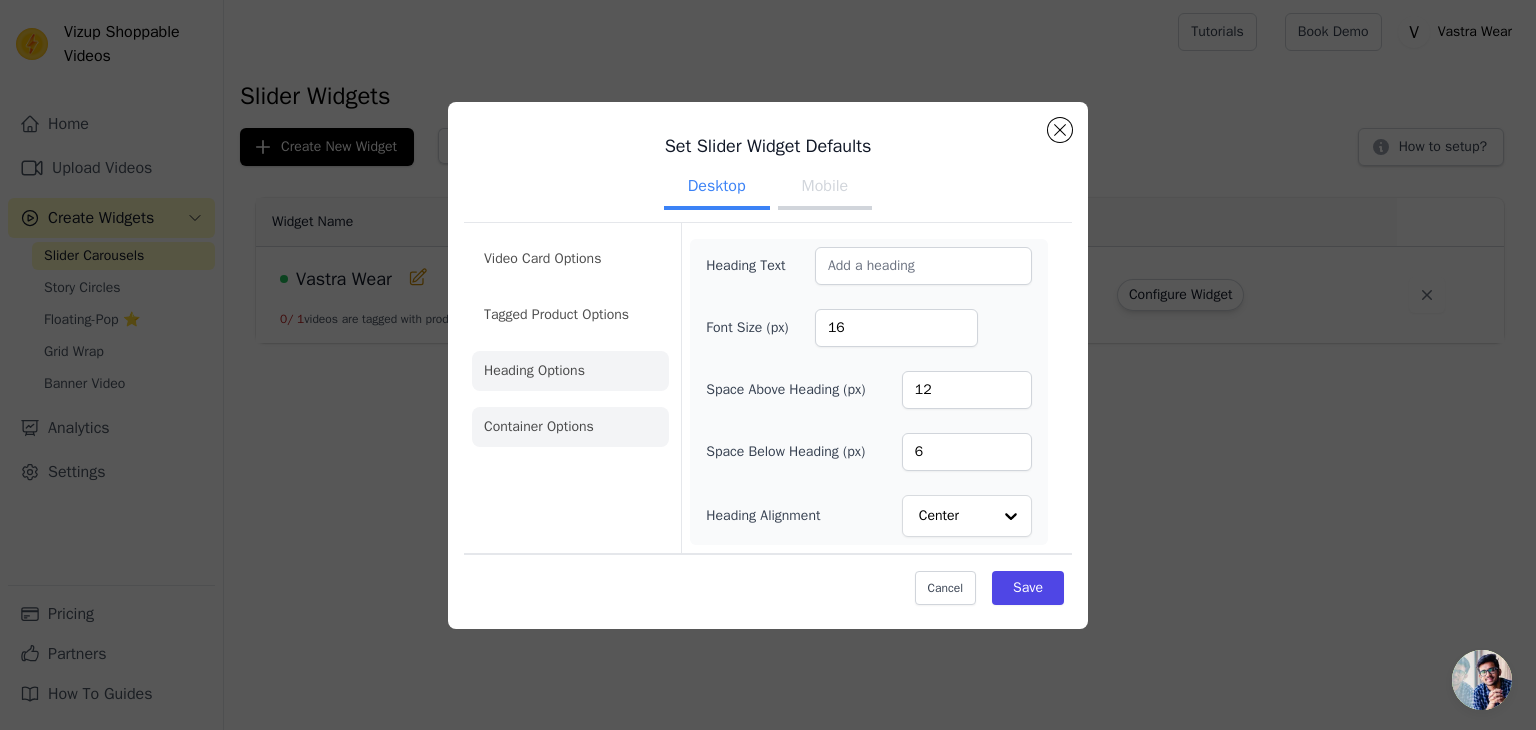 click on "Container Options" 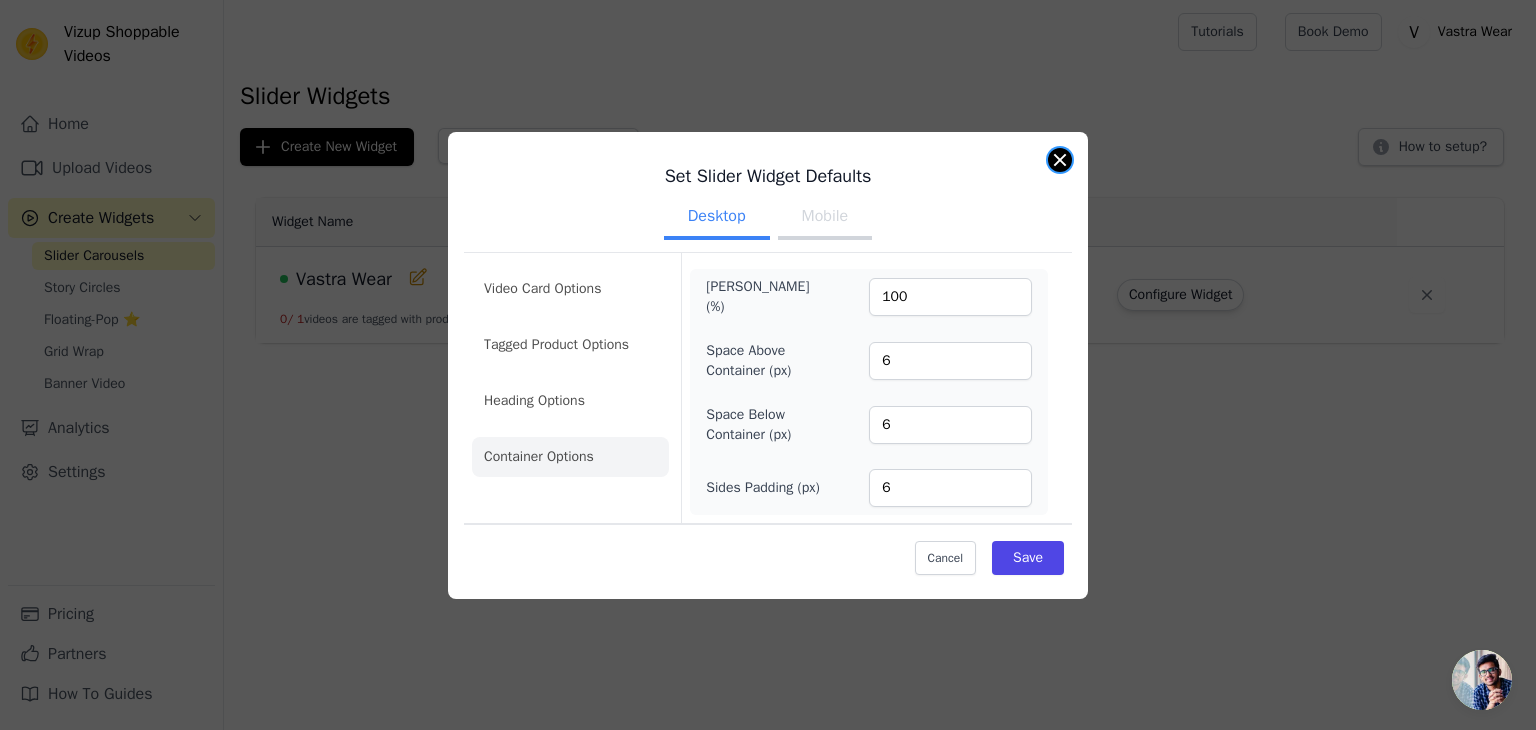 click at bounding box center (1060, 160) 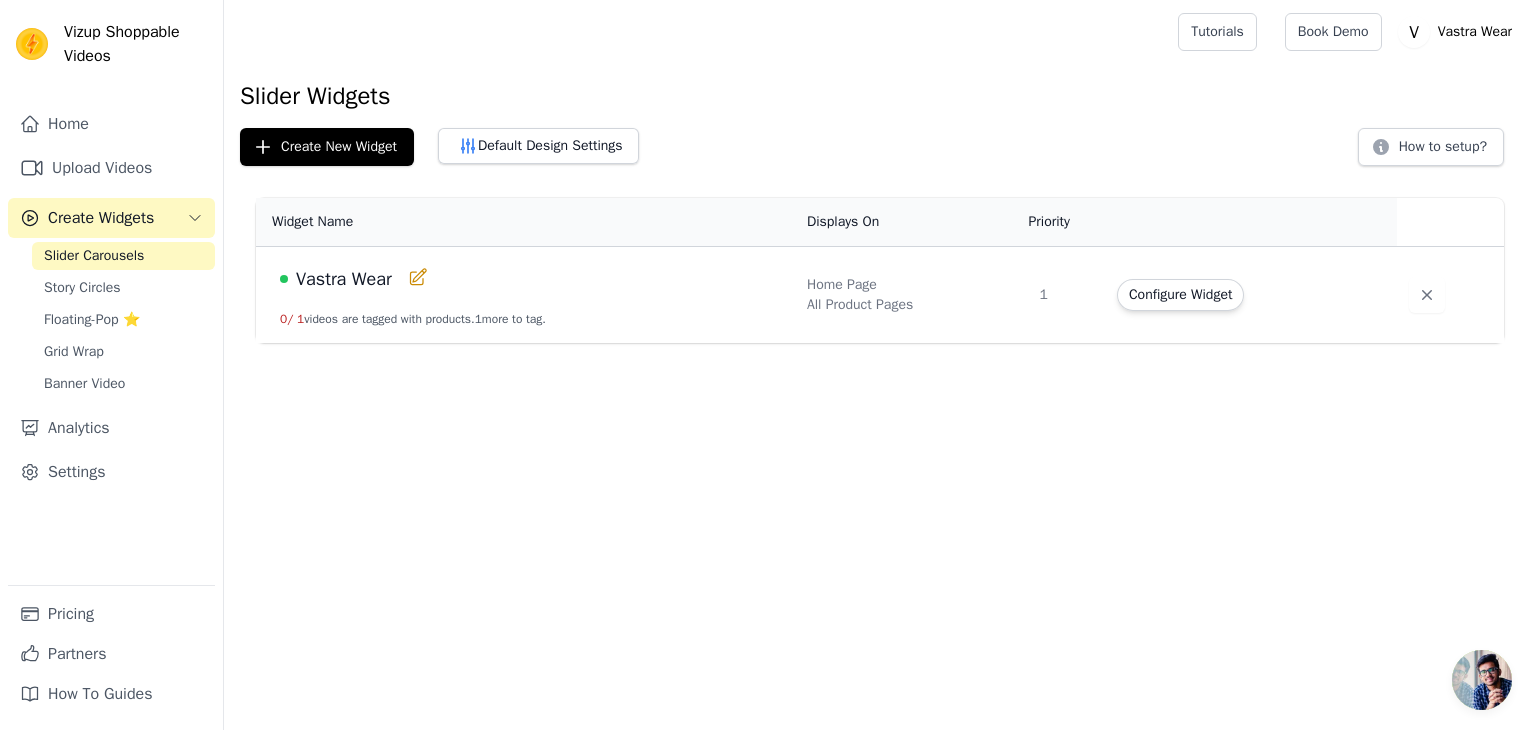 click on "Vastra Wear" at bounding box center [531, 279] 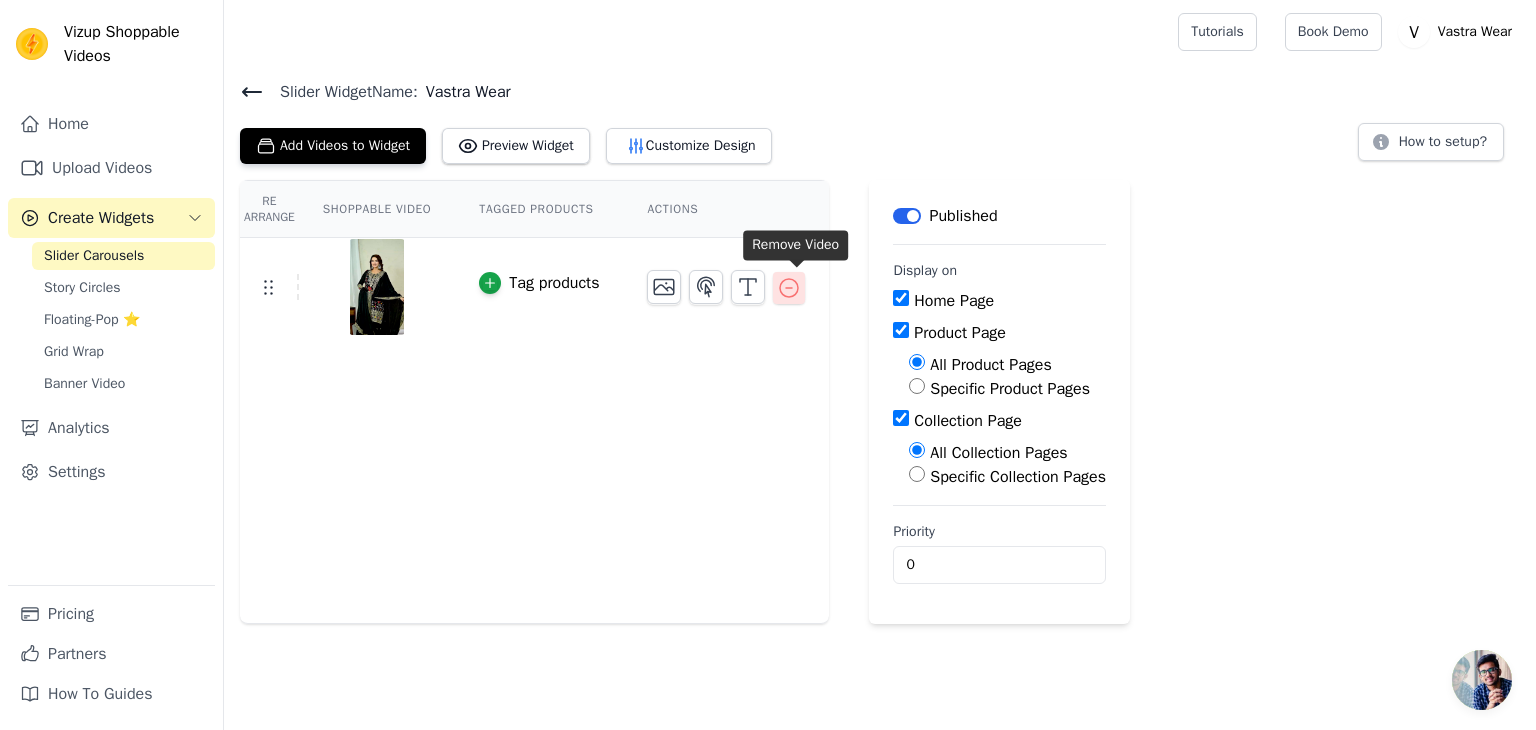 click 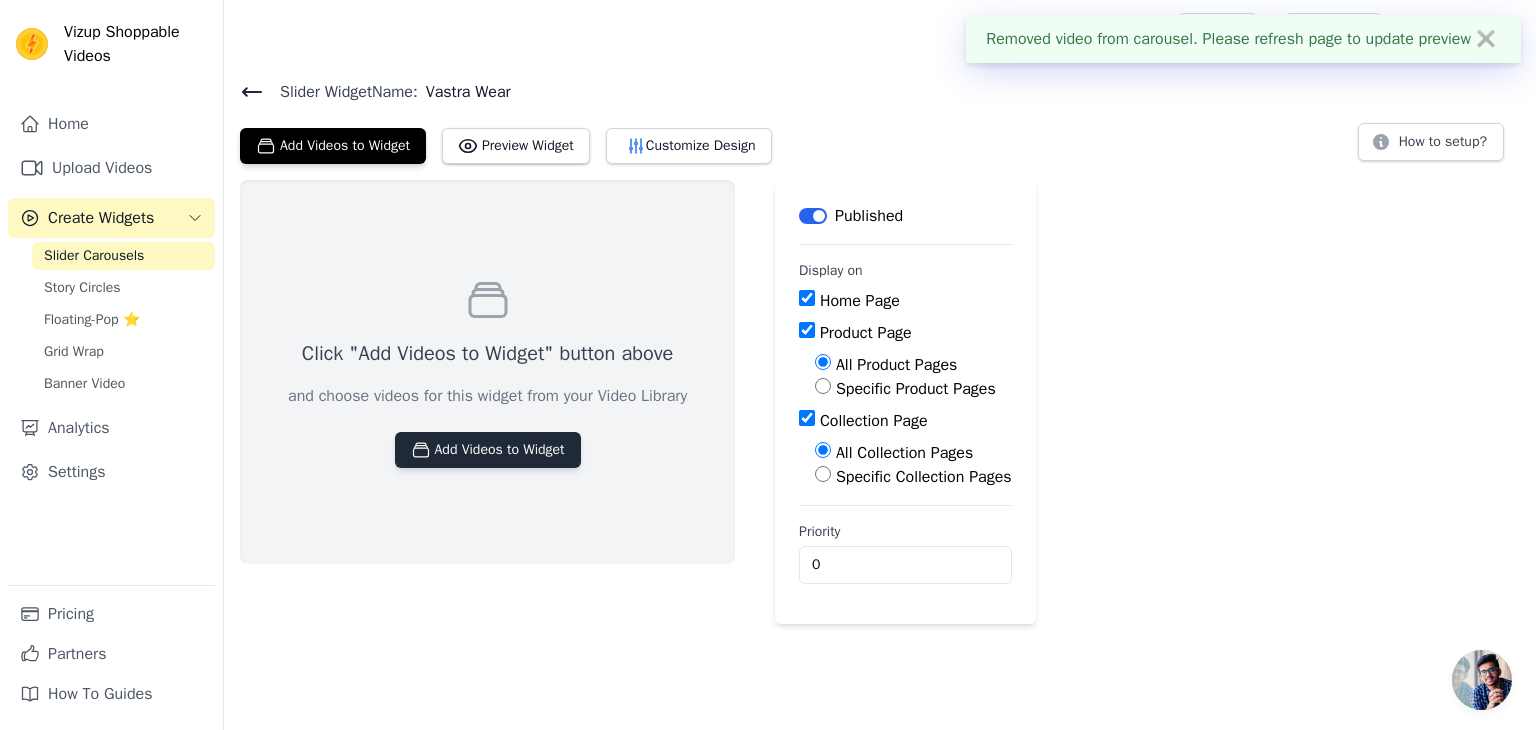 click on "Add Videos to Widget" at bounding box center (488, 450) 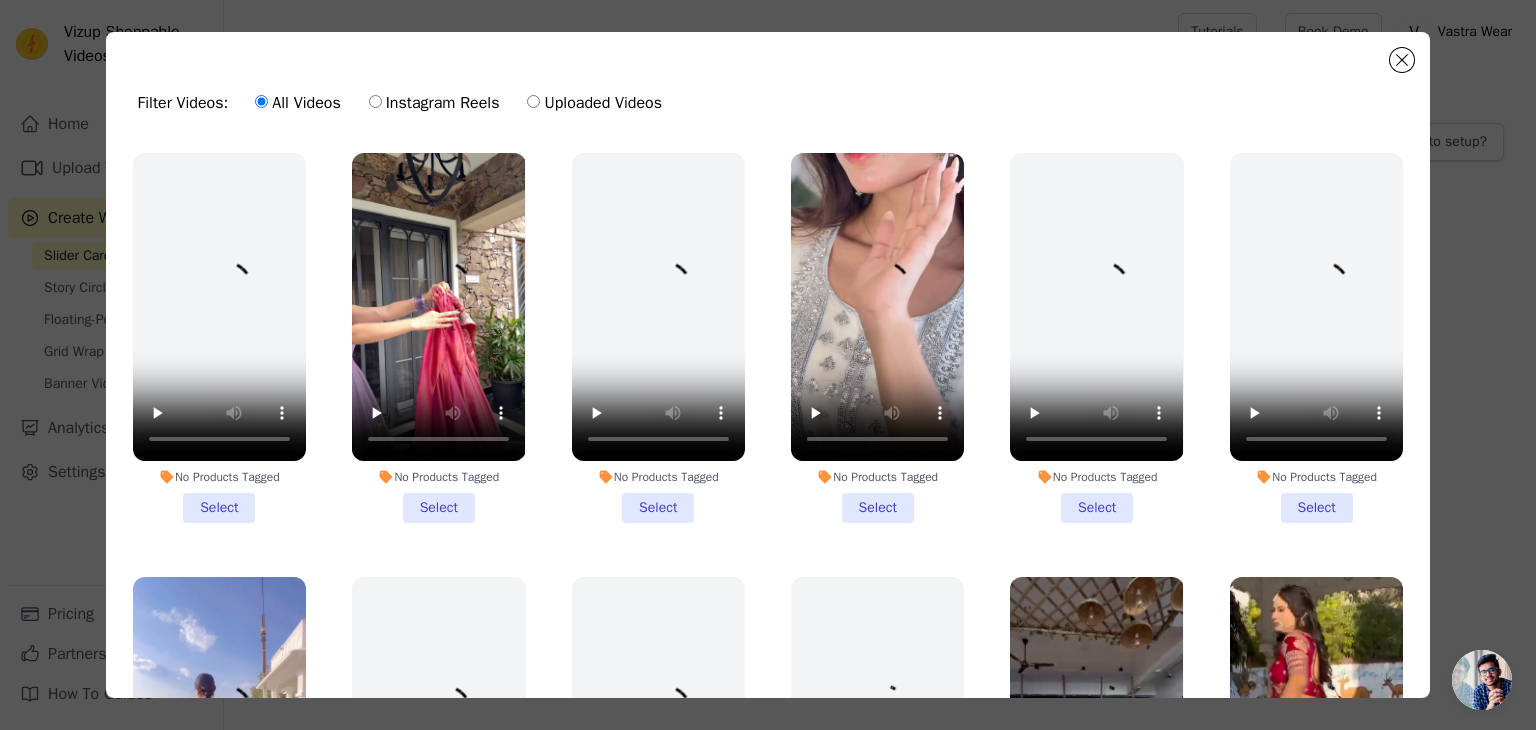 click on "No Products Tagged     Select" at bounding box center [438, 338] 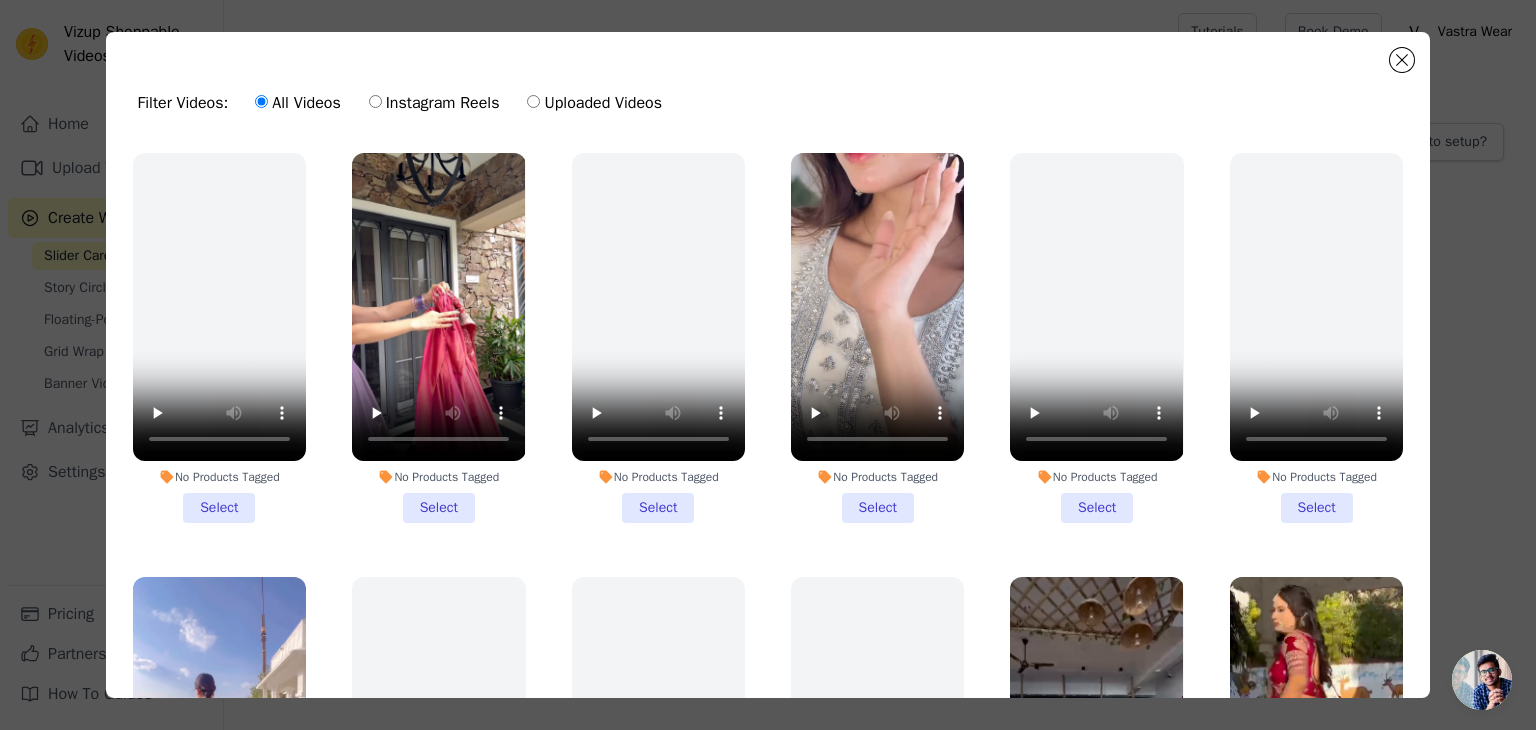 click on "No Products Tagged     Select" at bounding box center (0, 0) 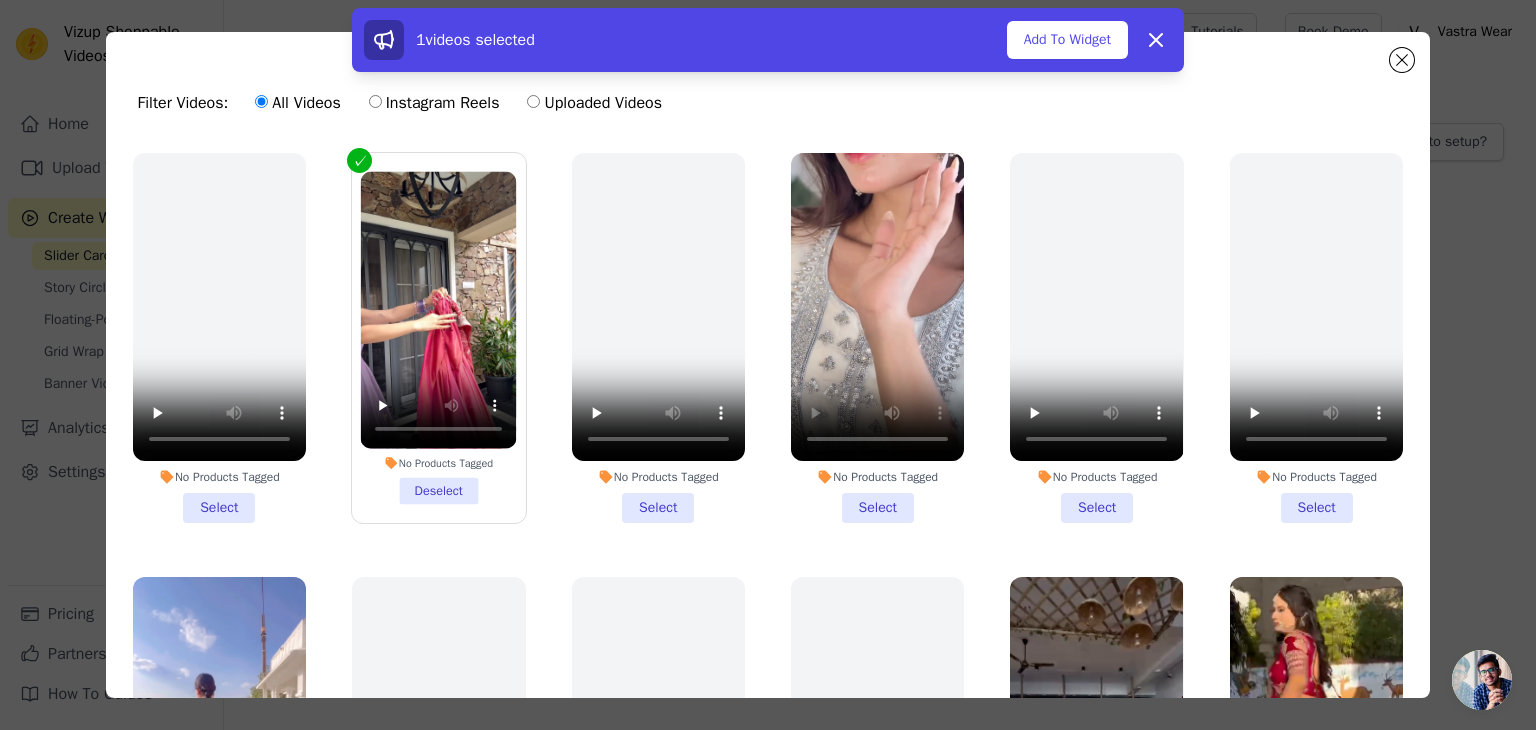 click on "No Products Tagged     Select" at bounding box center [877, 338] 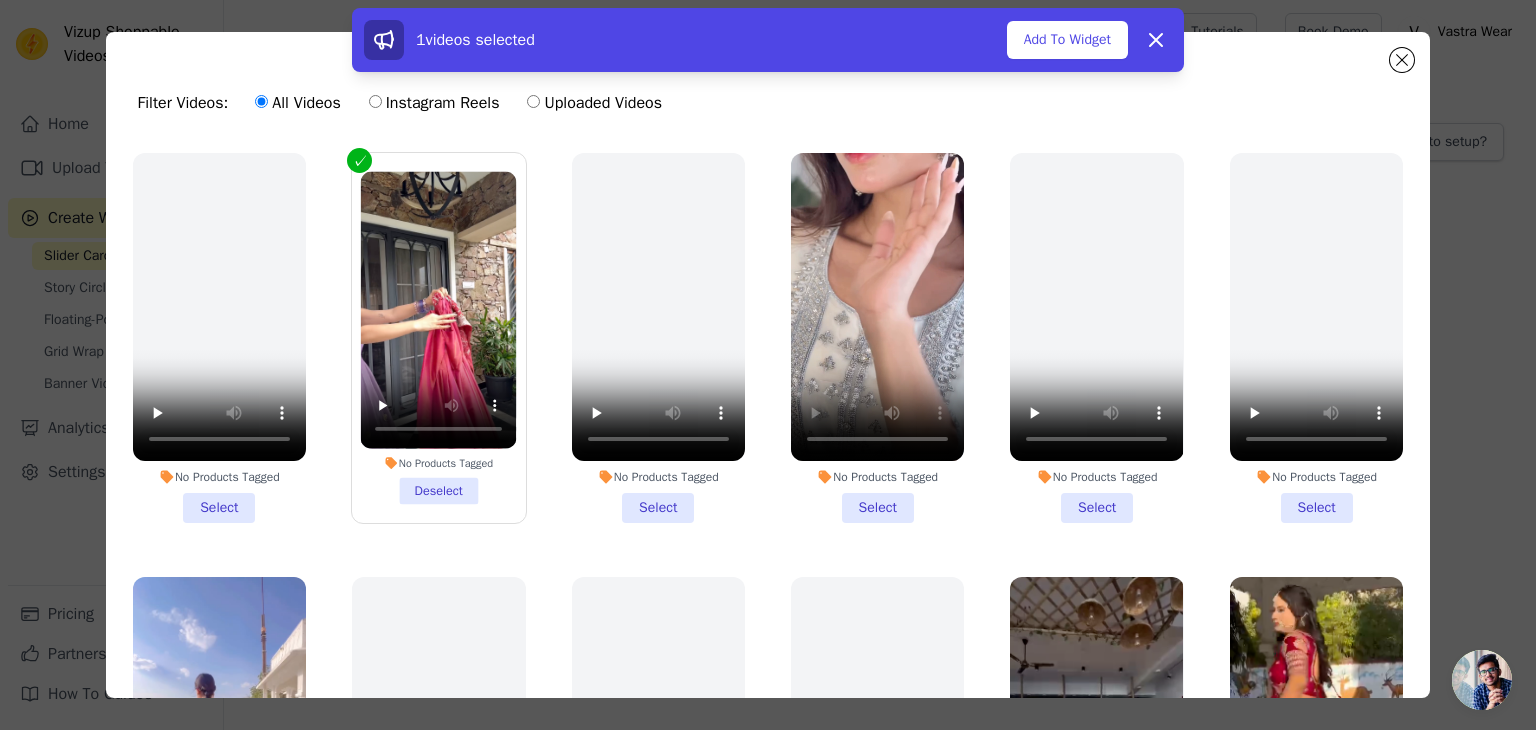 click on "No Products Tagged     Select" at bounding box center [0, 0] 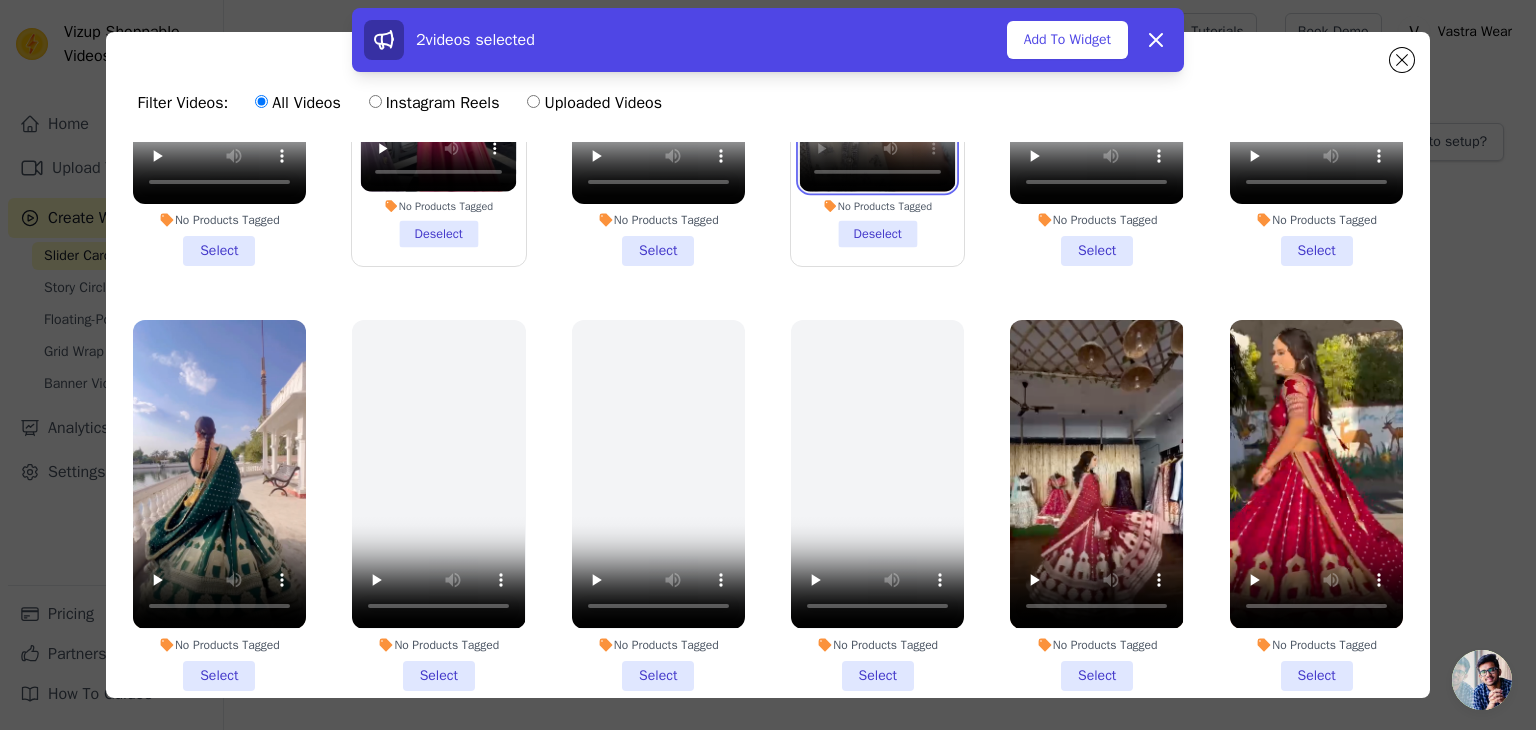 scroll, scrollTop: 266, scrollLeft: 0, axis: vertical 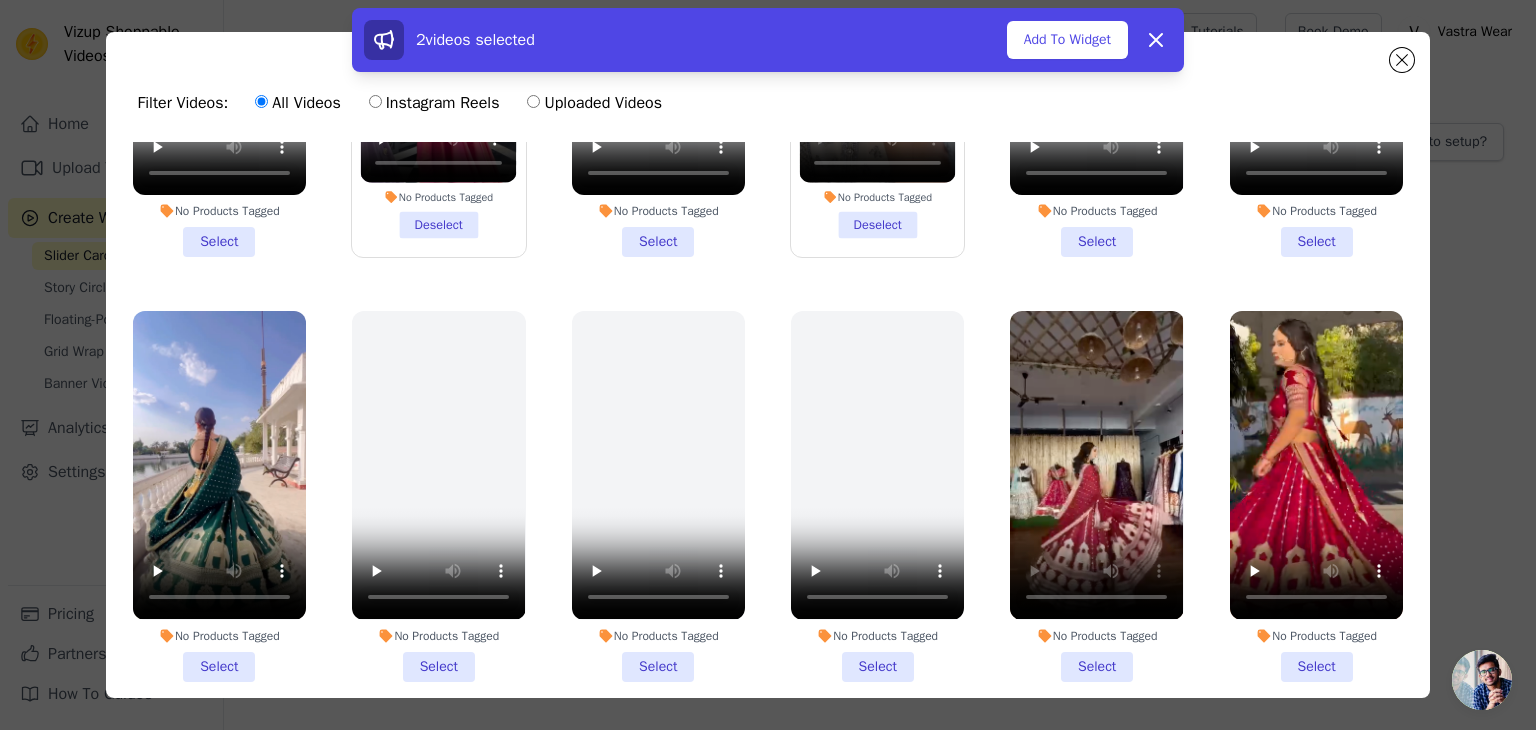 click on "No Products Tagged     Select" at bounding box center [219, 496] 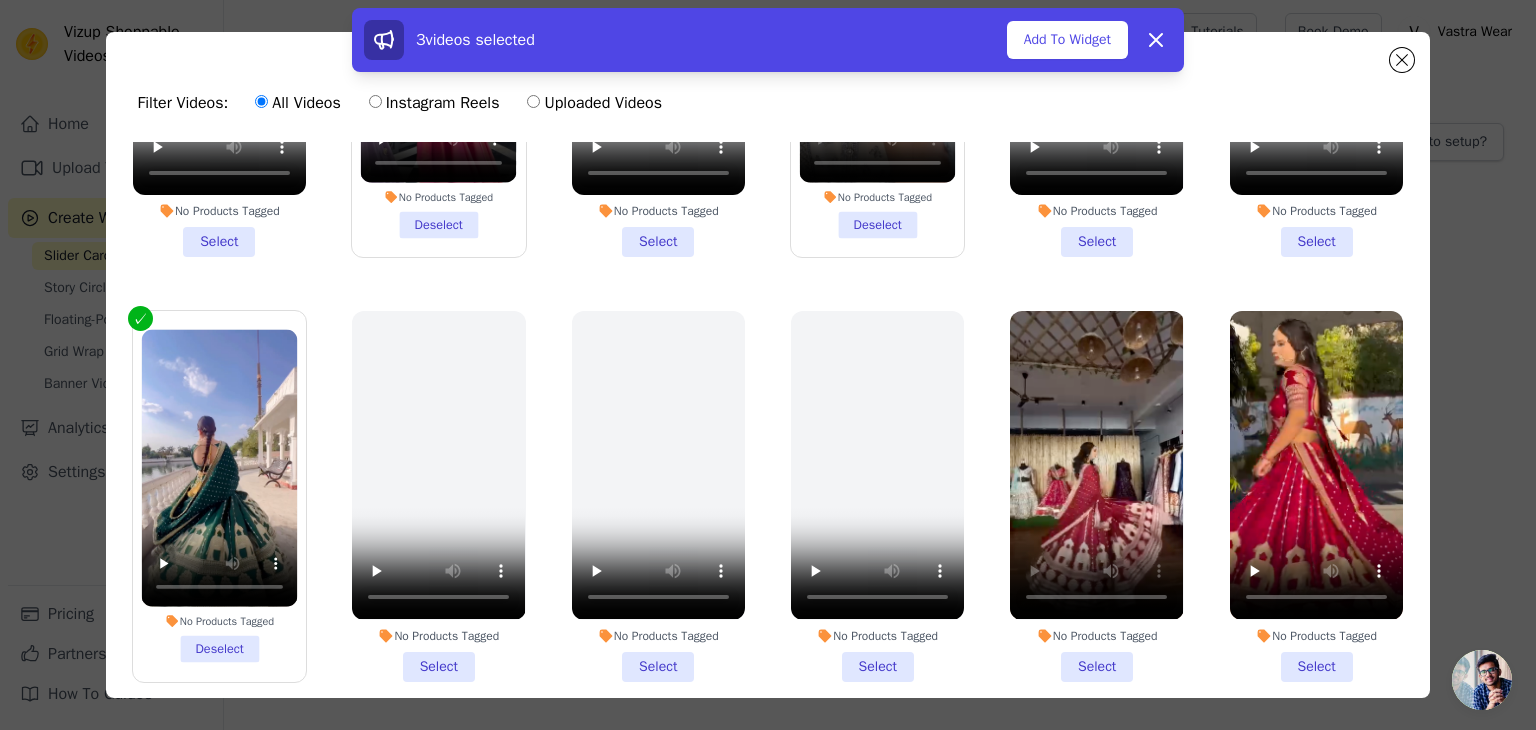 click on "No Products Tagged     Select" at bounding box center [1096, 496] 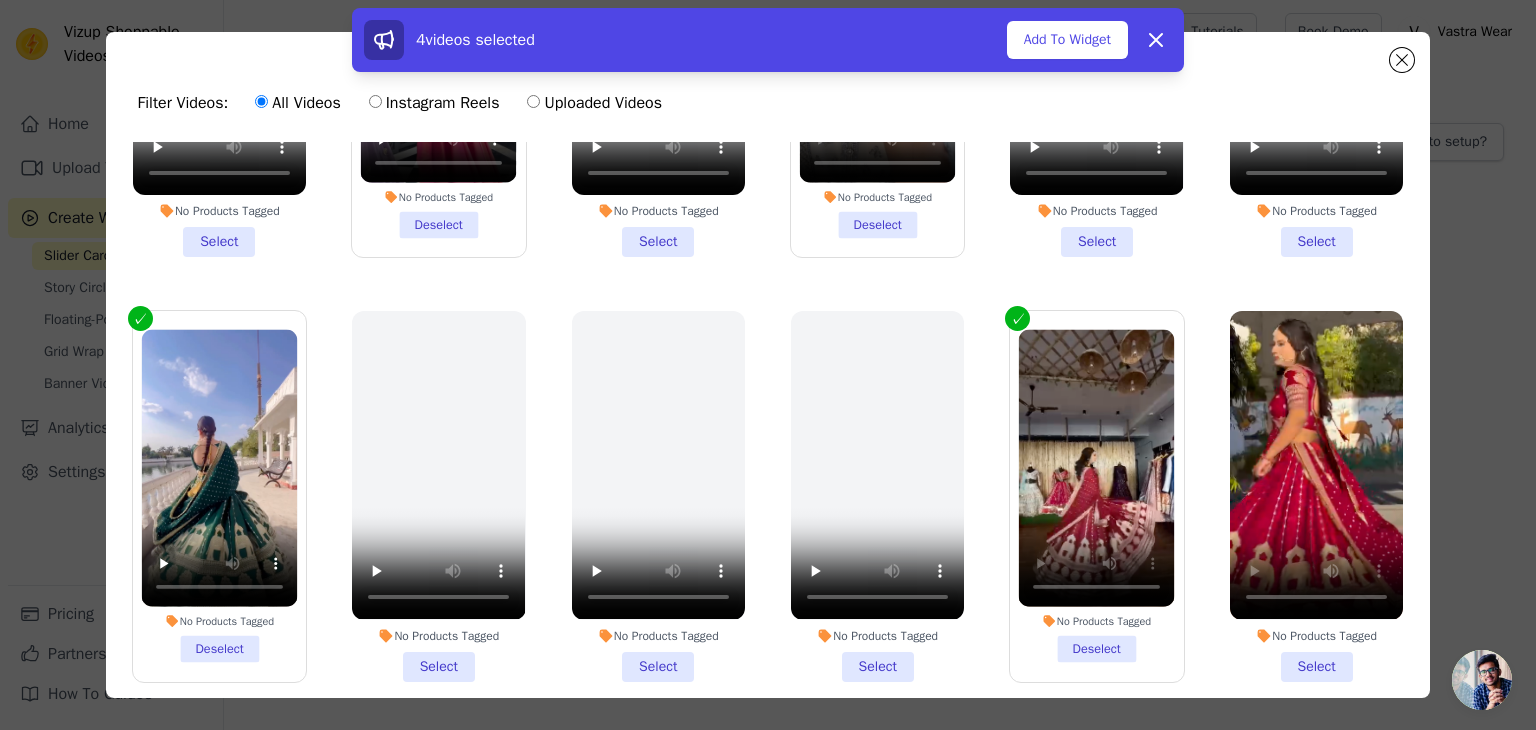 click on "No Products Tagged     Select" at bounding box center [1316, 496] 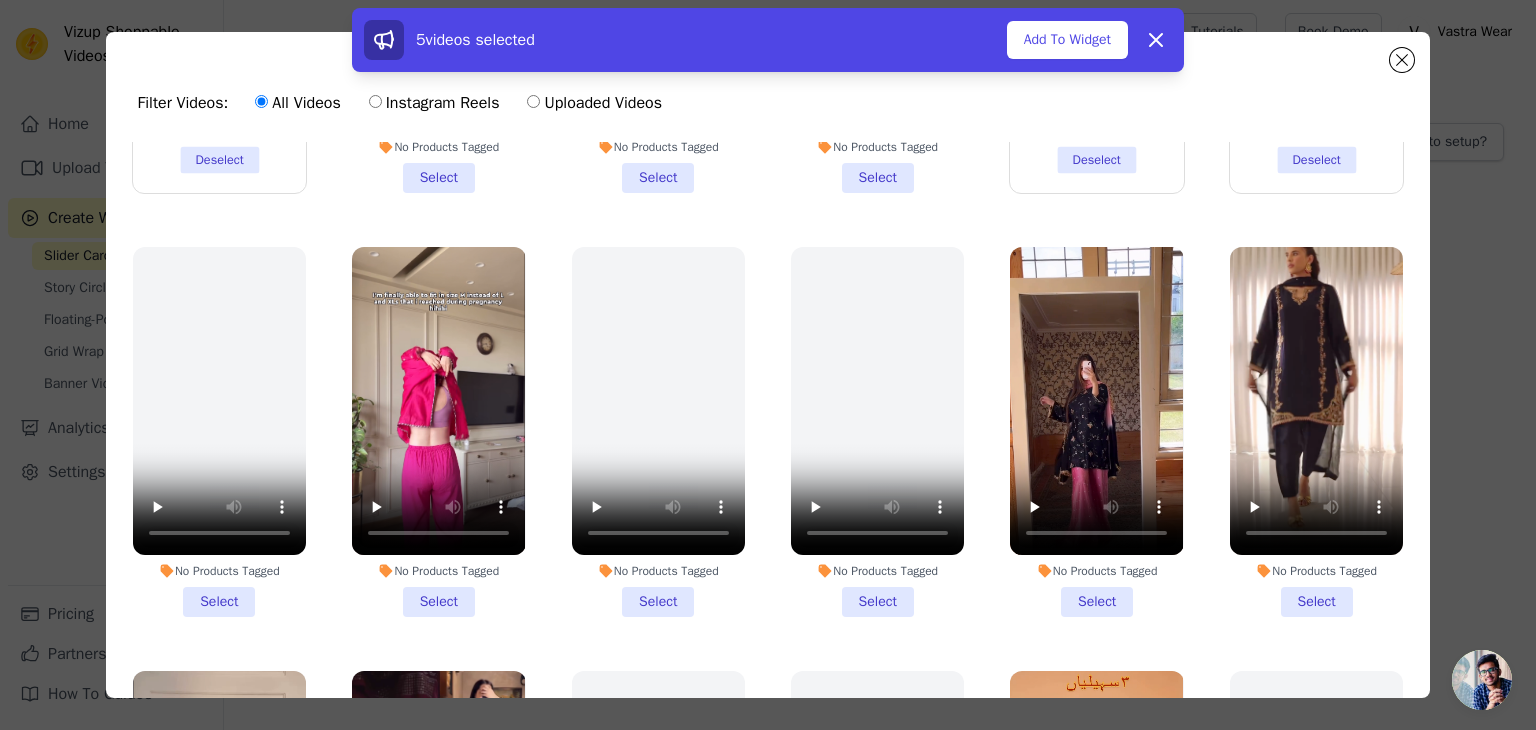 scroll, scrollTop: 800, scrollLeft: 0, axis: vertical 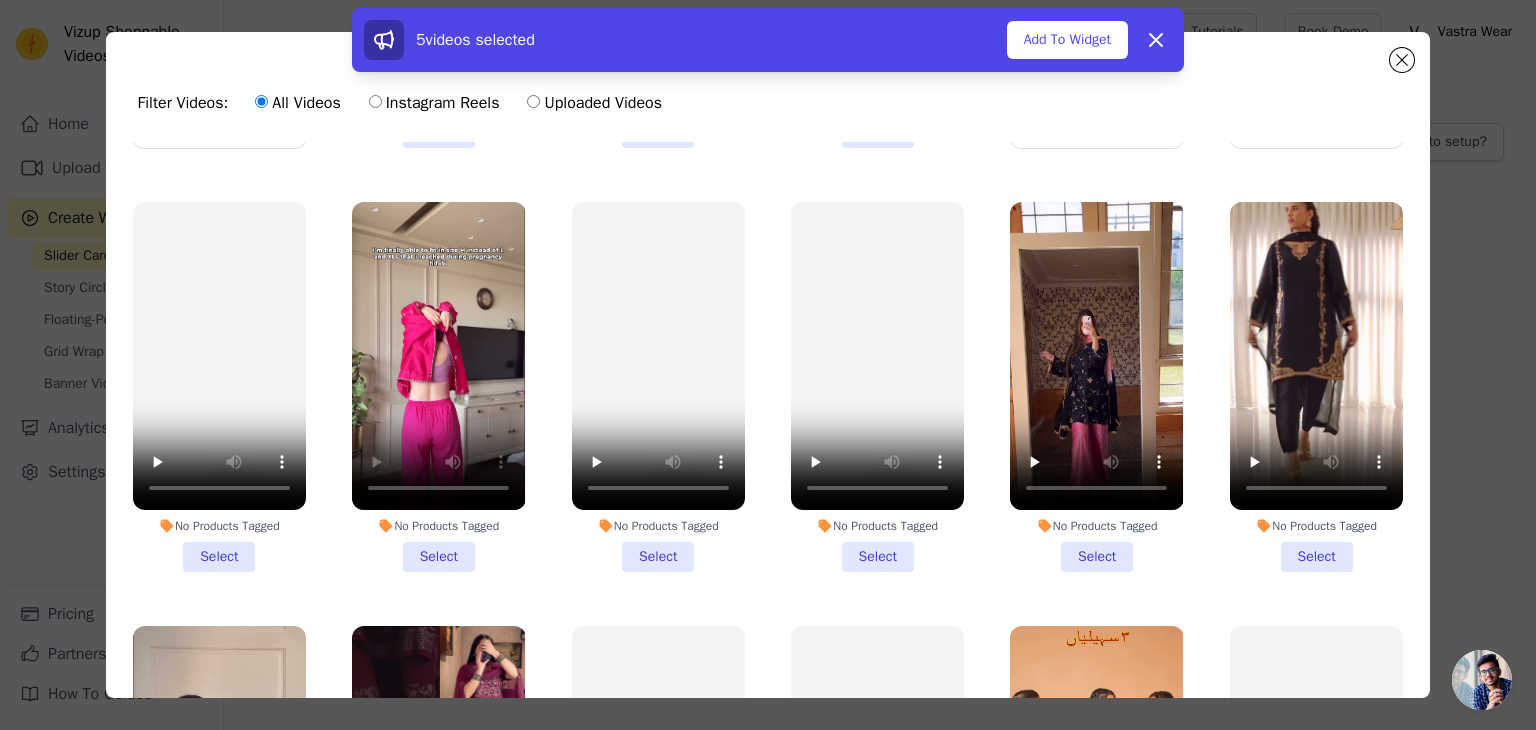 click on "No Products Tagged     Select" at bounding box center (438, 387) 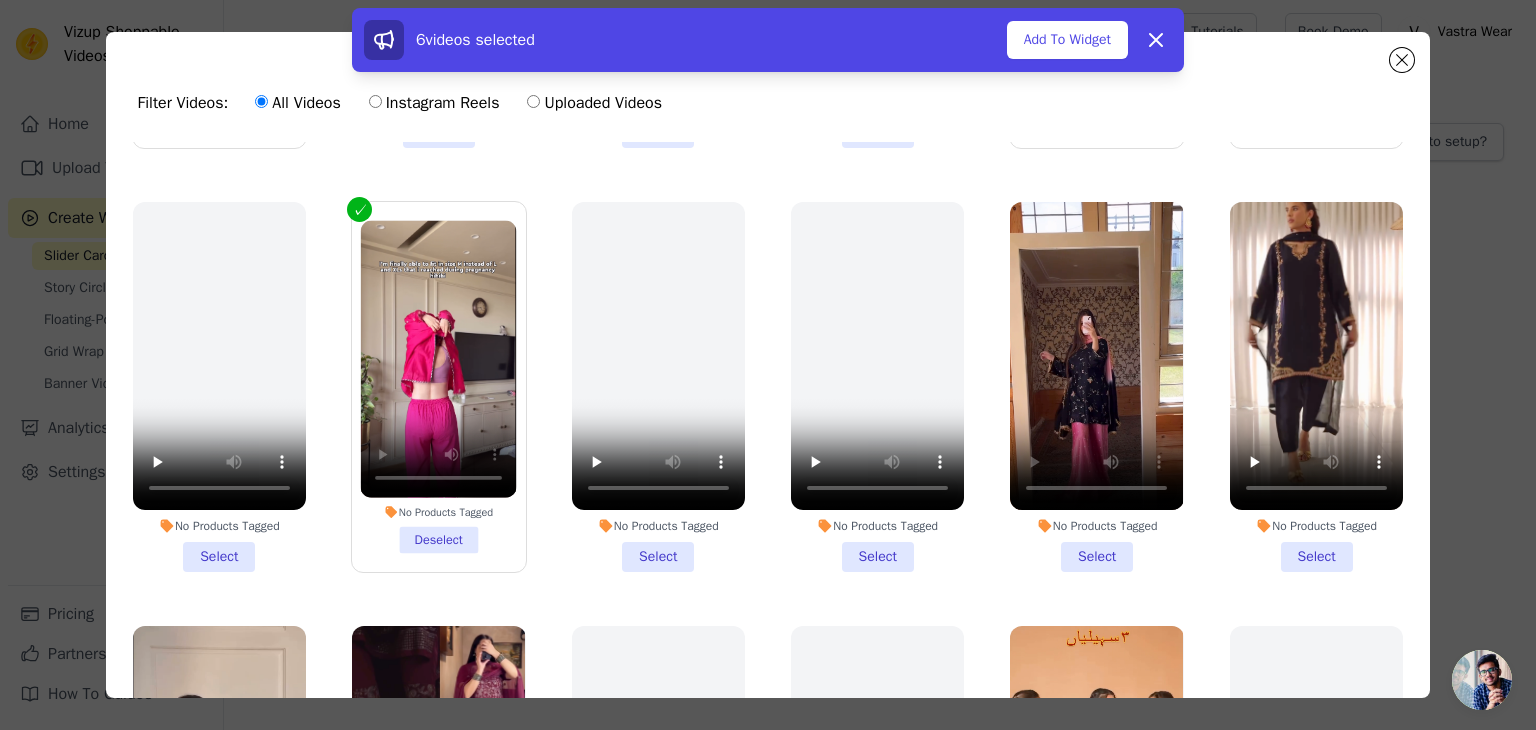 click on "No Products Tagged     Select" at bounding box center (1096, 387) 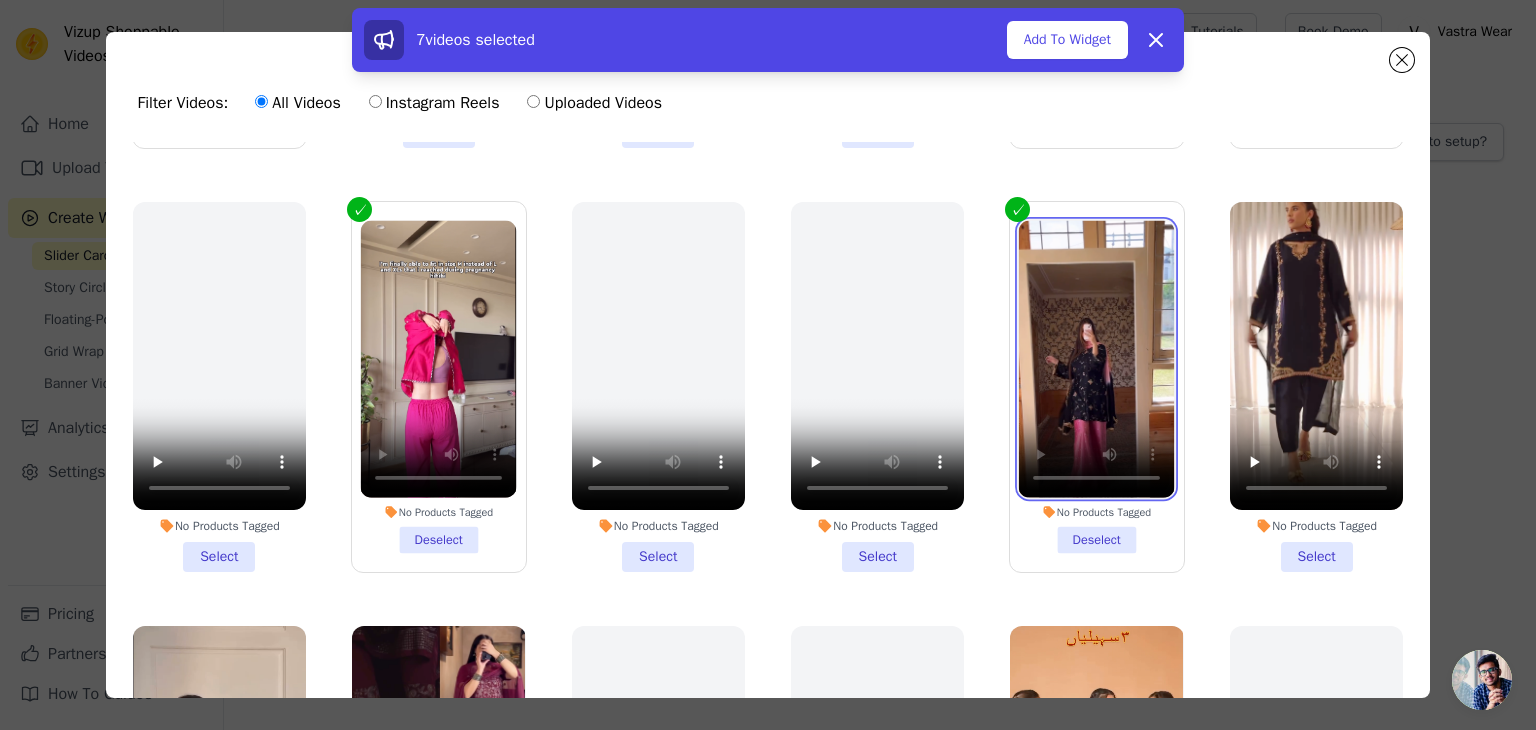 type 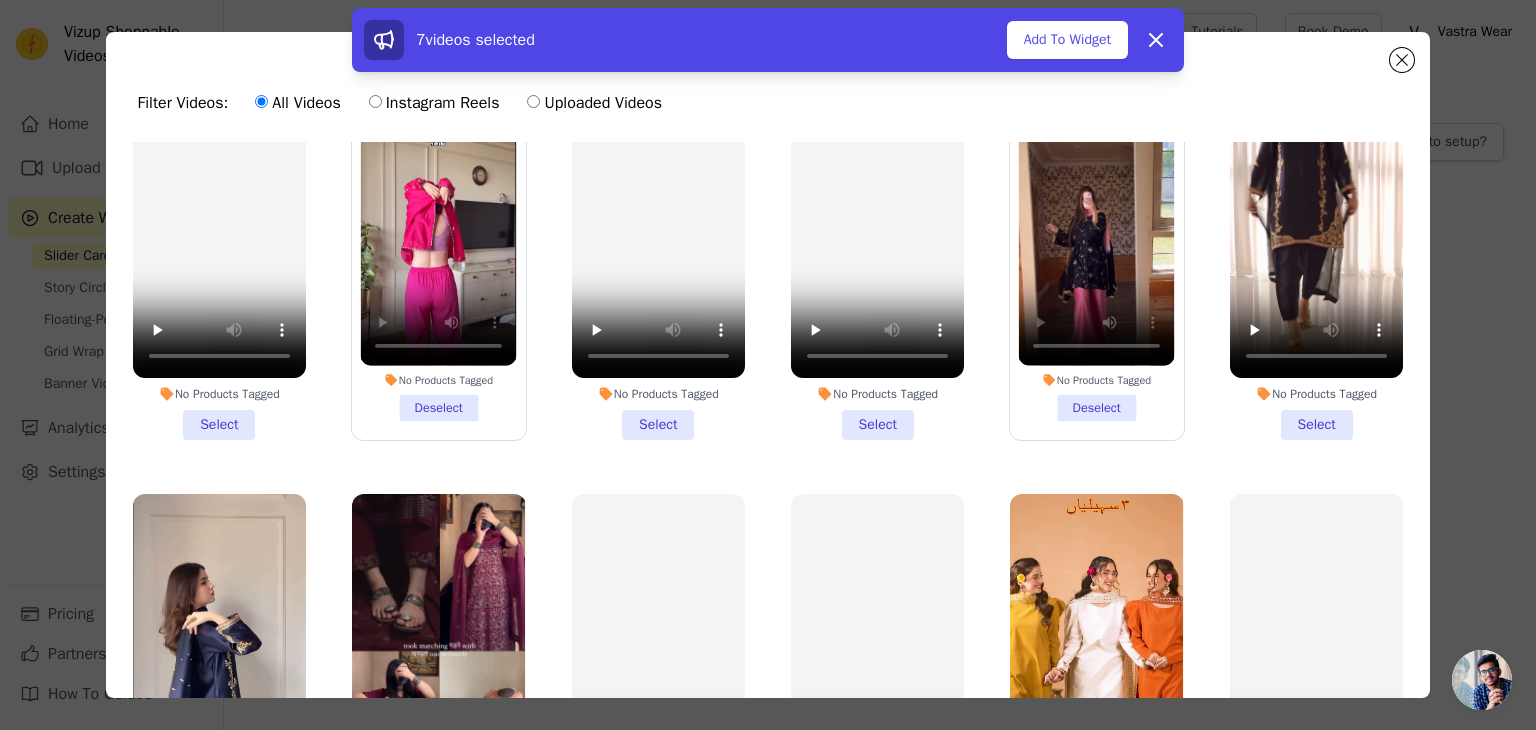 scroll, scrollTop: 1066, scrollLeft: 0, axis: vertical 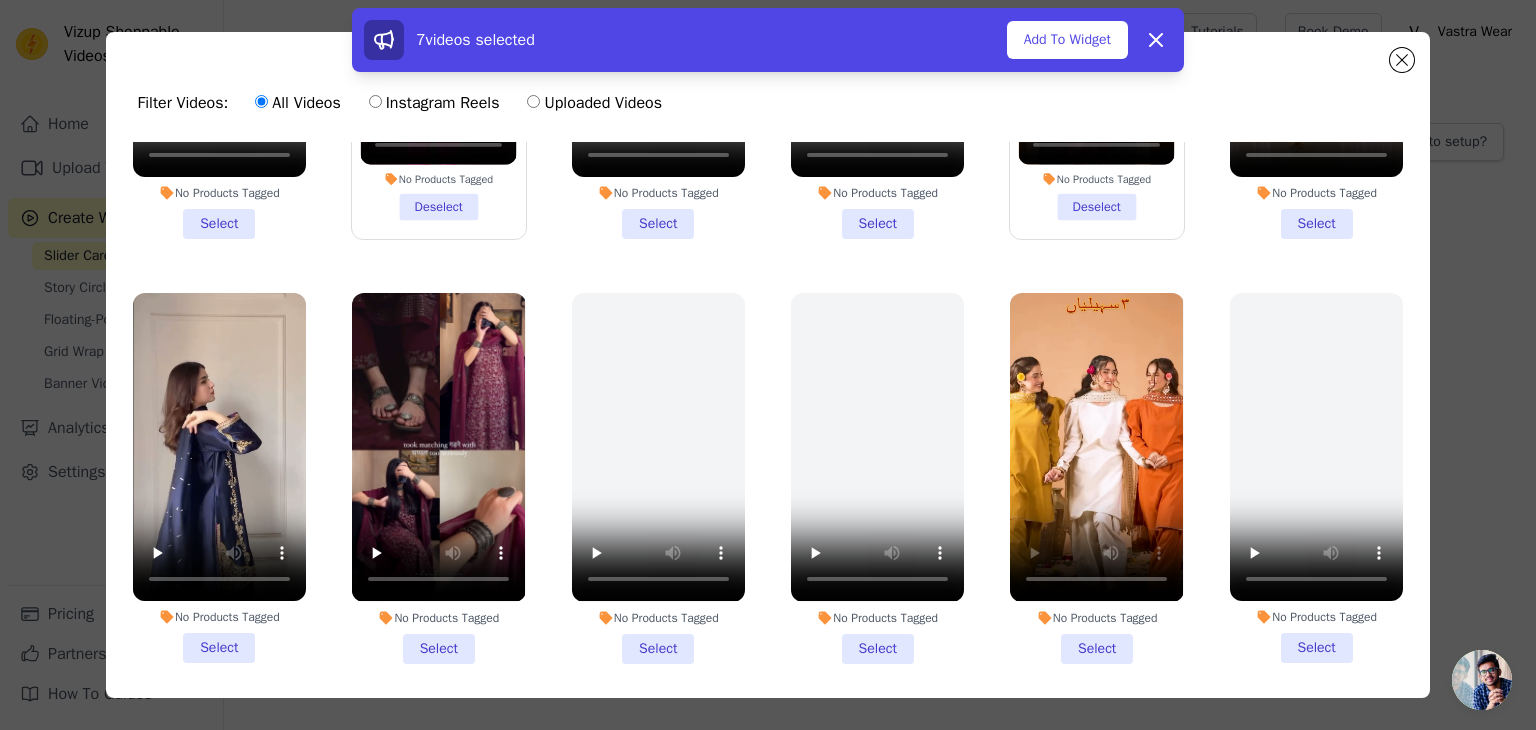 click on "No Products Tagged     Select" at bounding box center (1096, 478) 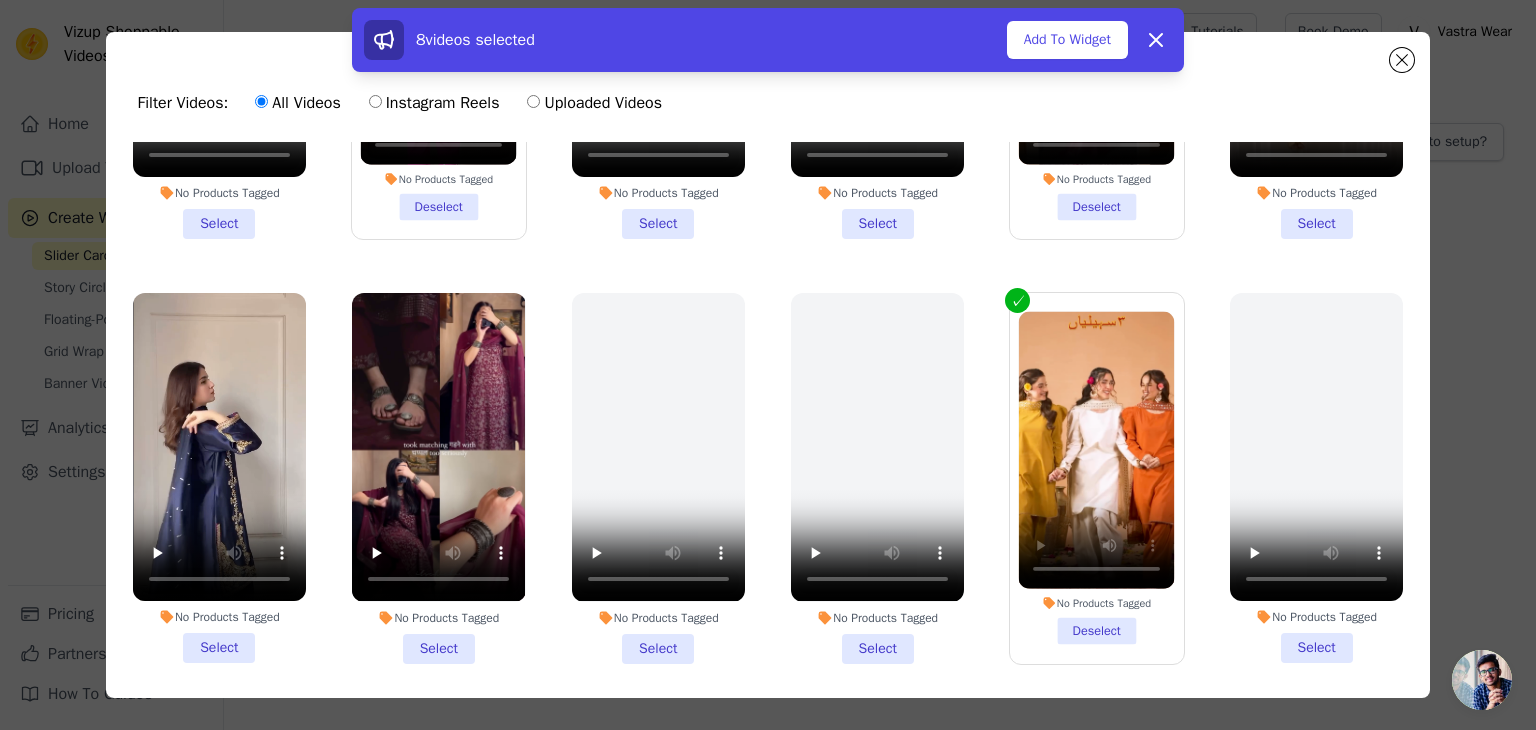 click on "No Products Tagged     Select" at bounding box center (438, 478) 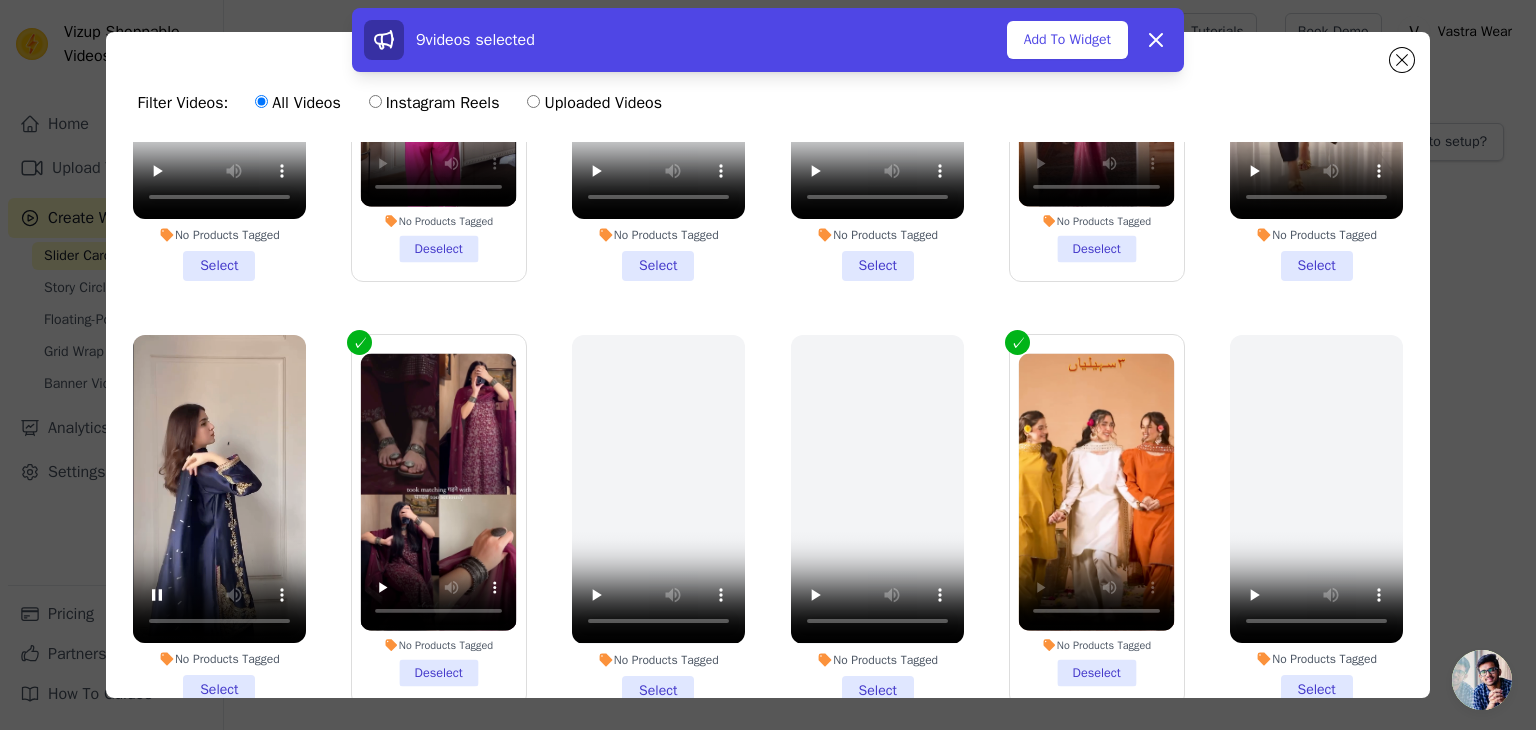 scroll, scrollTop: 1066, scrollLeft: 0, axis: vertical 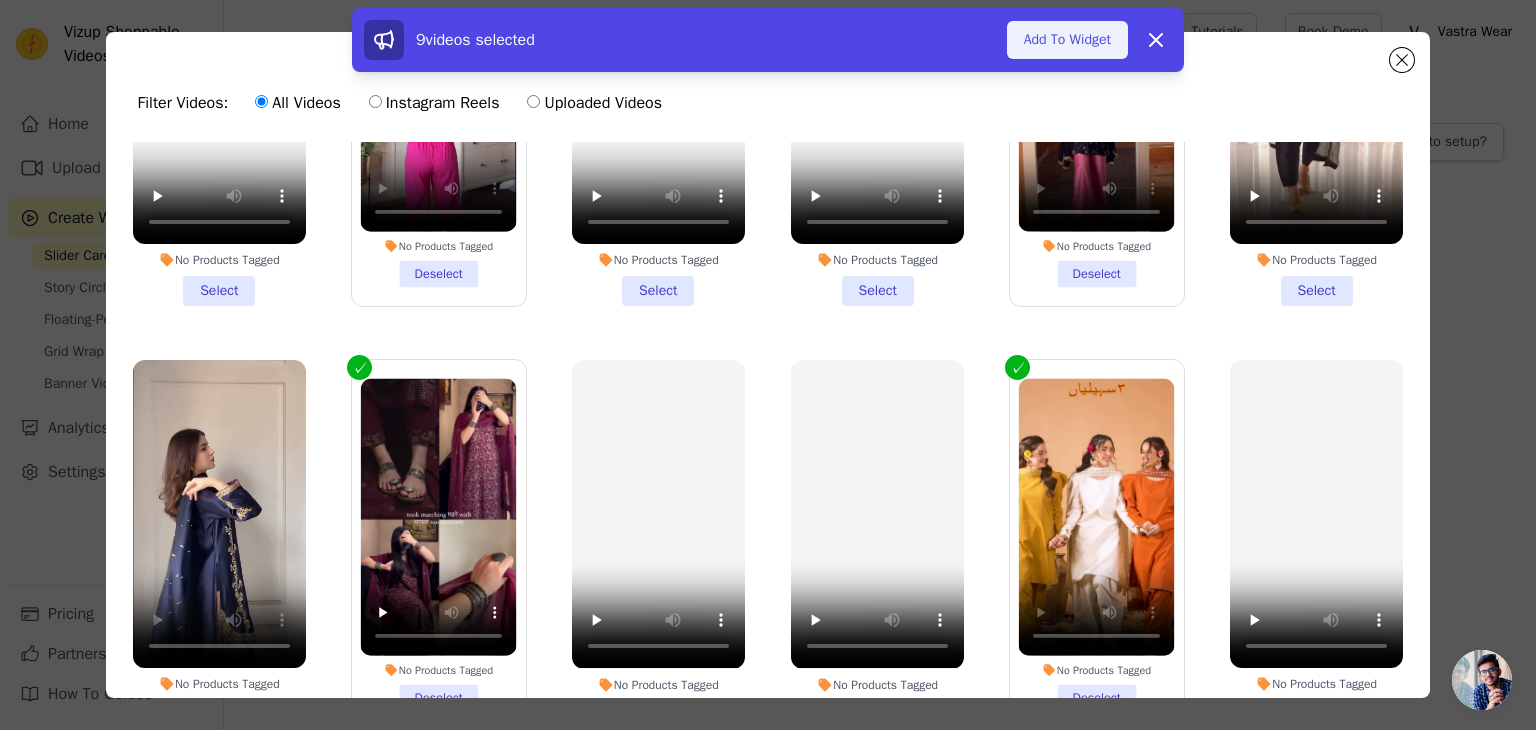 click on "Add To Widget" at bounding box center [1067, 40] 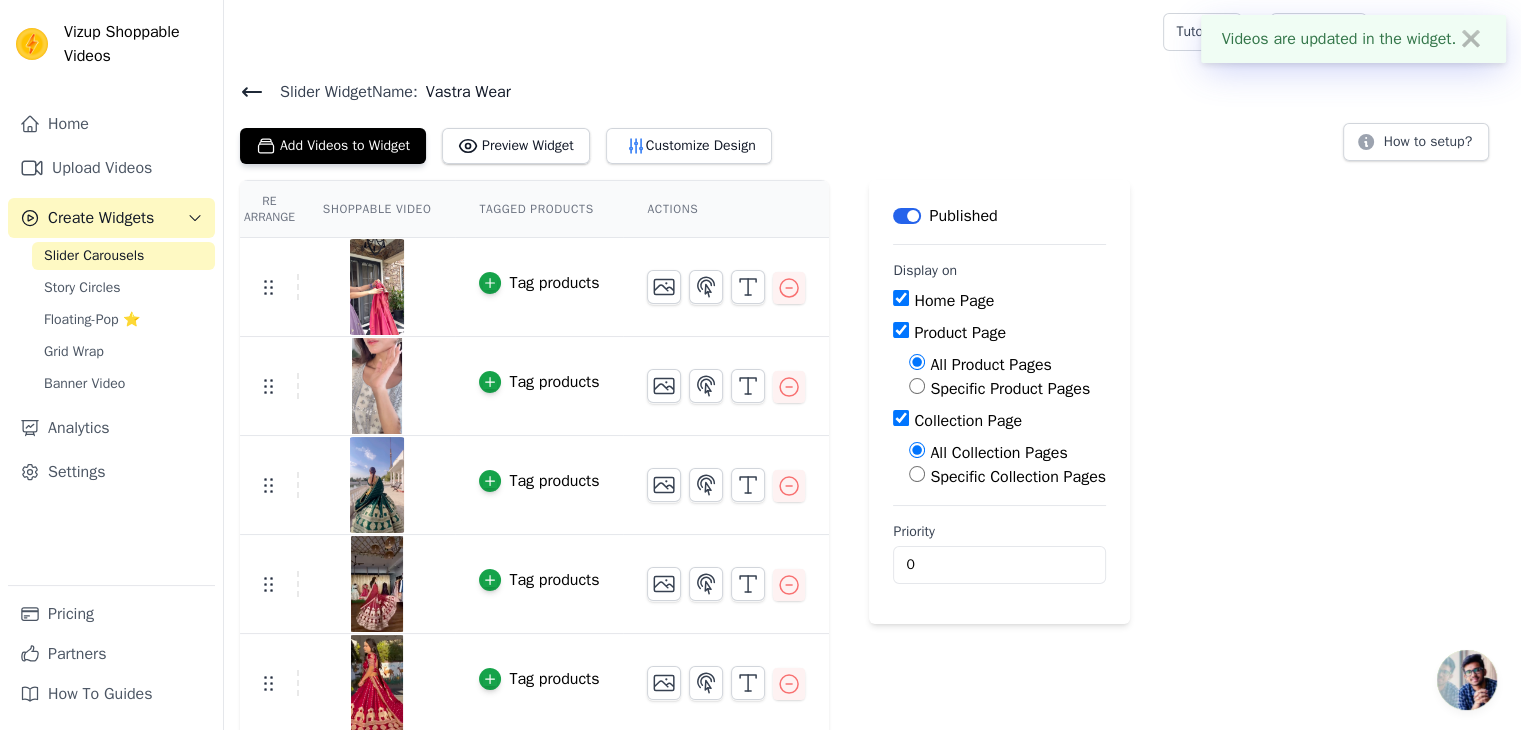 click on "Tag products" at bounding box center (554, 283) 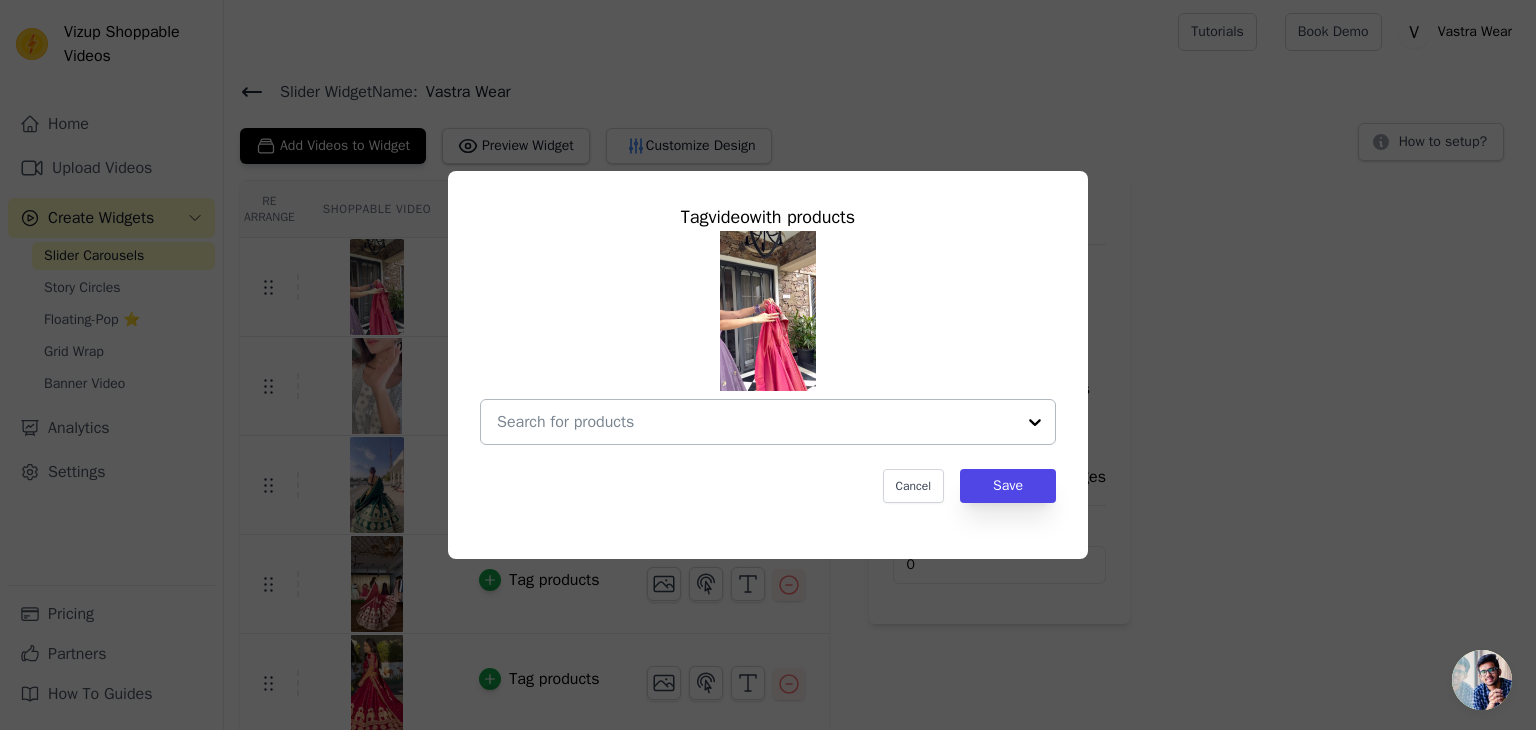 click at bounding box center (756, 422) 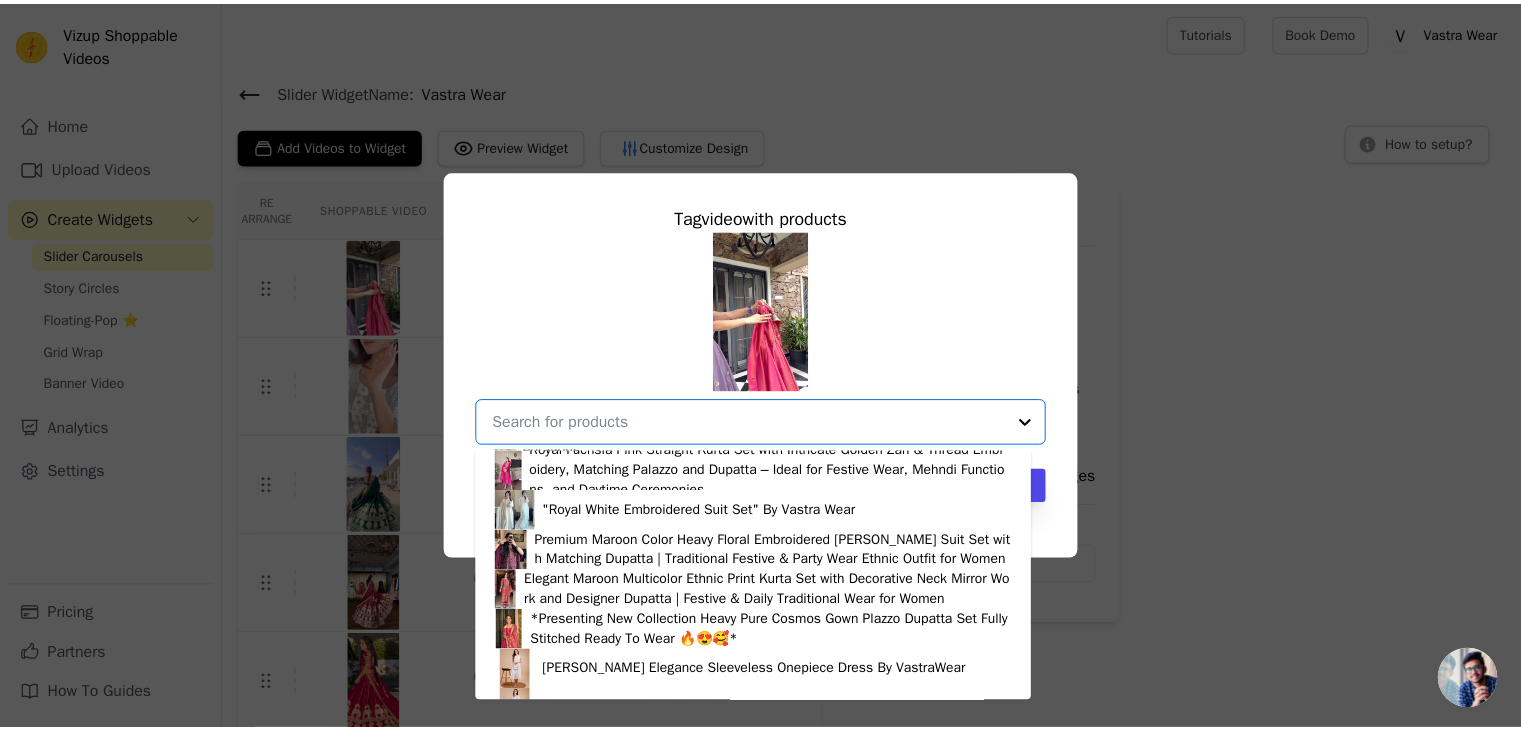scroll, scrollTop: 1913, scrollLeft: 0, axis: vertical 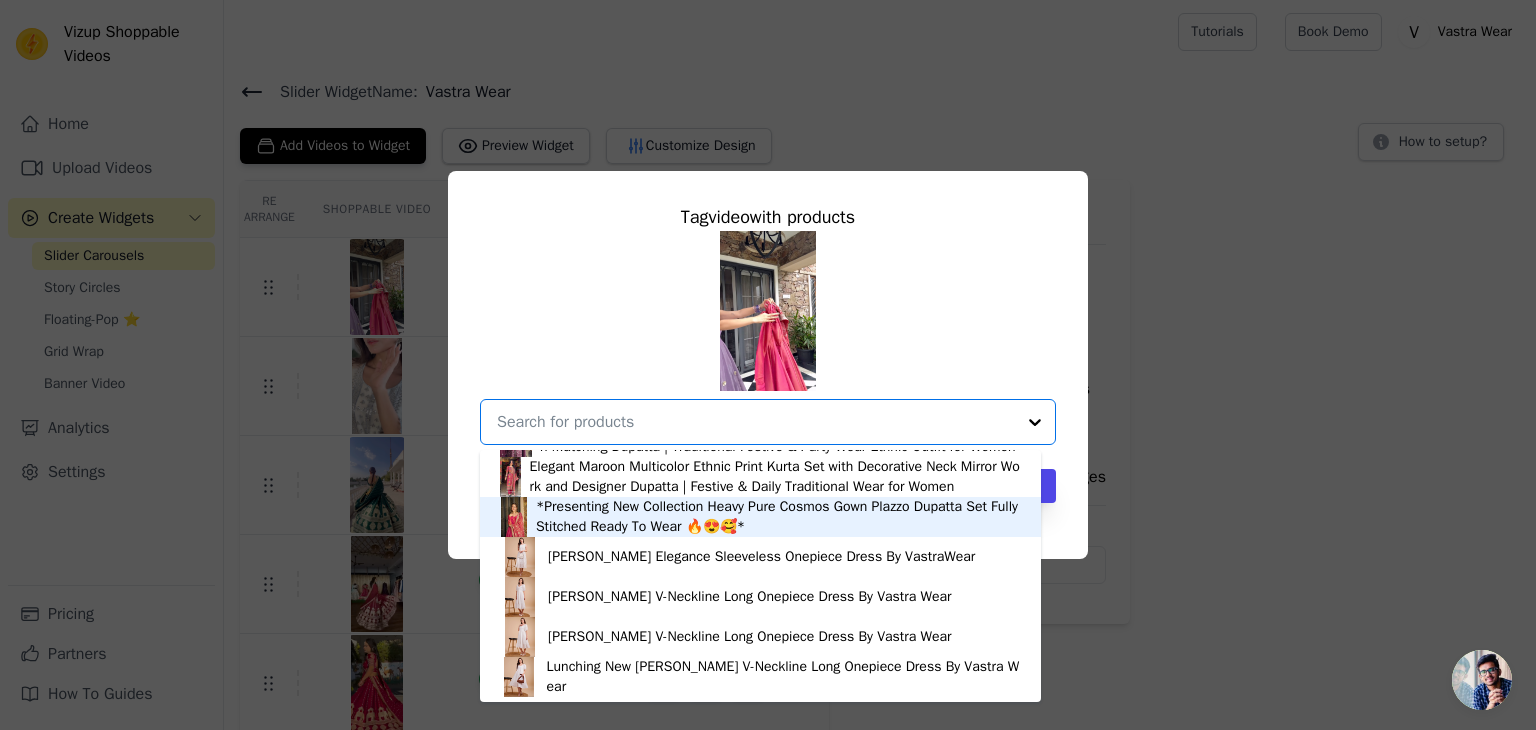 click on "*Presenting New Collection Heavy Pure Cosmos Gown Plazzo Dupatta Set Fully Stitched Ready To Wear 🔥😍🥰*" at bounding box center [778, 517] 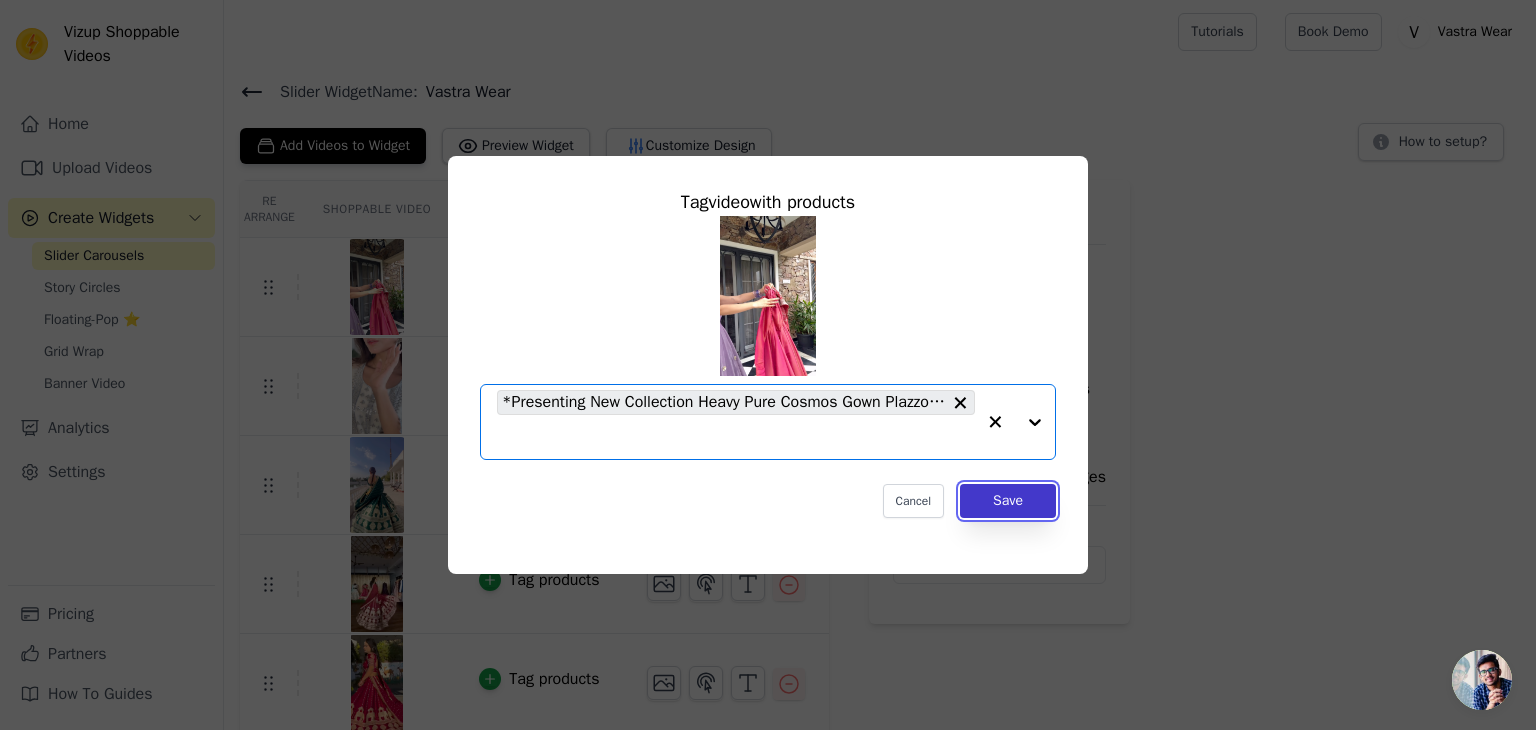 click on "Save" at bounding box center [1008, 501] 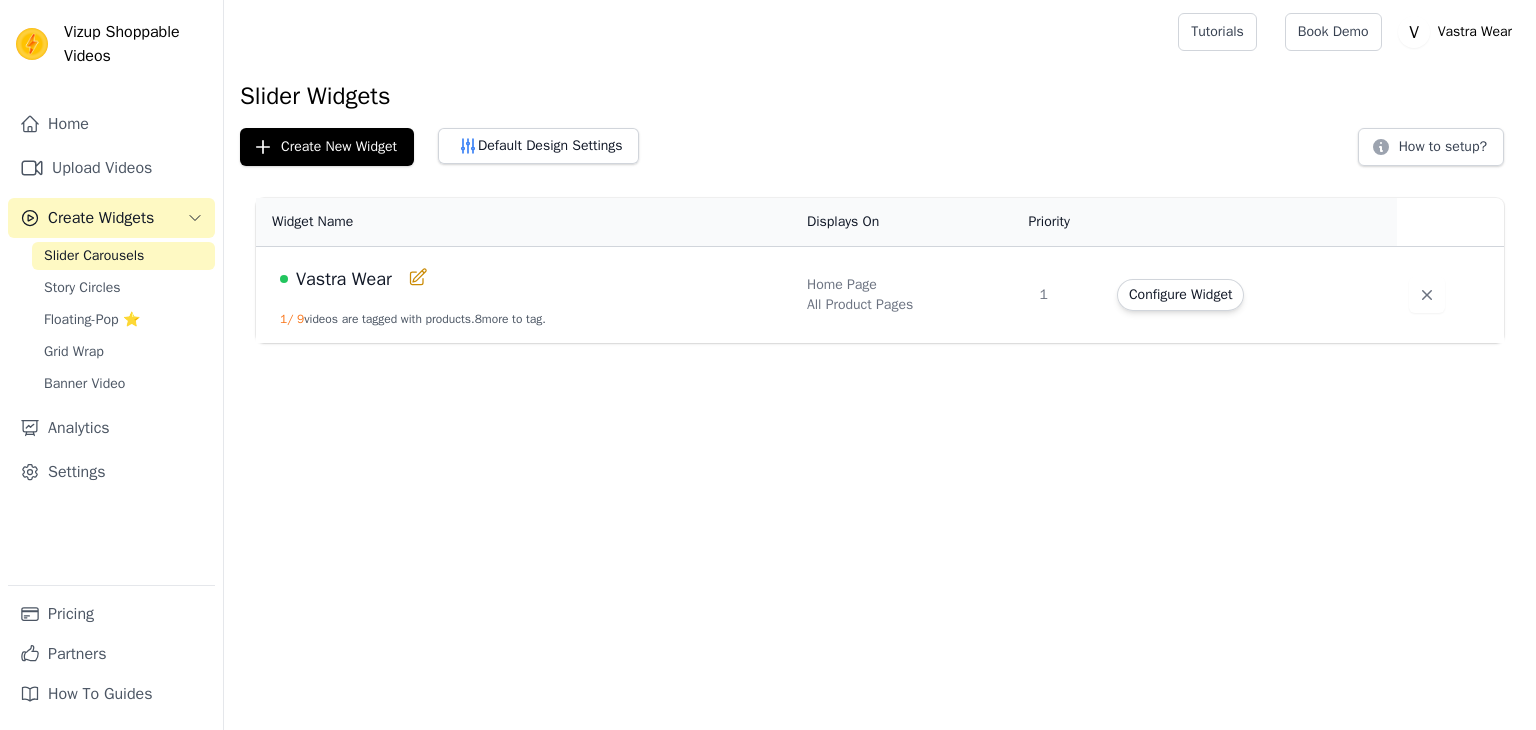 scroll, scrollTop: 0, scrollLeft: 0, axis: both 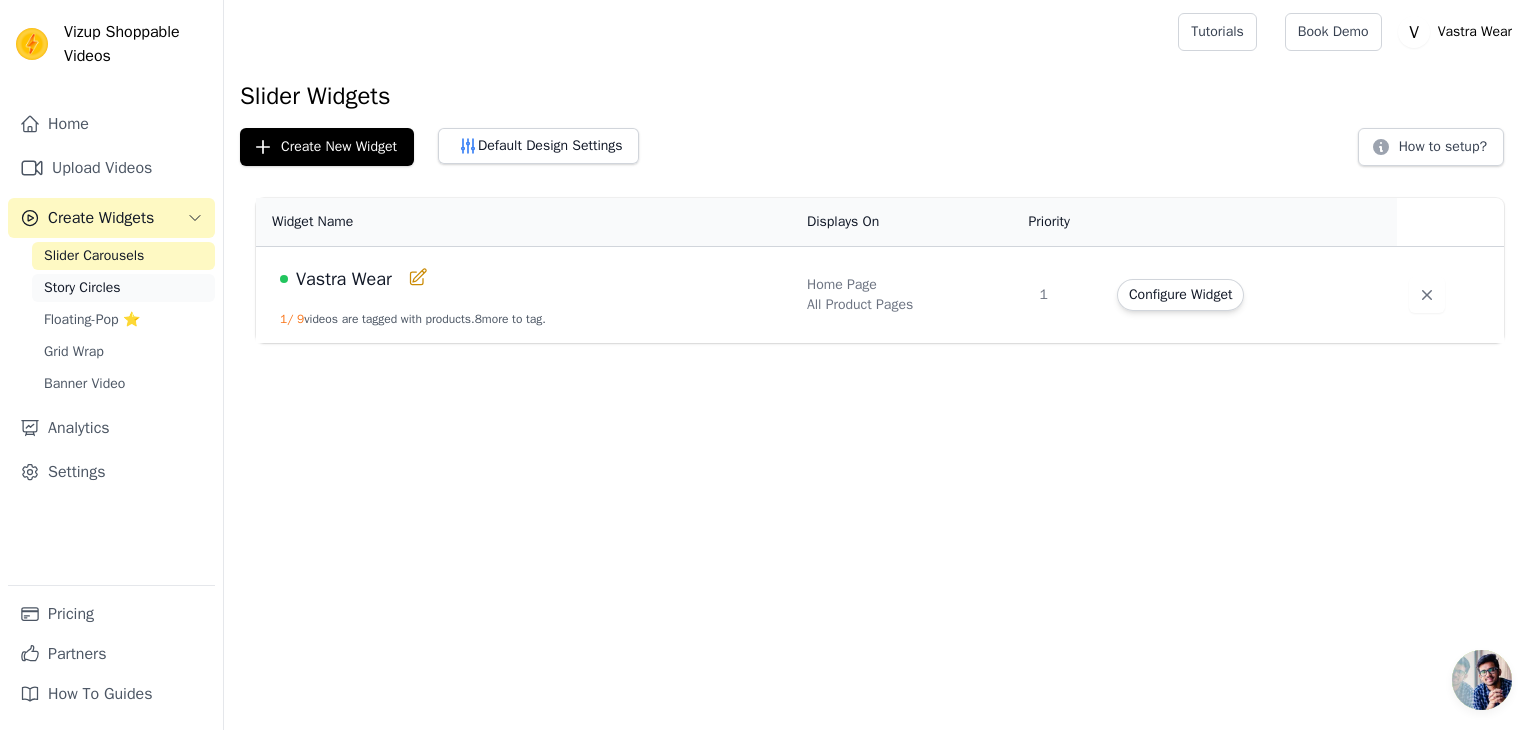 click on "Story Circles" at bounding box center [82, 288] 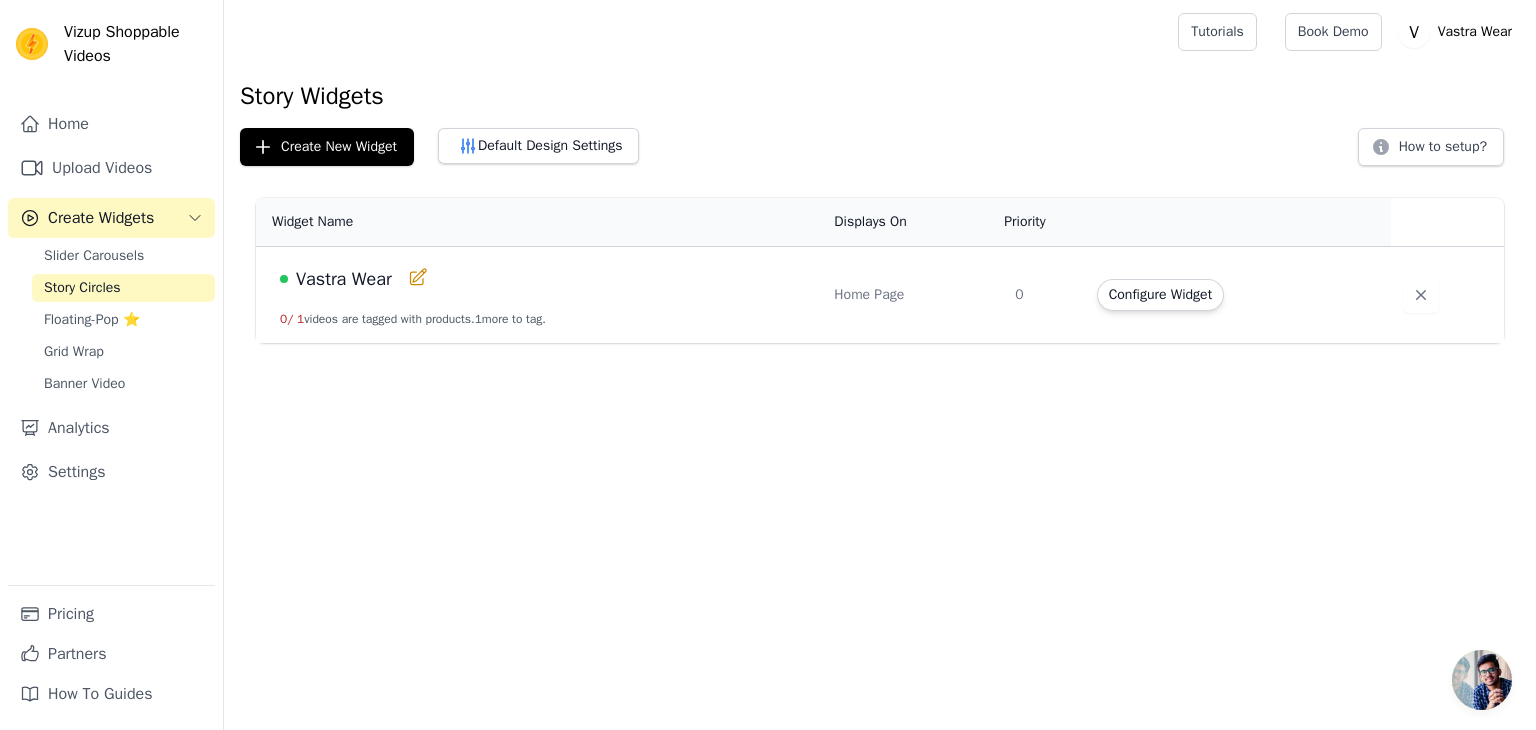 click on "Vastra Wear     0  /   1  videos are tagged with products.
1  more to tag." at bounding box center (539, 295) 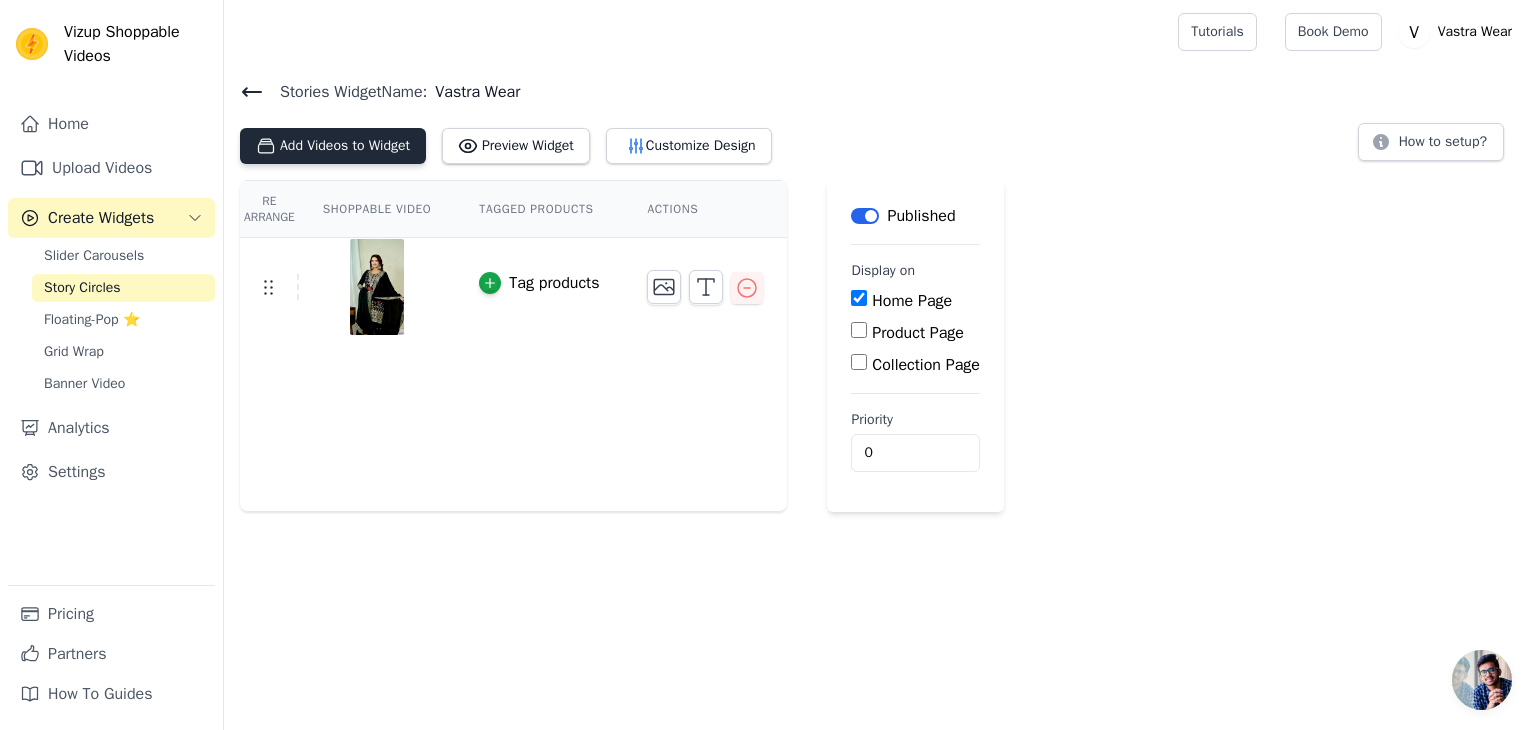 click on "Add Videos to Widget" at bounding box center (333, 146) 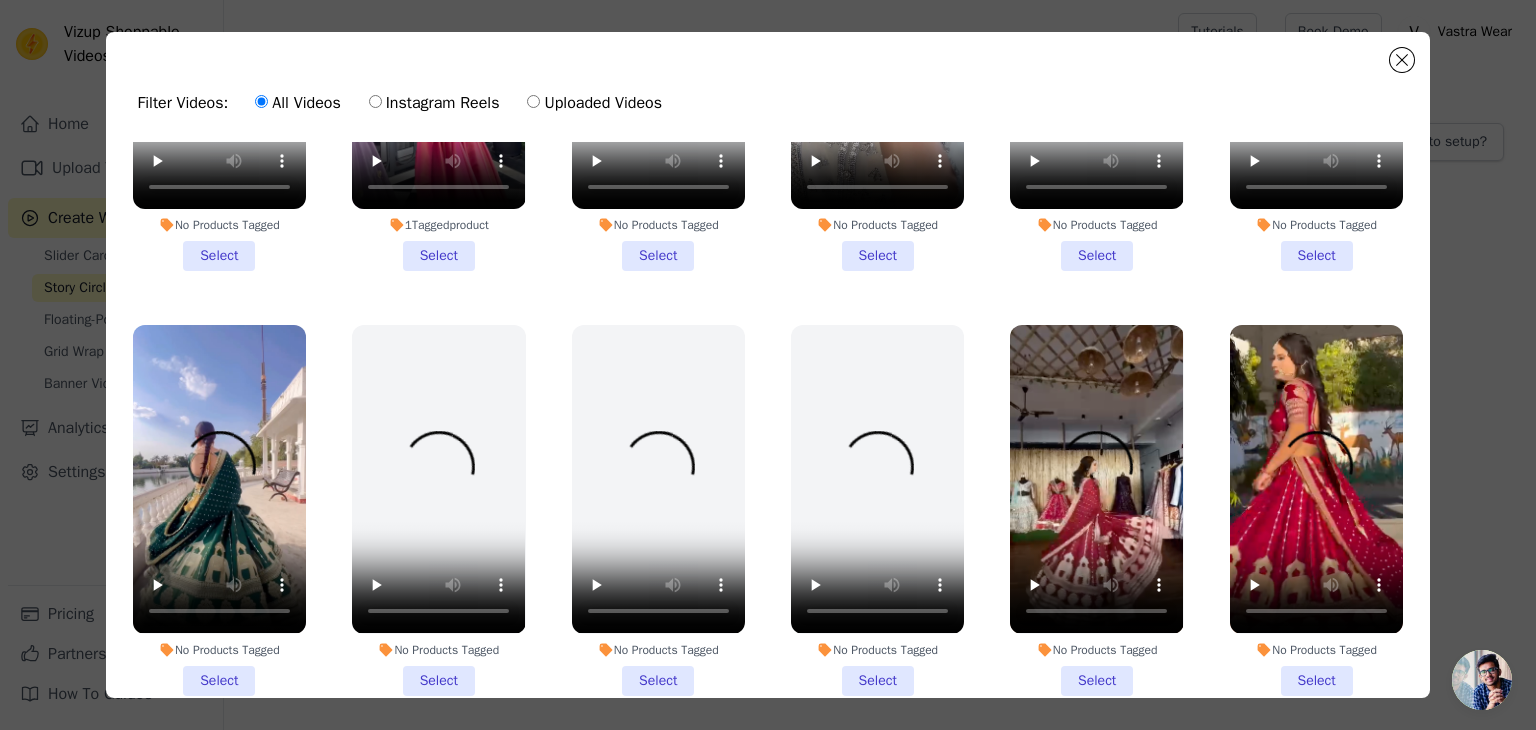scroll, scrollTop: 333, scrollLeft: 0, axis: vertical 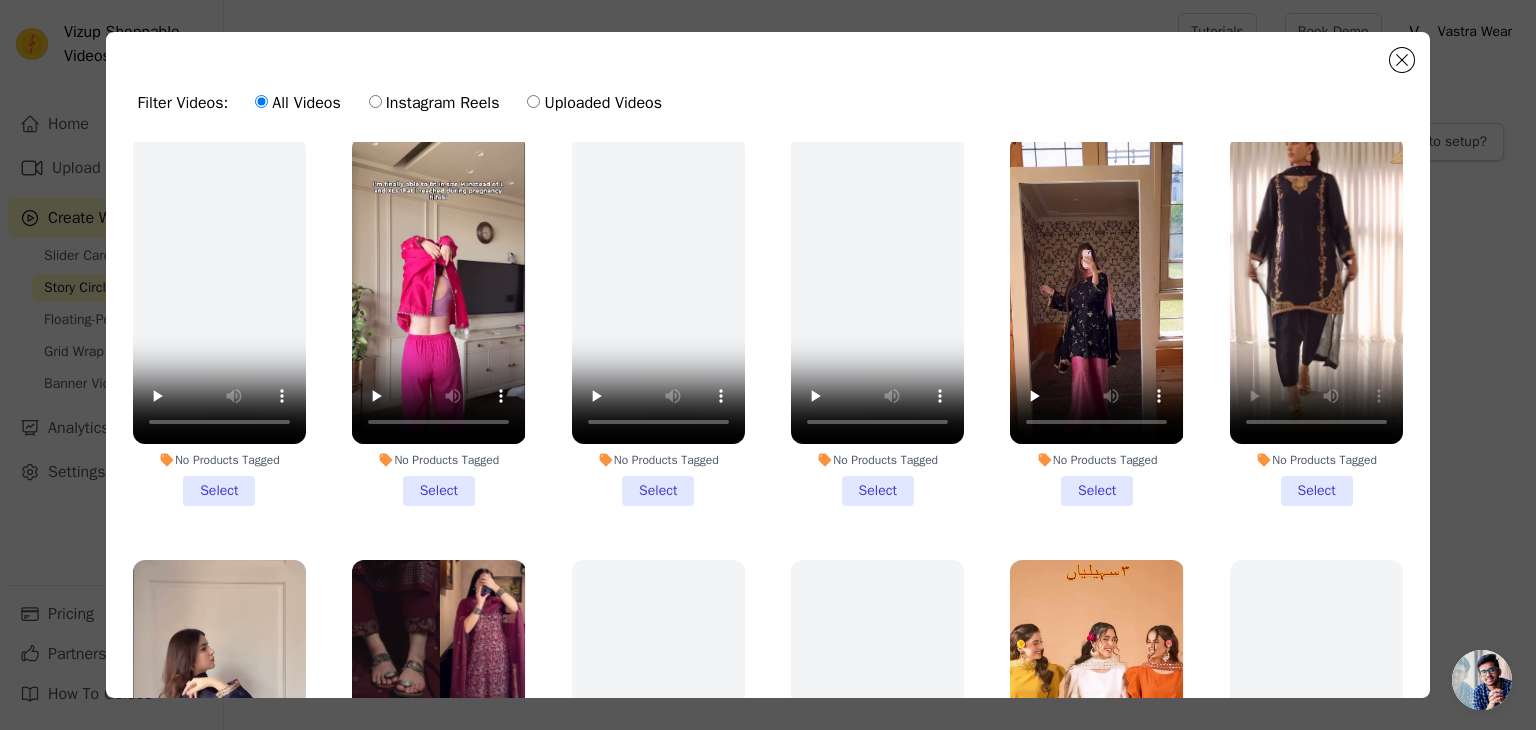 click on "No Products Tagged     Select" at bounding box center (1316, 321) 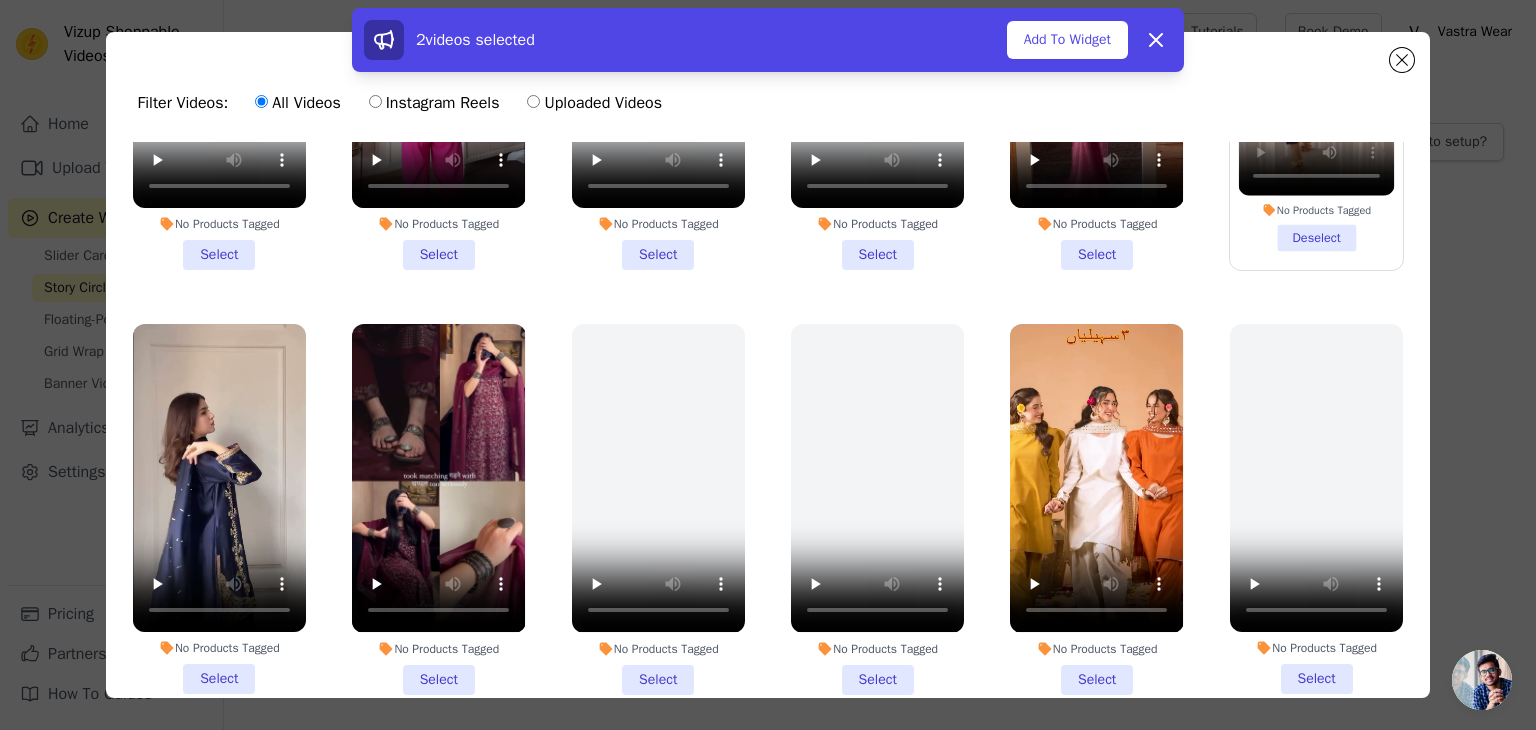 scroll, scrollTop: 1200, scrollLeft: 0, axis: vertical 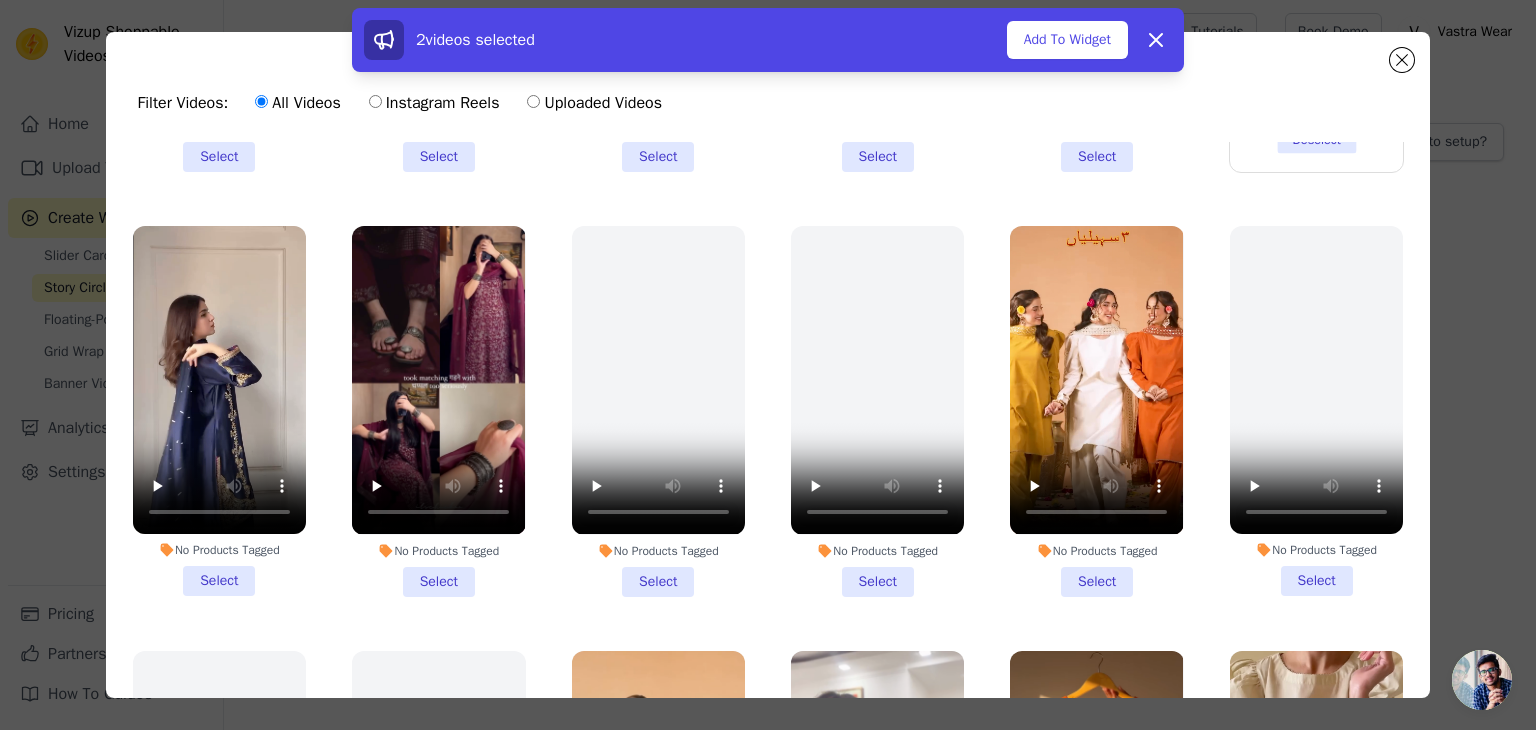click on "No Products Tagged     Select" at bounding box center [219, 411] 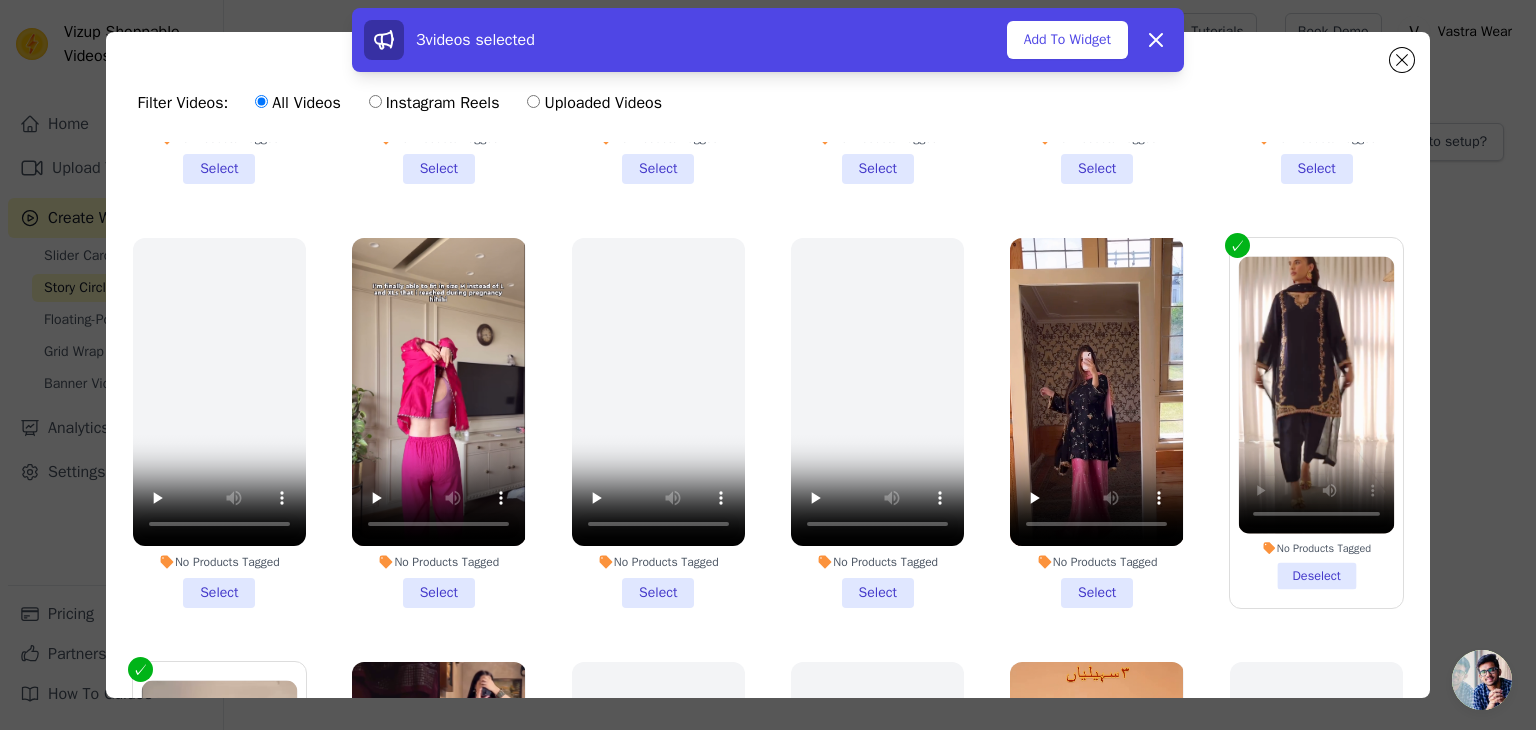 scroll, scrollTop: 800, scrollLeft: 0, axis: vertical 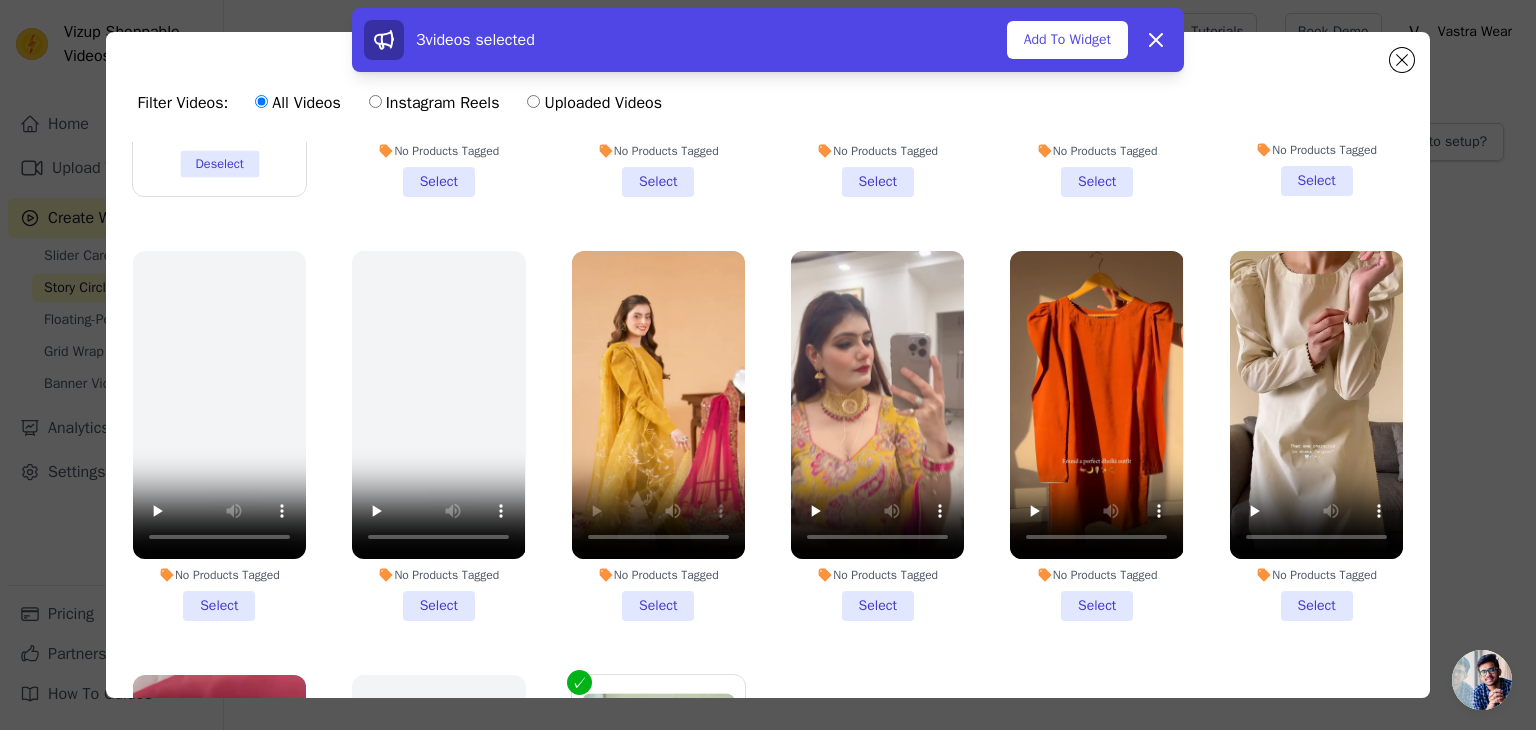 click on "No Products Tagged     Select" at bounding box center [658, 436] 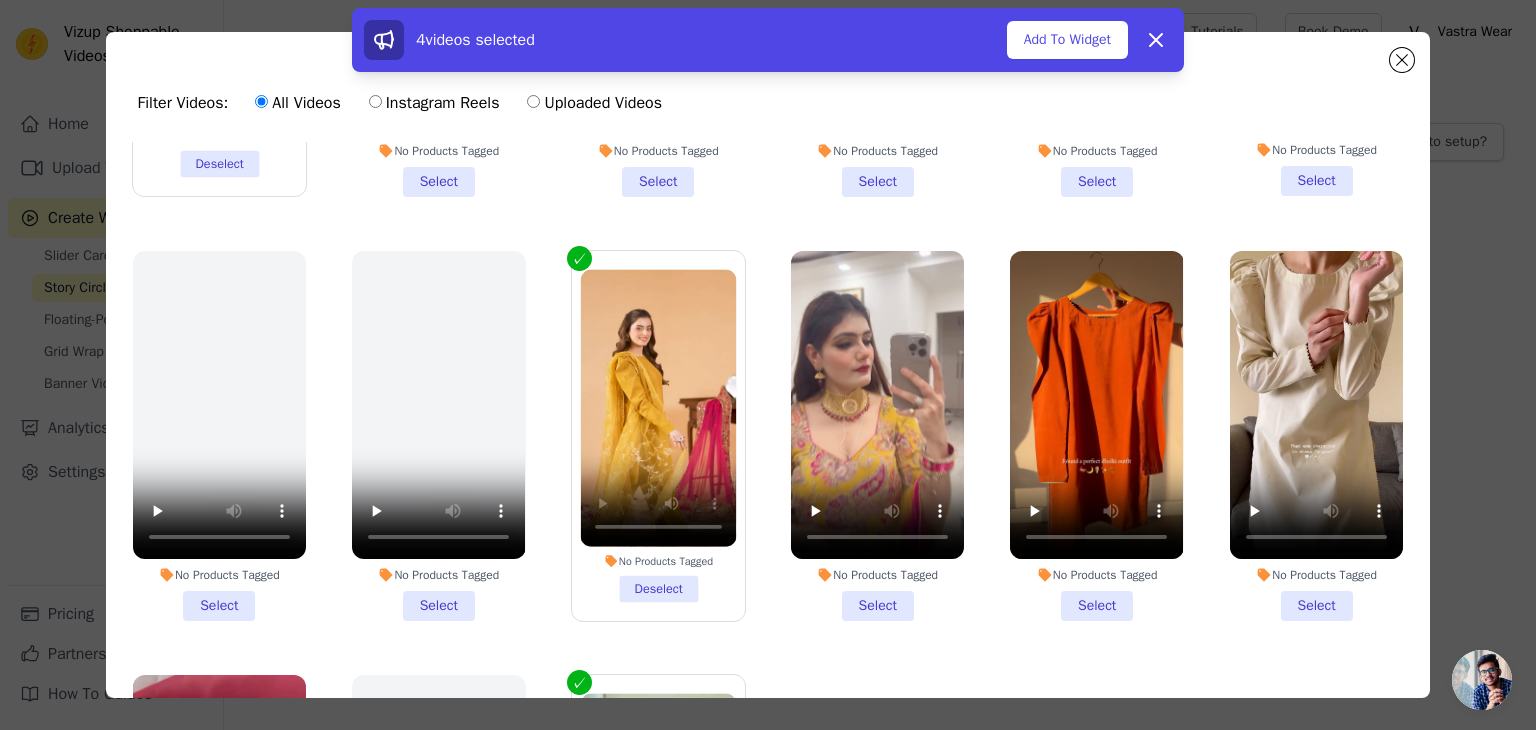 click on "No Products Tagged     Select" at bounding box center (877, 436) 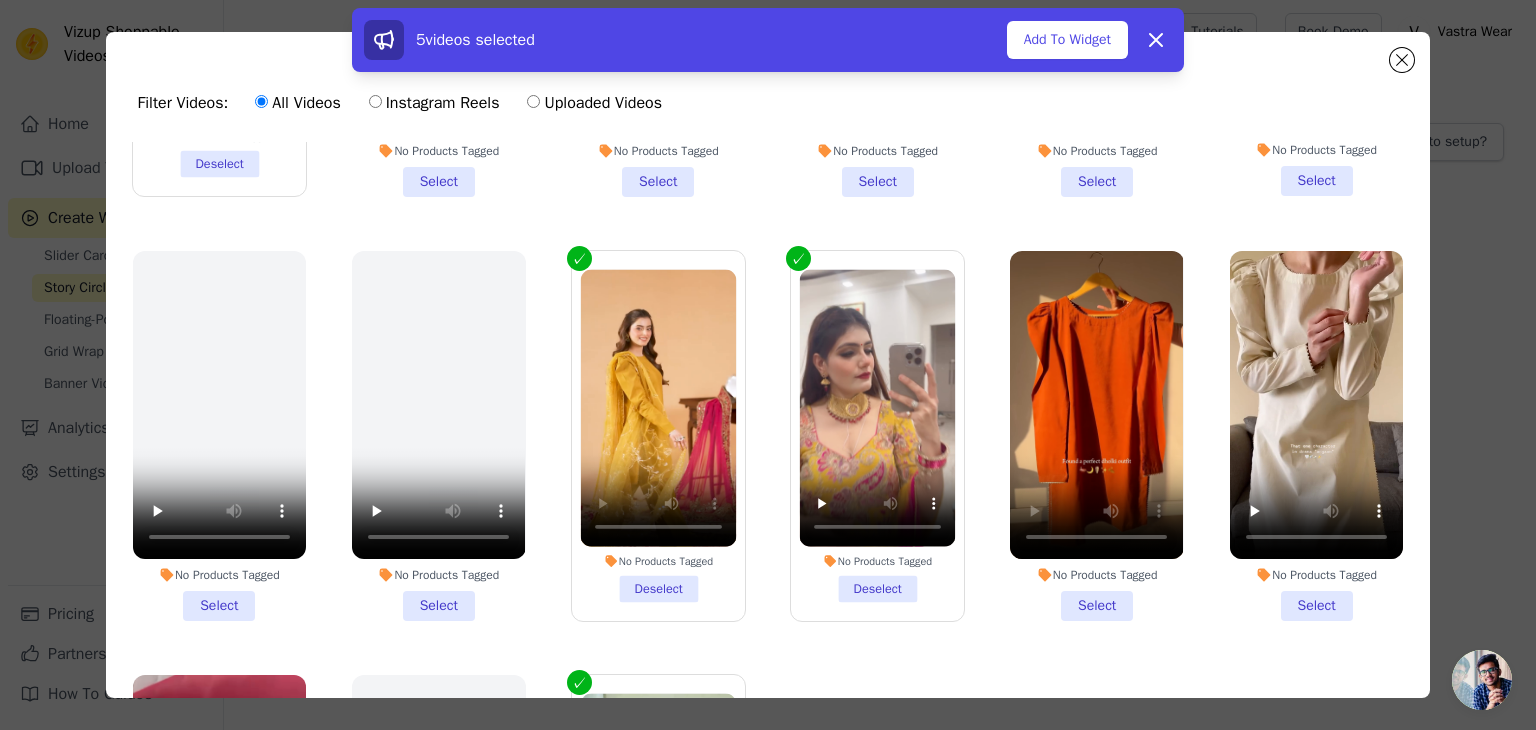 click on "No Products Tagged     Select" at bounding box center (1096, 436) 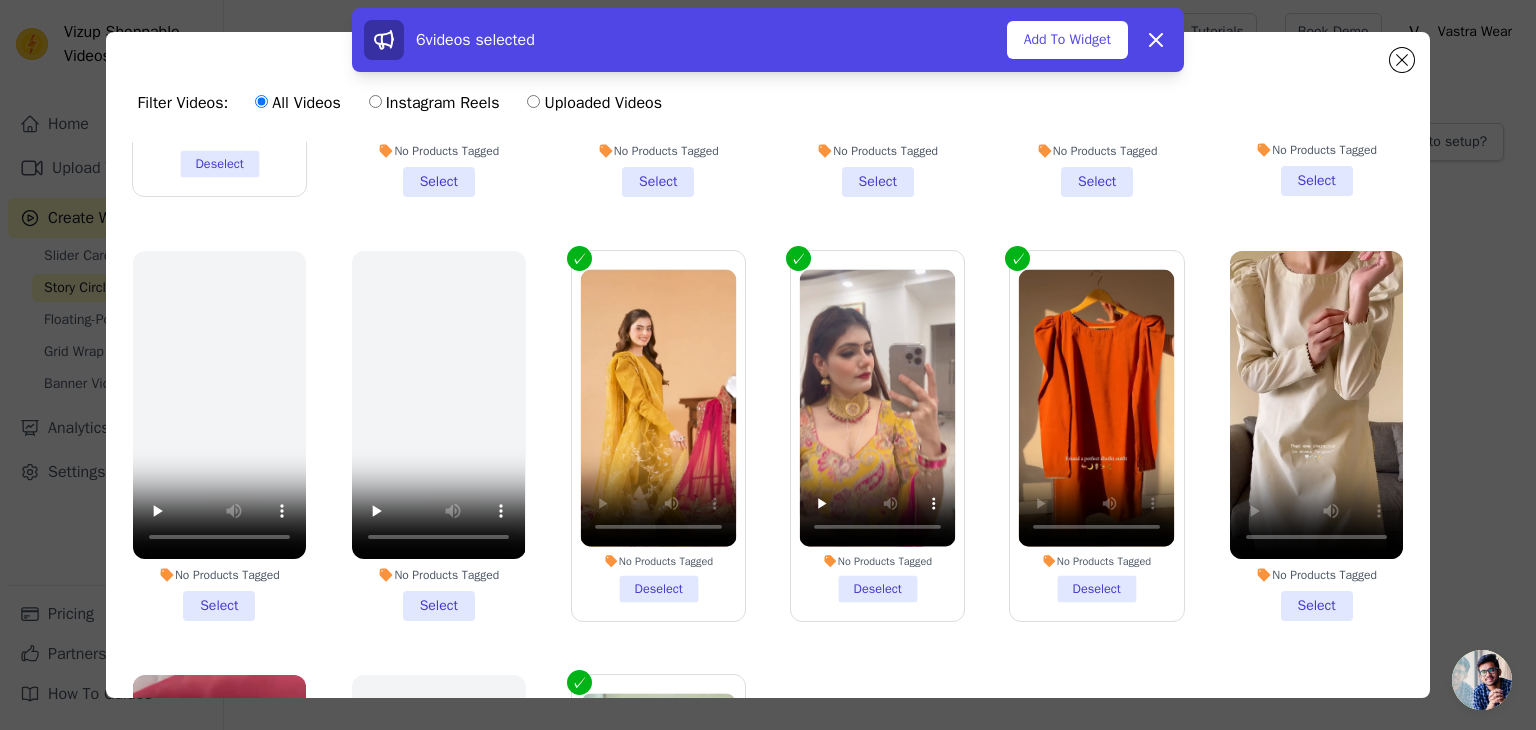 click on "No Products Tagged     Select" at bounding box center (1316, 436) 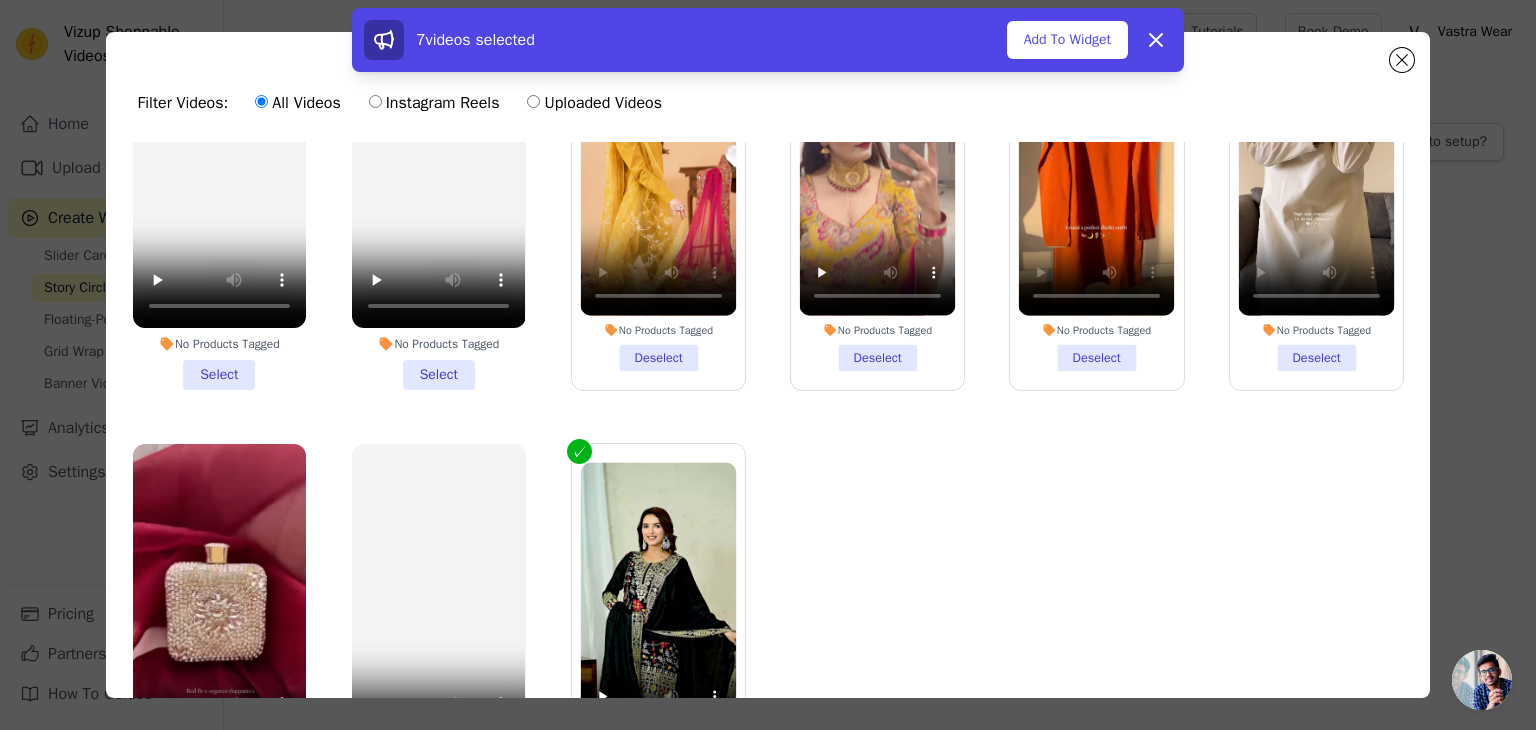scroll, scrollTop: 1844, scrollLeft: 0, axis: vertical 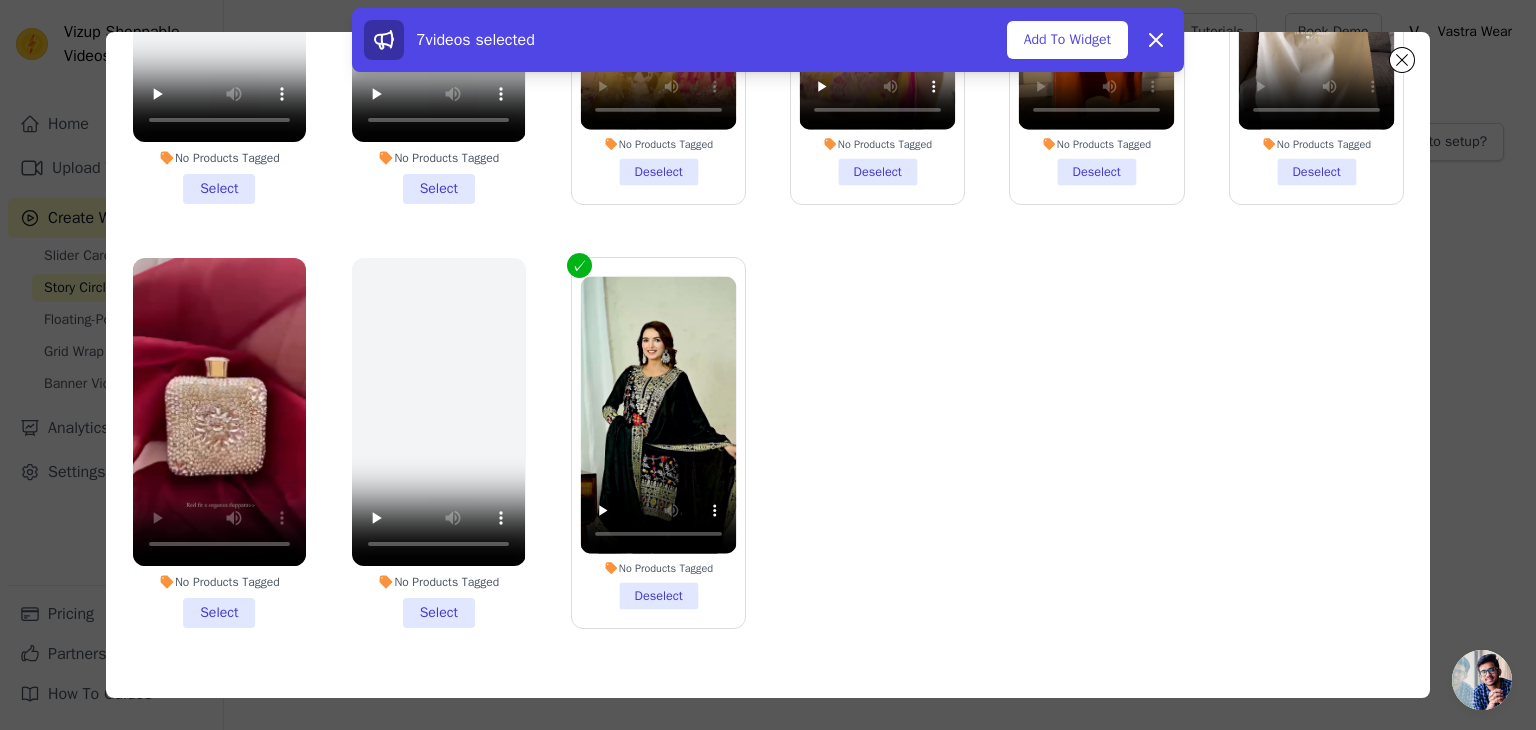 click on "No Products Tagged     Select" at bounding box center [219, 443] 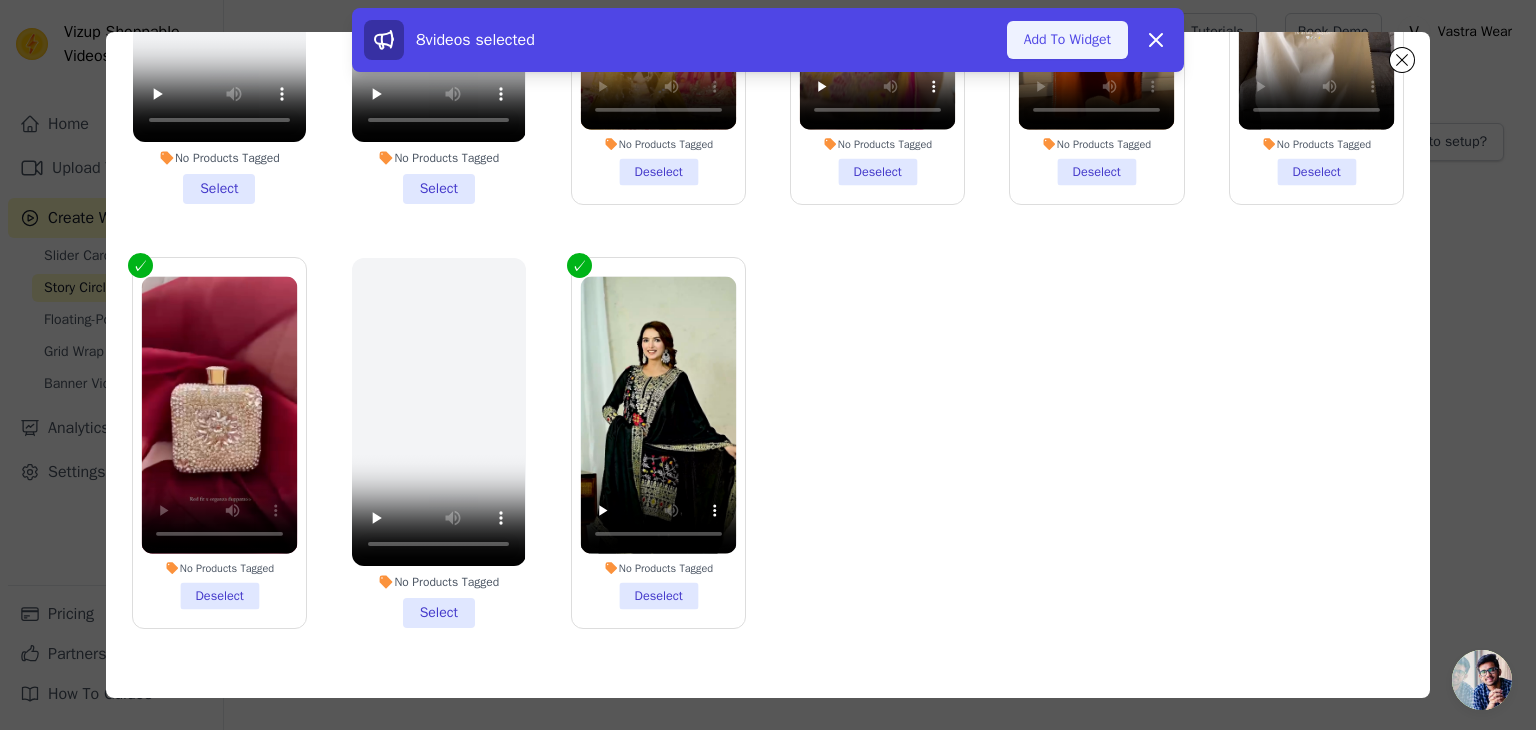 click on "Add To Widget" at bounding box center [1067, 40] 